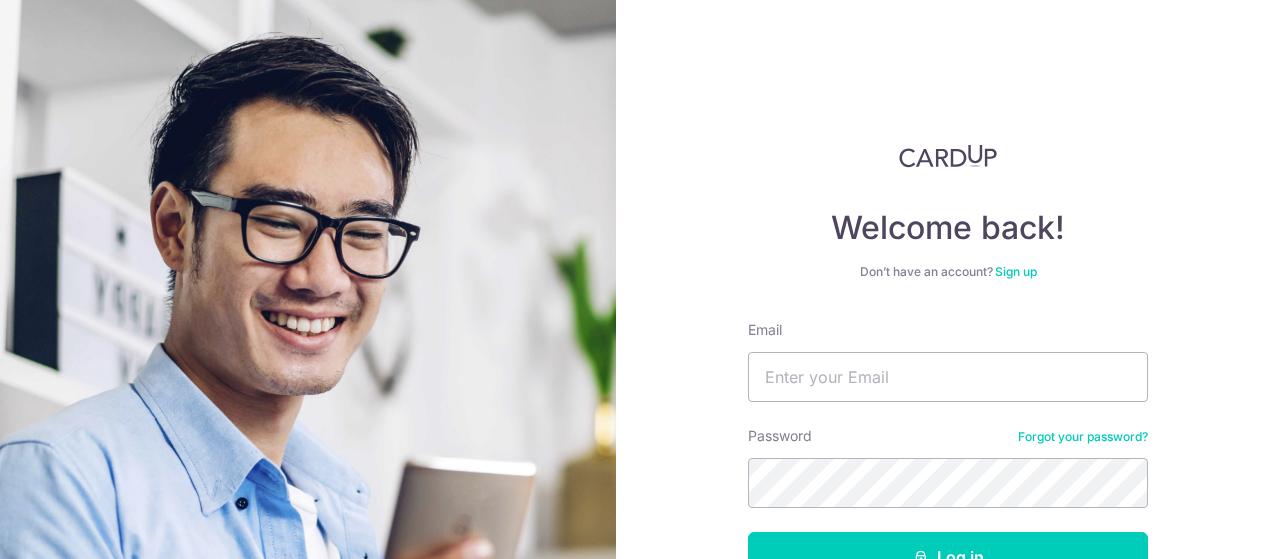 scroll, scrollTop: 0, scrollLeft: 0, axis: both 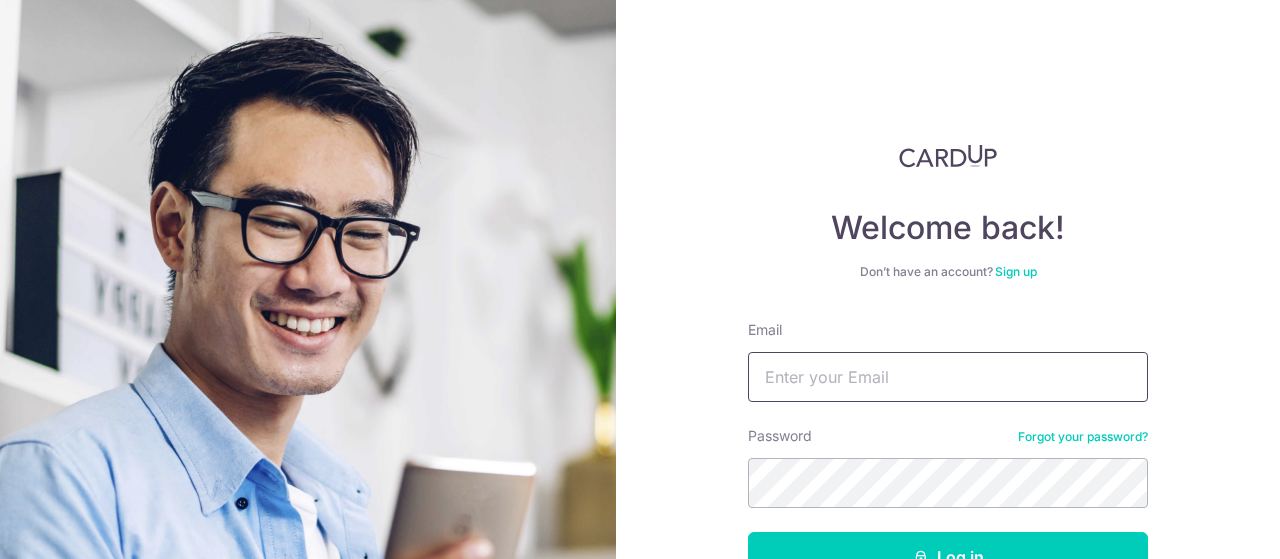 click on "Email" at bounding box center [948, 377] 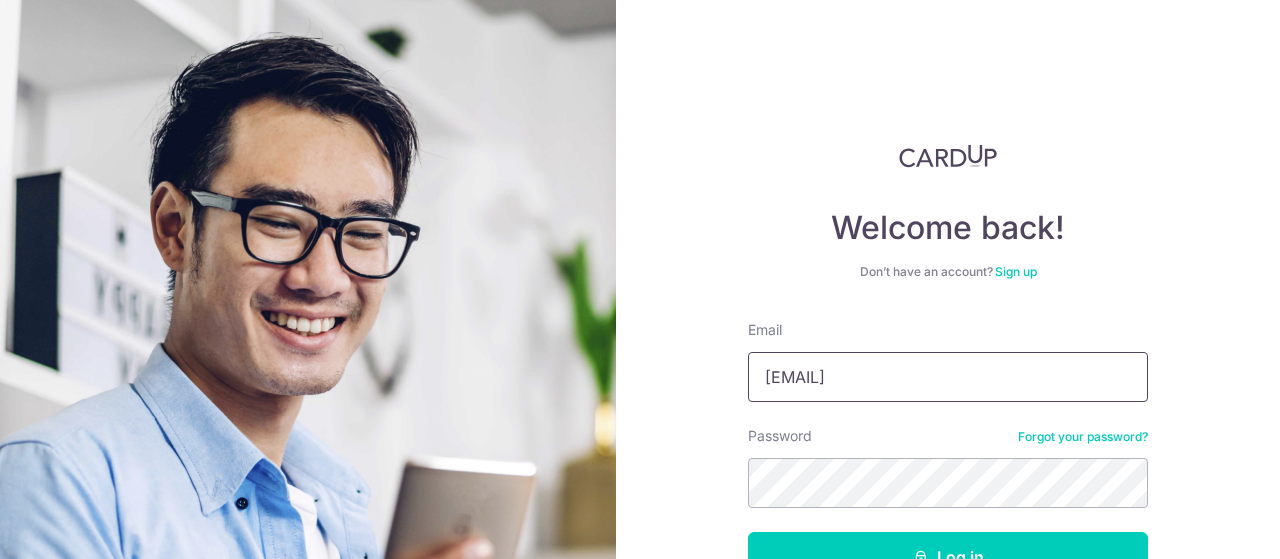 type on "[EMAIL]" 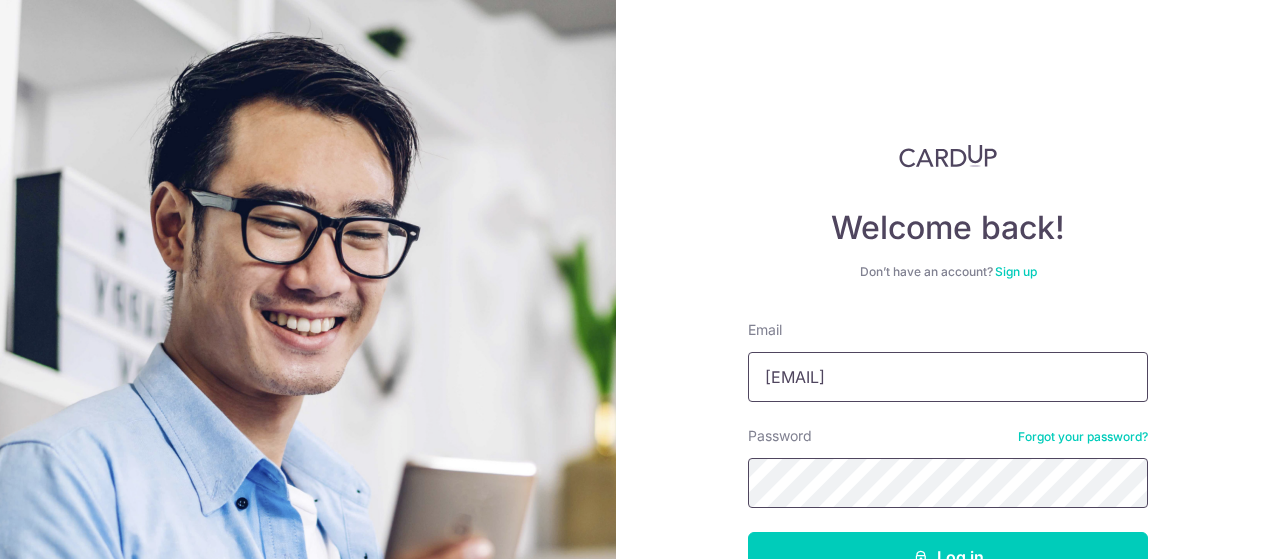 click on "Log in" at bounding box center [948, 557] 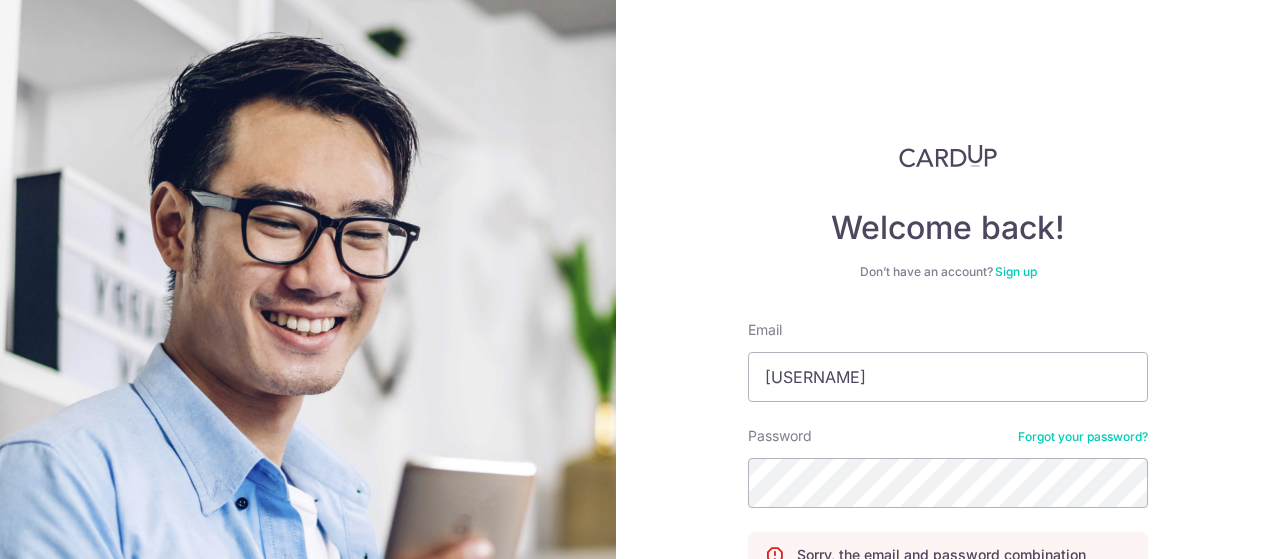 scroll, scrollTop: 0, scrollLeft: 0, axis: both 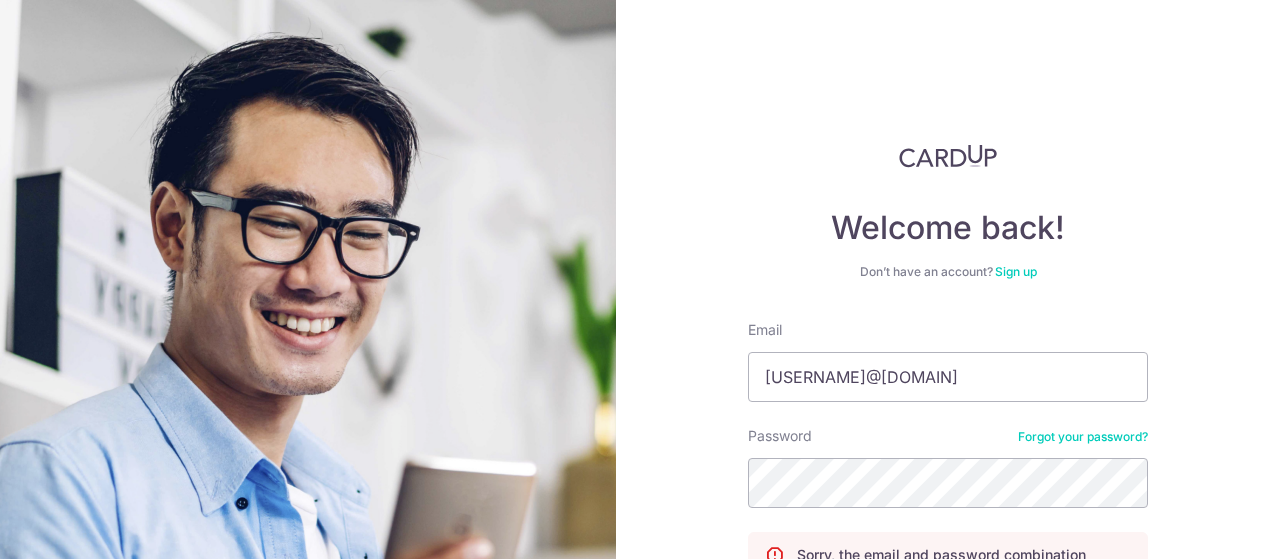 type on "[USERNAME]@[DOMAIN]" 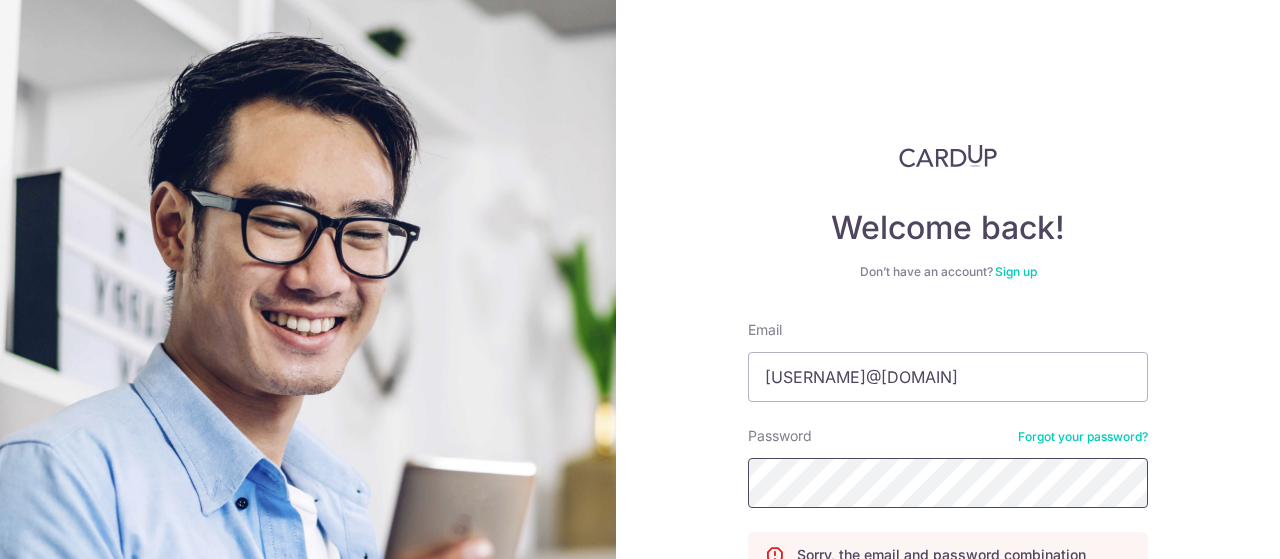 click on "Log in" at bounding box center (948, 639) 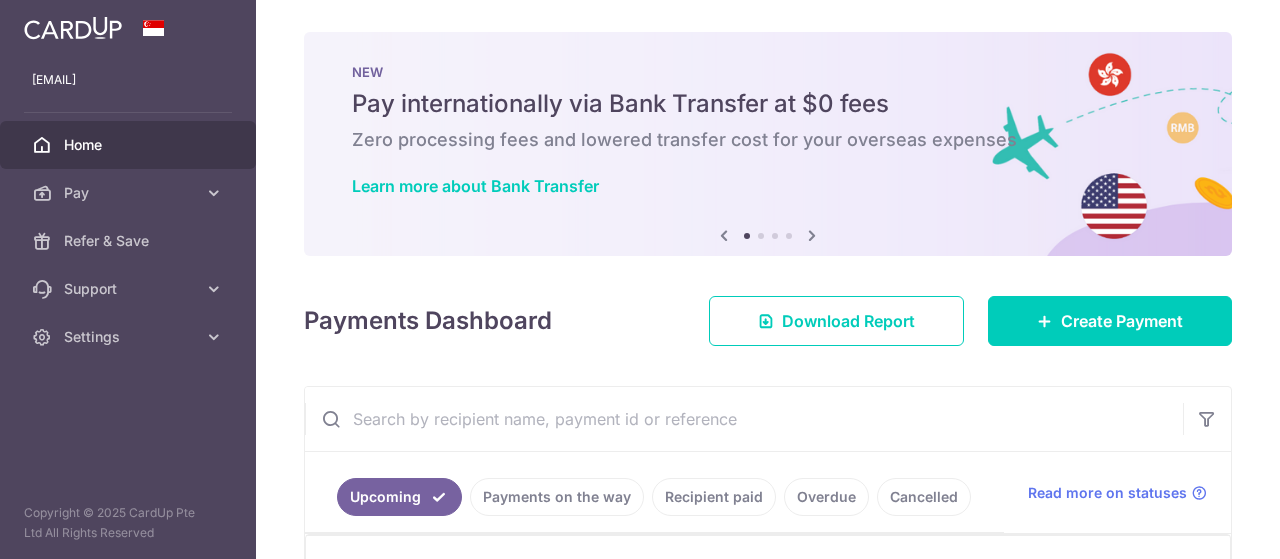 scroll, scrollTop: 0, scrollLeft: 0, axis: both 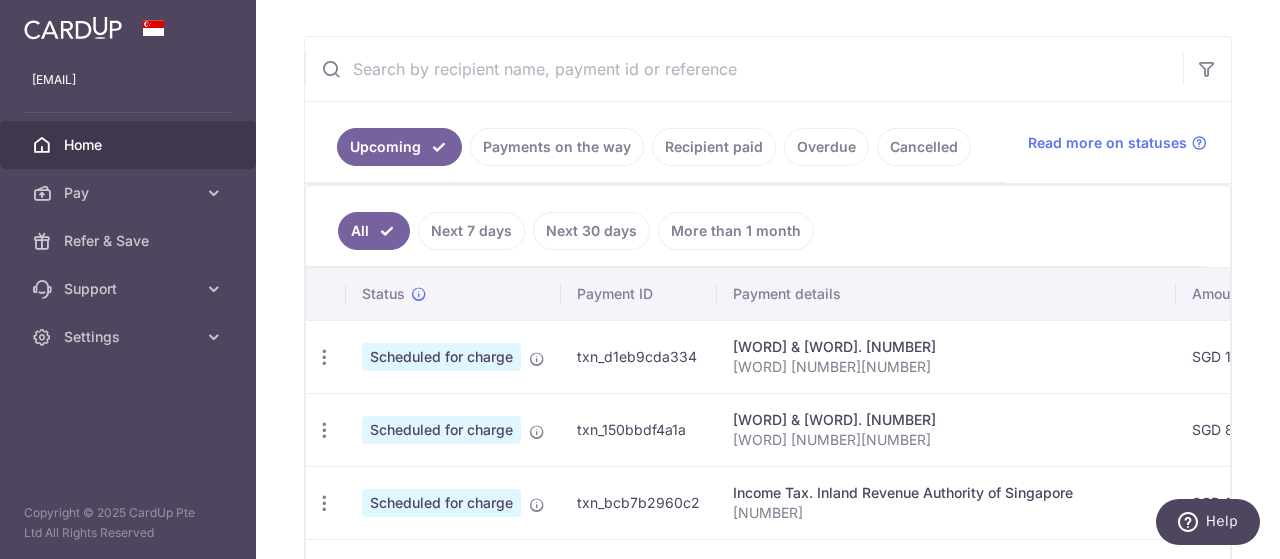 click on "Recipient paid" at bounding box center (714, 147) 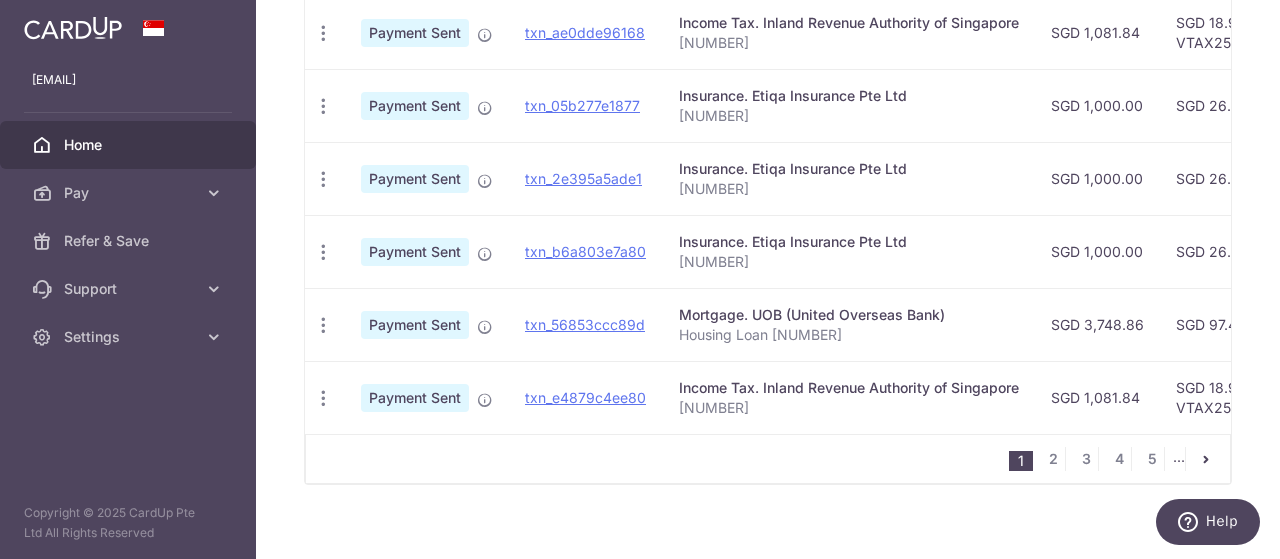 scroll, scrollTop: 884, scrollLeft: 0, axis: vertical 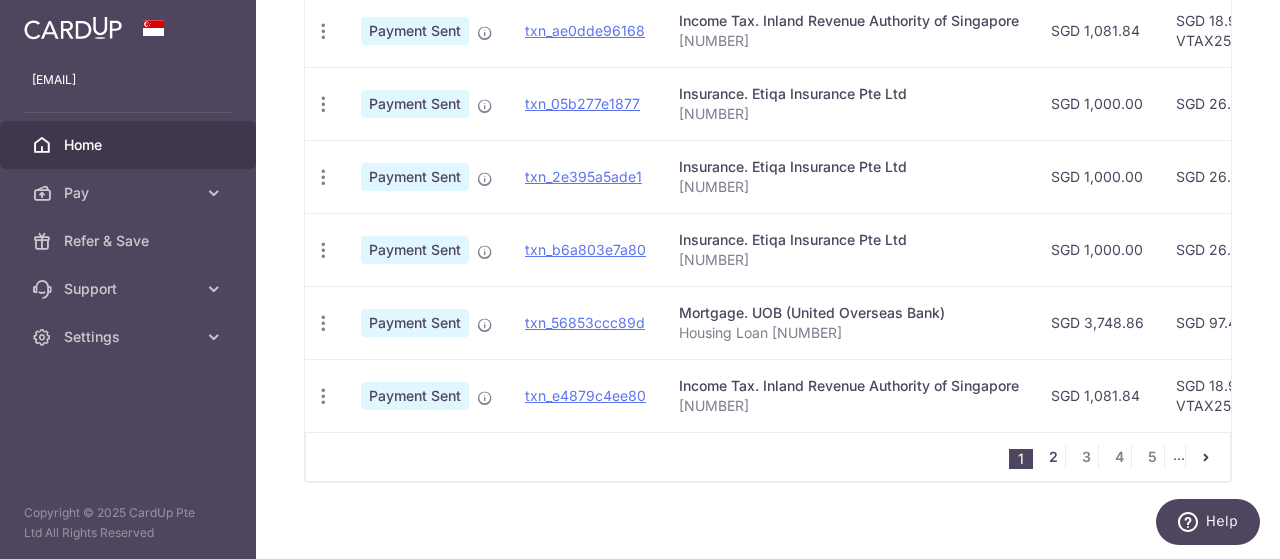 click on "2" at bounding box center [1053, 457] 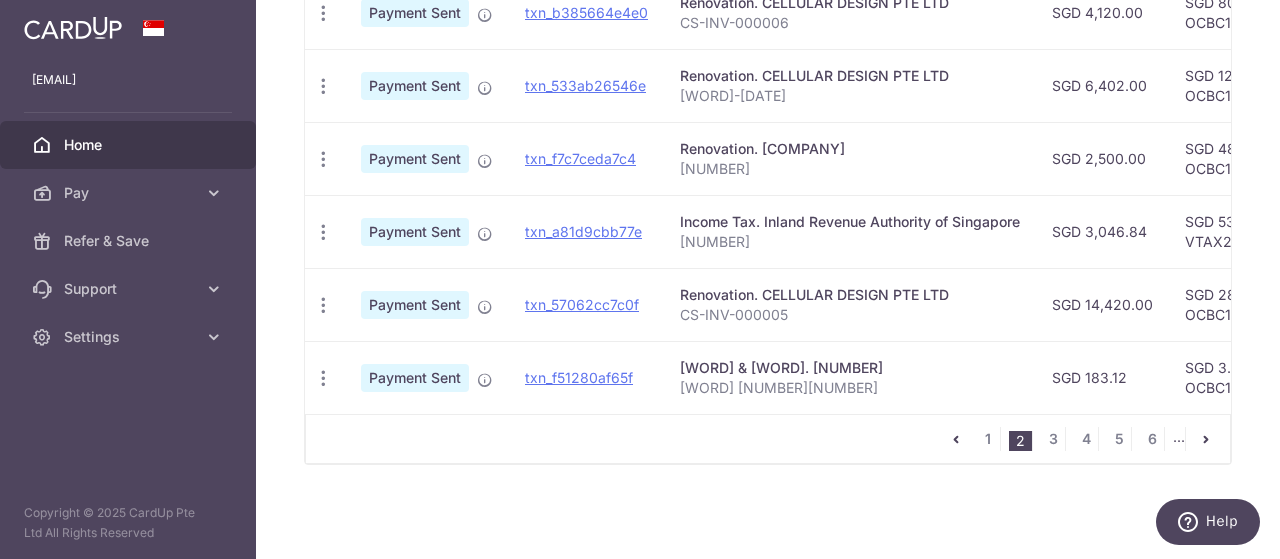 scroll, scrollTop: 904, scrollLeft: 0, axis: vertical 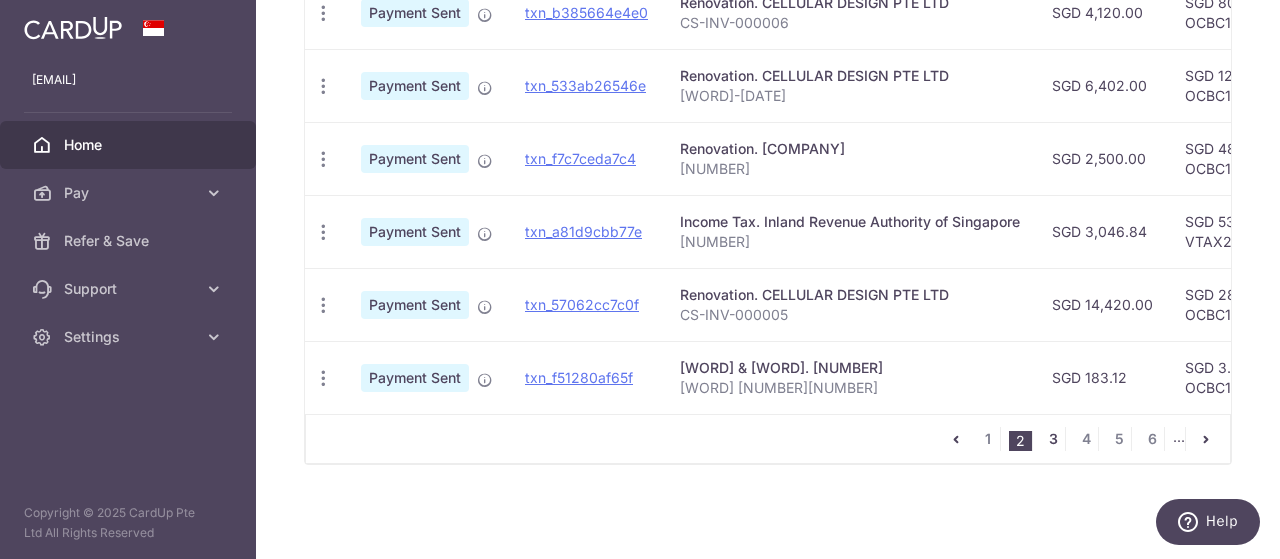 click on "3" at bounding box center [1053, 439] 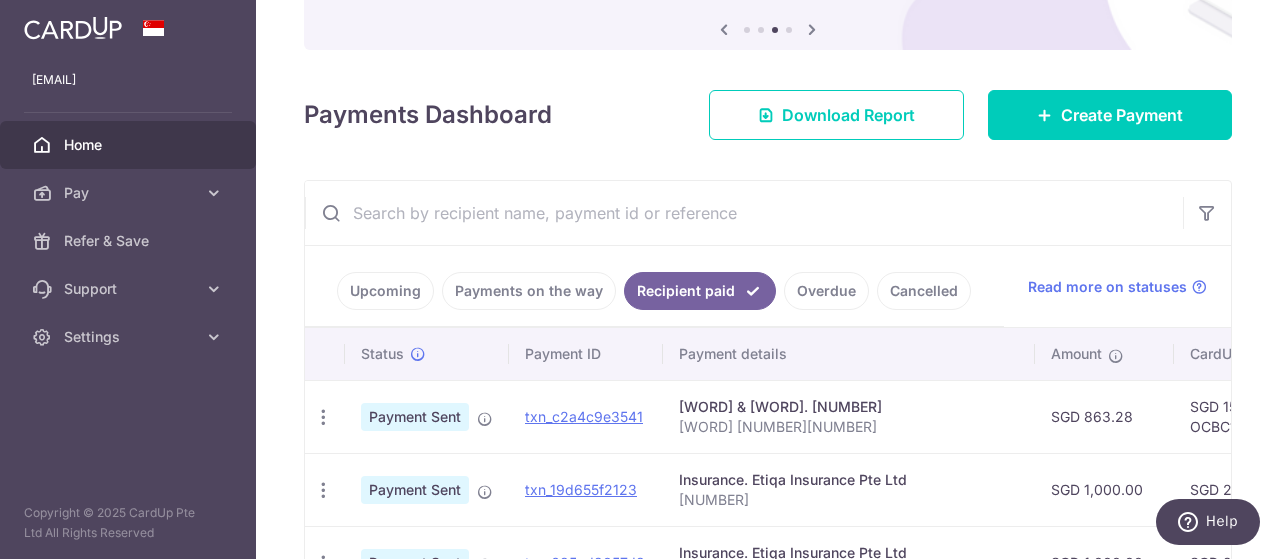 scroll, scrollTop: 274, scrollLeft: 0, axis: vertical 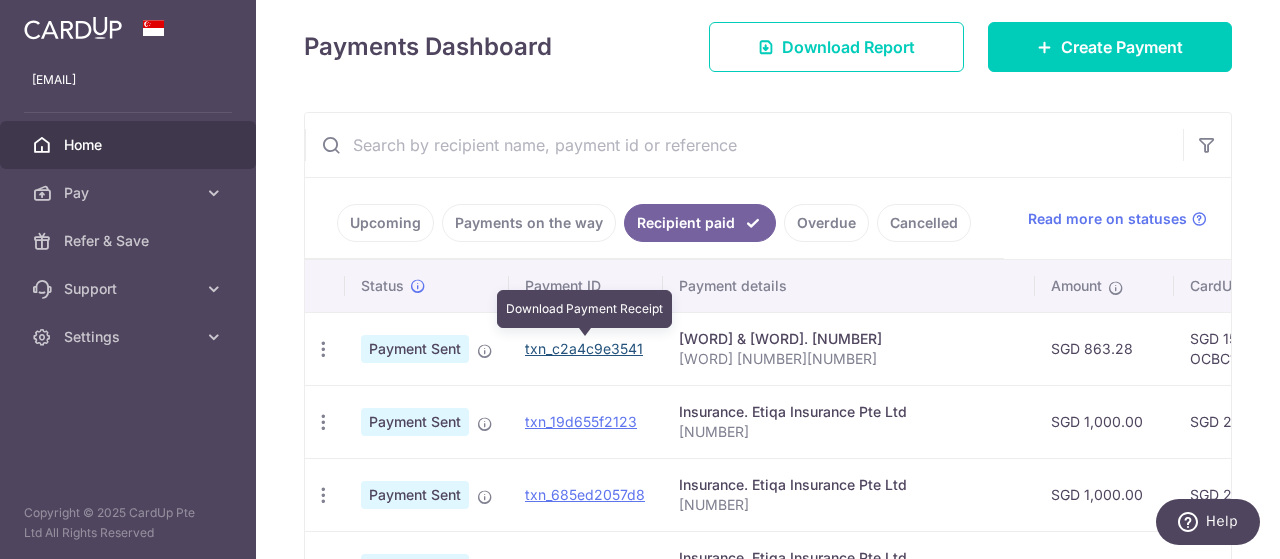 click on "txn_c2a4c9e3541" at bounding box center [584, 348] 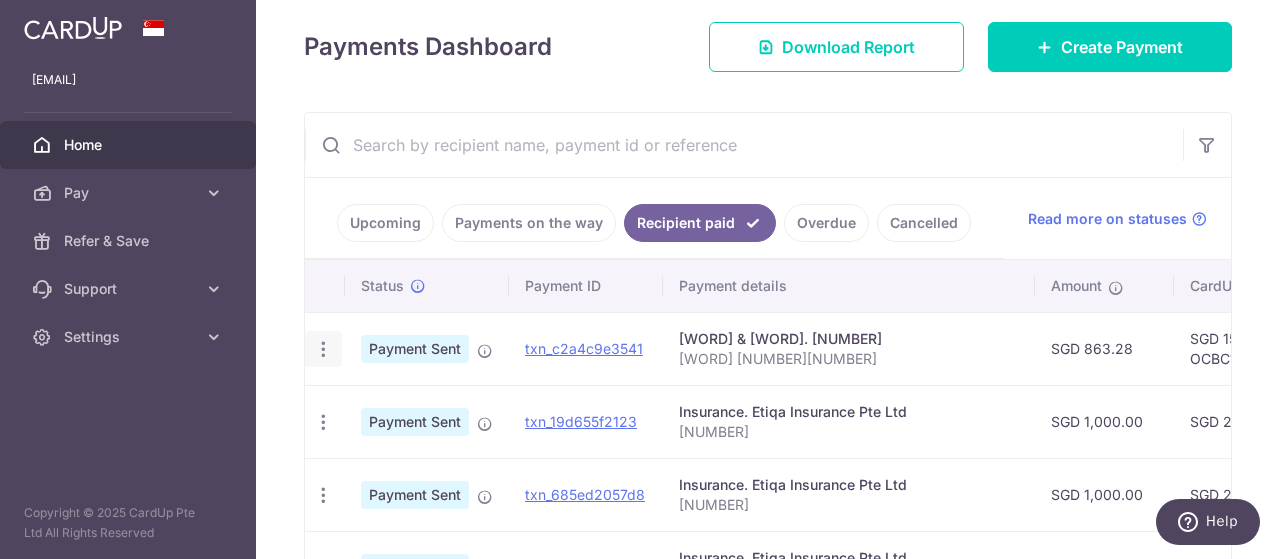 click on "PDF Receipt" at bounding box center (323, 349) 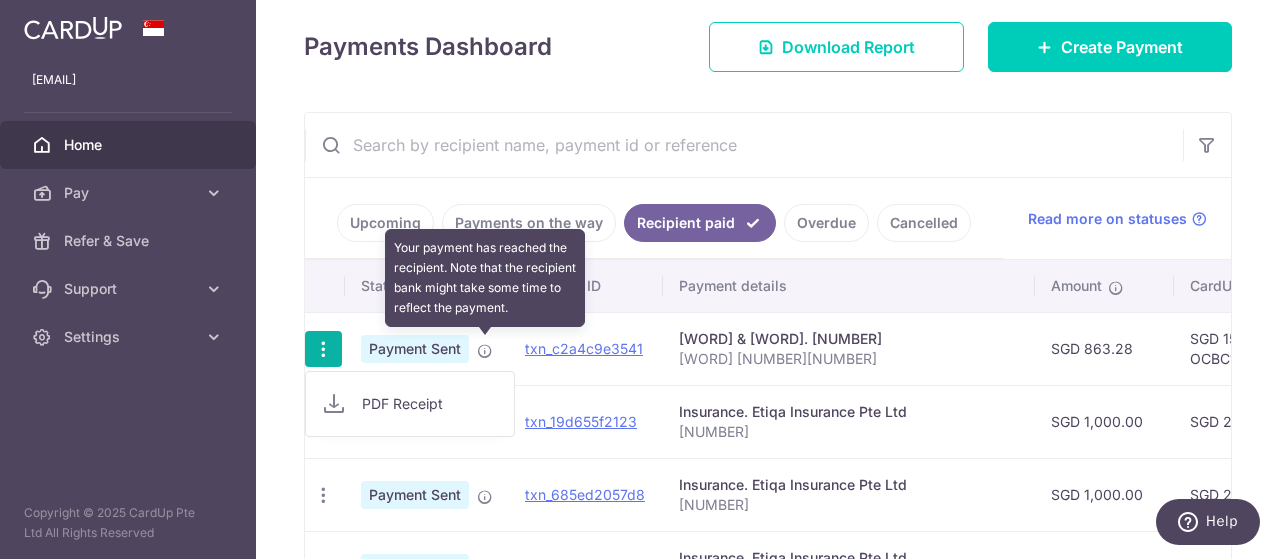 click at bounding box center [485, 351] 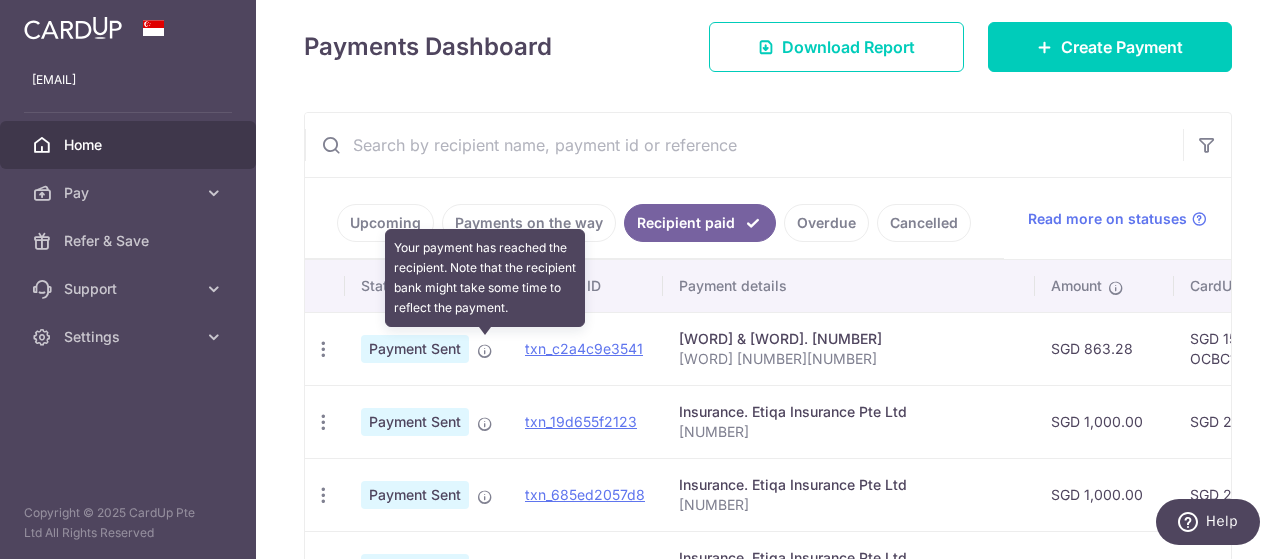 click at bounding box center [485, 351] 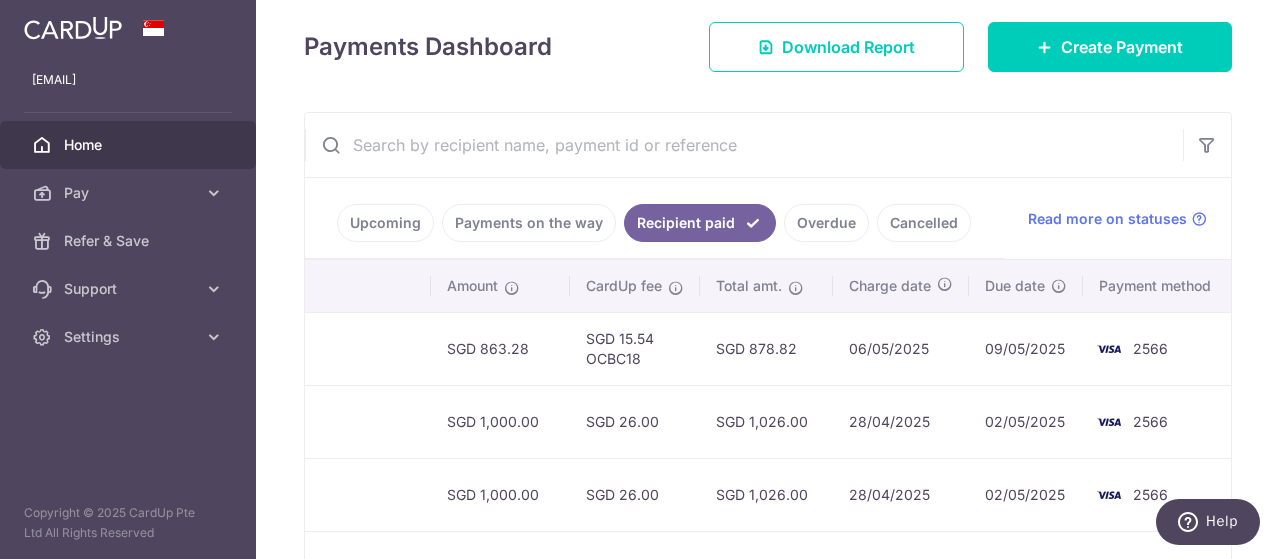 scroll, scrollTop: 0, scrollLeft: 0, axis: both 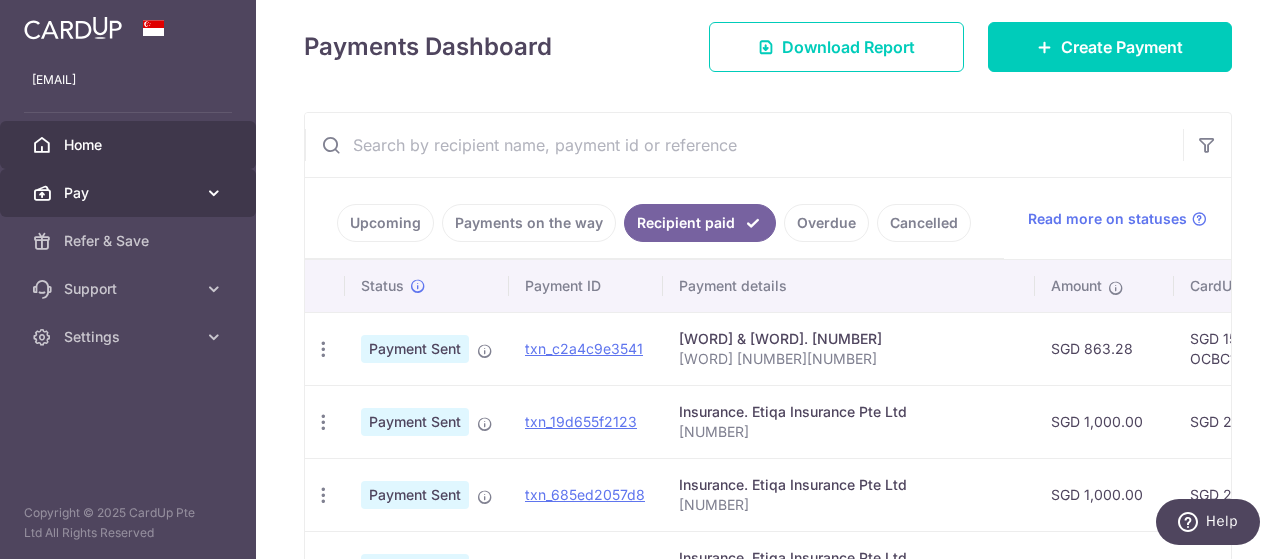 click on "Pay" at bounding box center [130, 193] 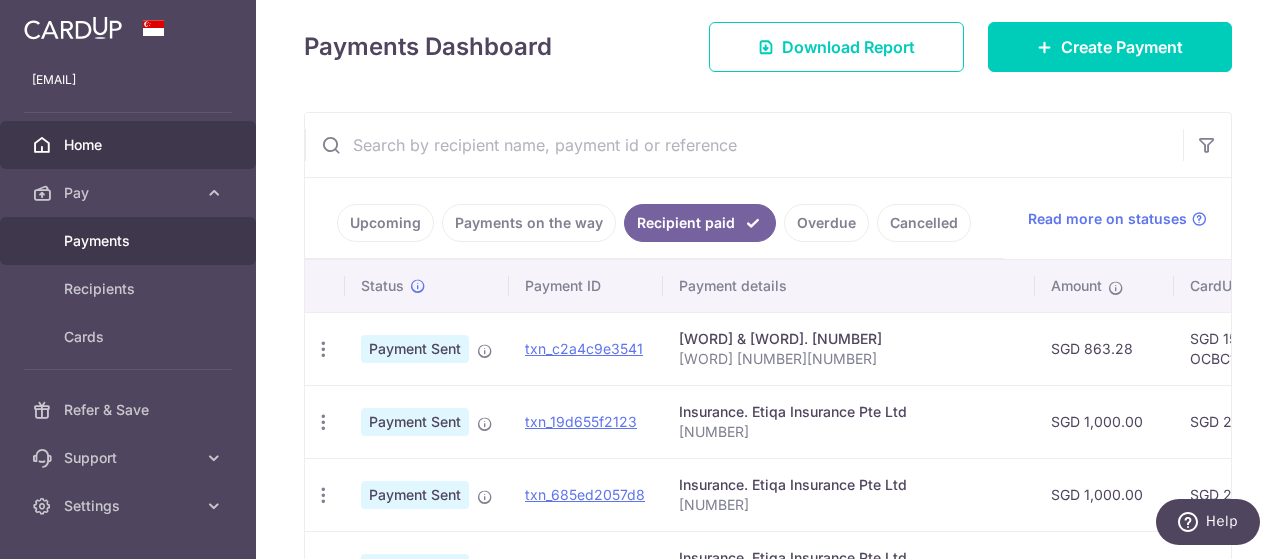 click on "Payments" at bounding box center [130, 241] 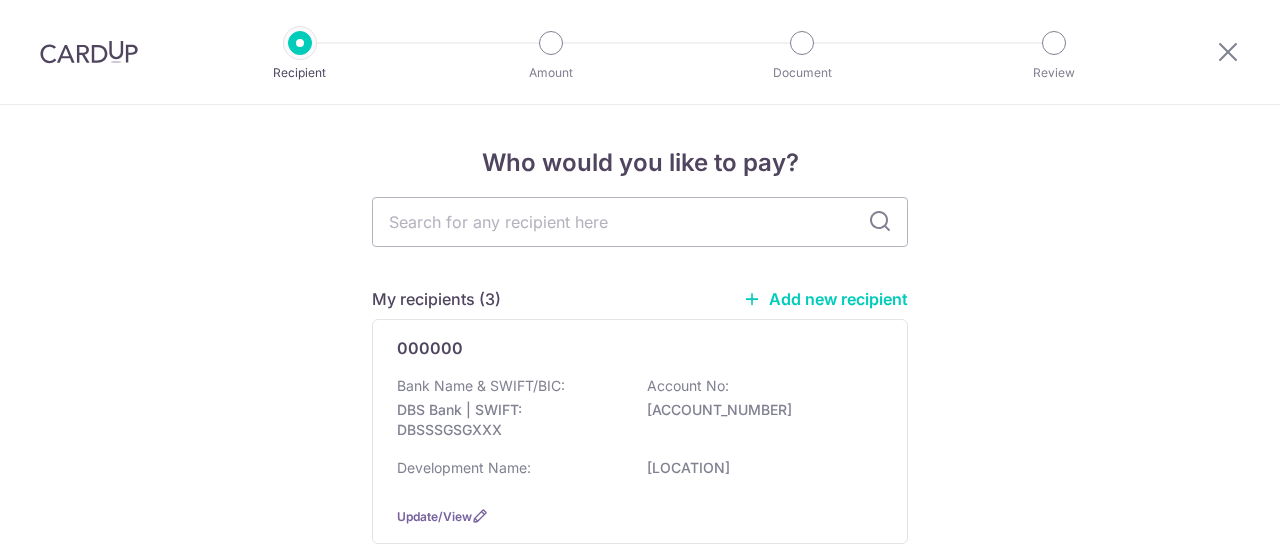 scroll, scrollTop: 0, scrollLeft: 0, axis: both 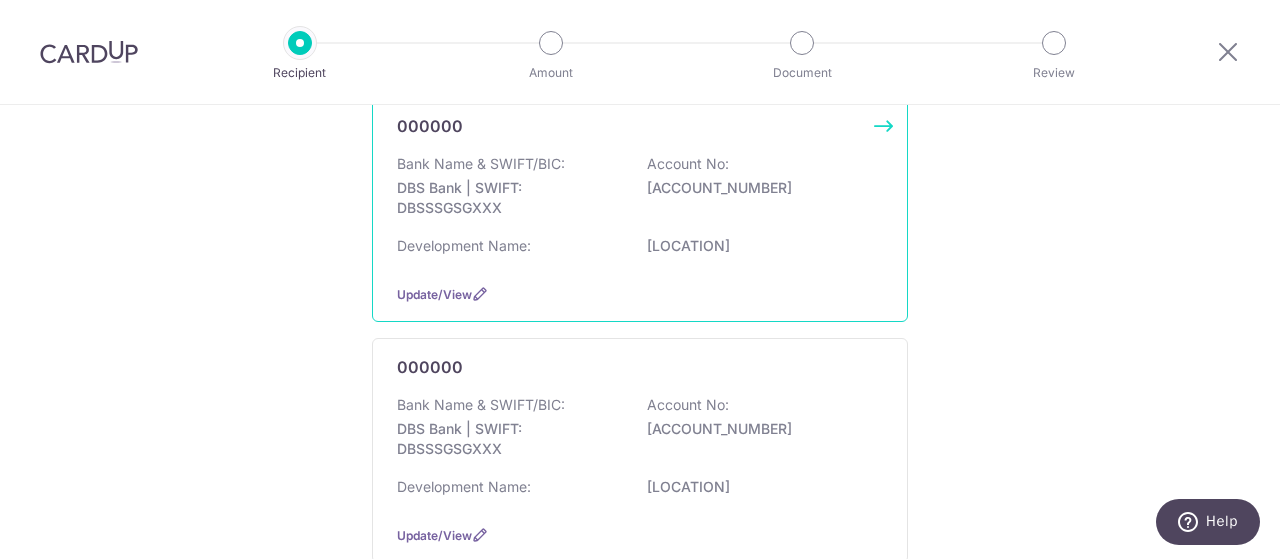click on "Bank Name & SWIFT/BIC:
DBS Bank | SWIFT: DBSSSGSGXXX
Account No:
0721079208" at bounding box center (640, 191) 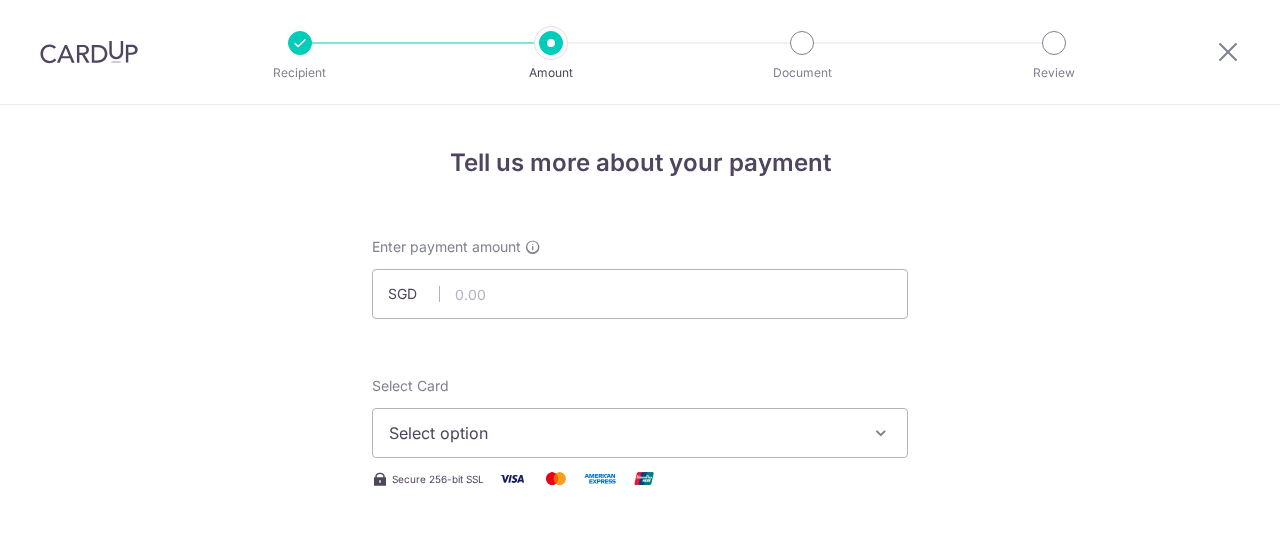 scroll, scrollTop: 0, scrollLeft: 0, axis: both 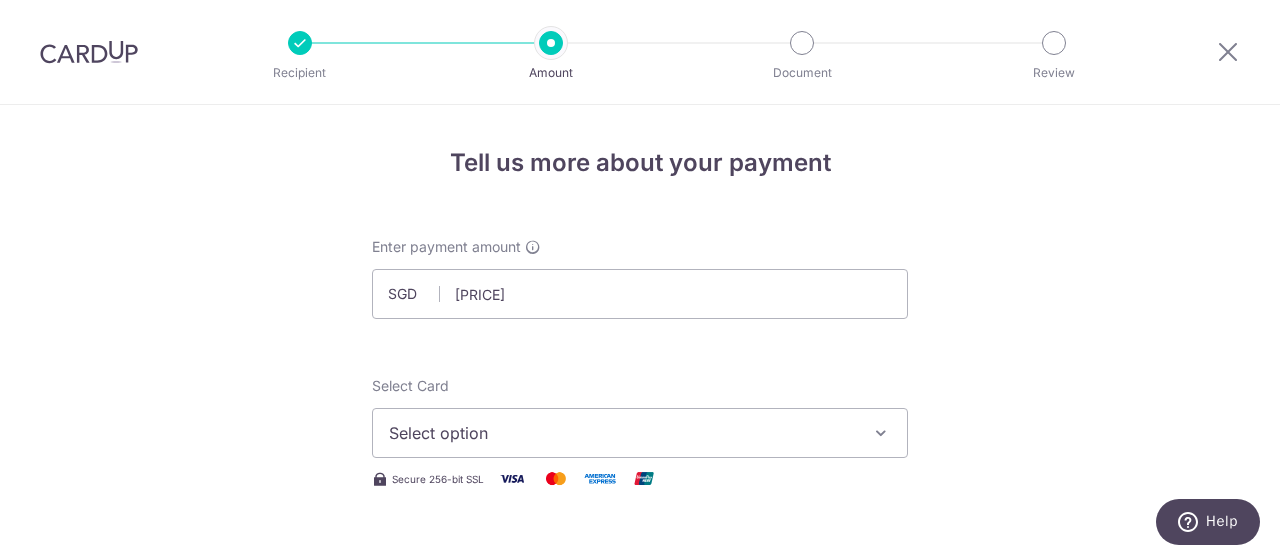type on "[PRICE]" 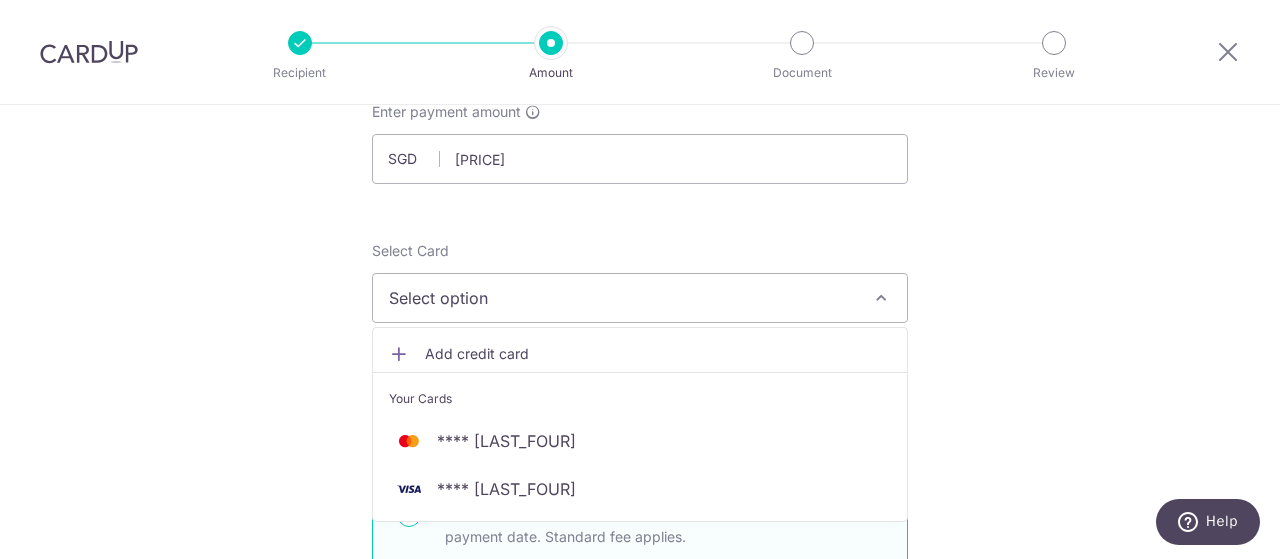 scroll, scrollTop: 136, scrollLeft: 0, axis: vertical 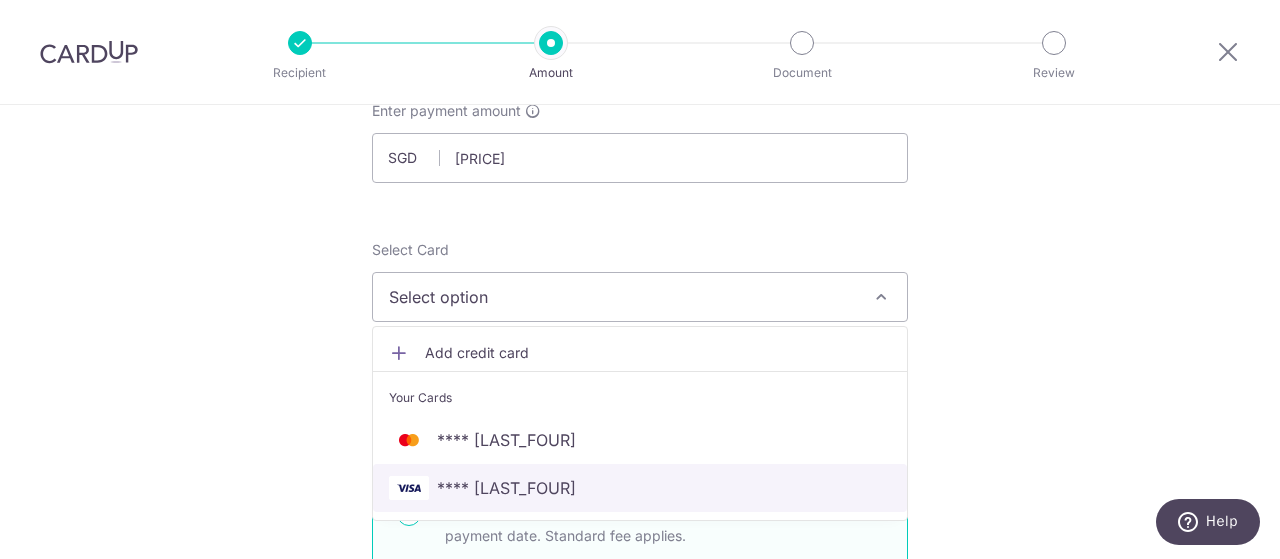 click on "**** ****" at bounding box center [640, 488] 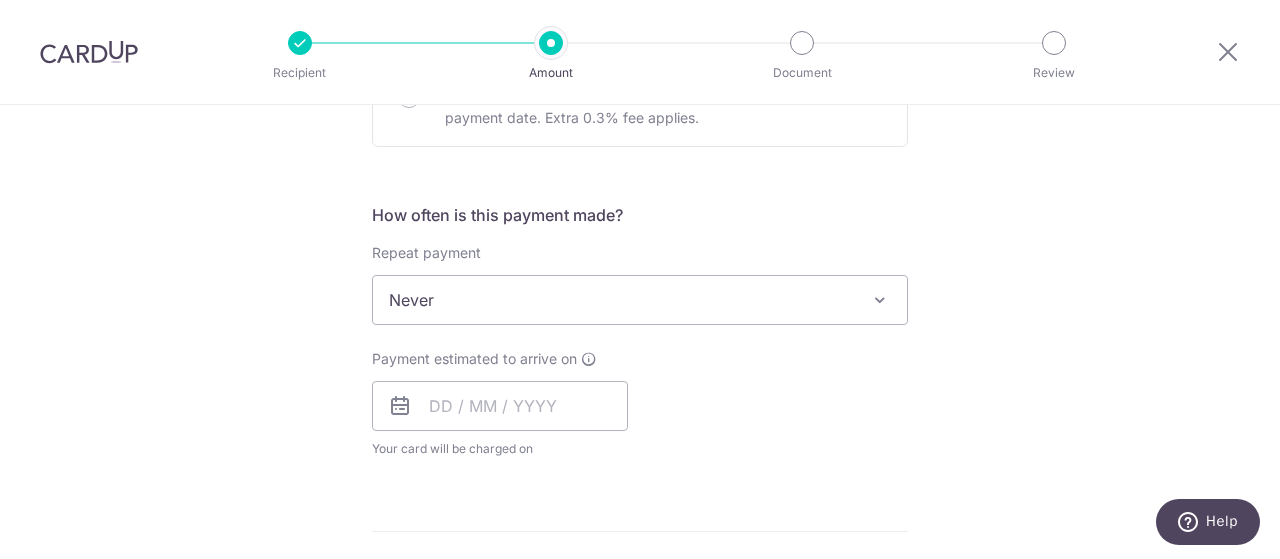 scroll, scrollTop: 679, scrollLeft: 0, axis: vertical 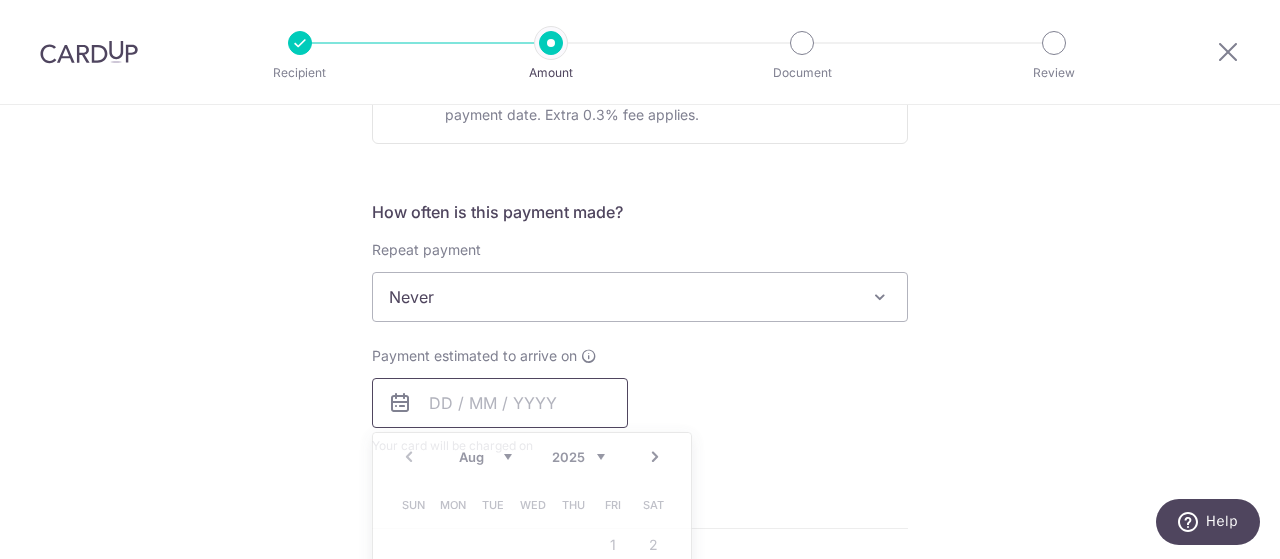 click at bounding box center (500, 403) 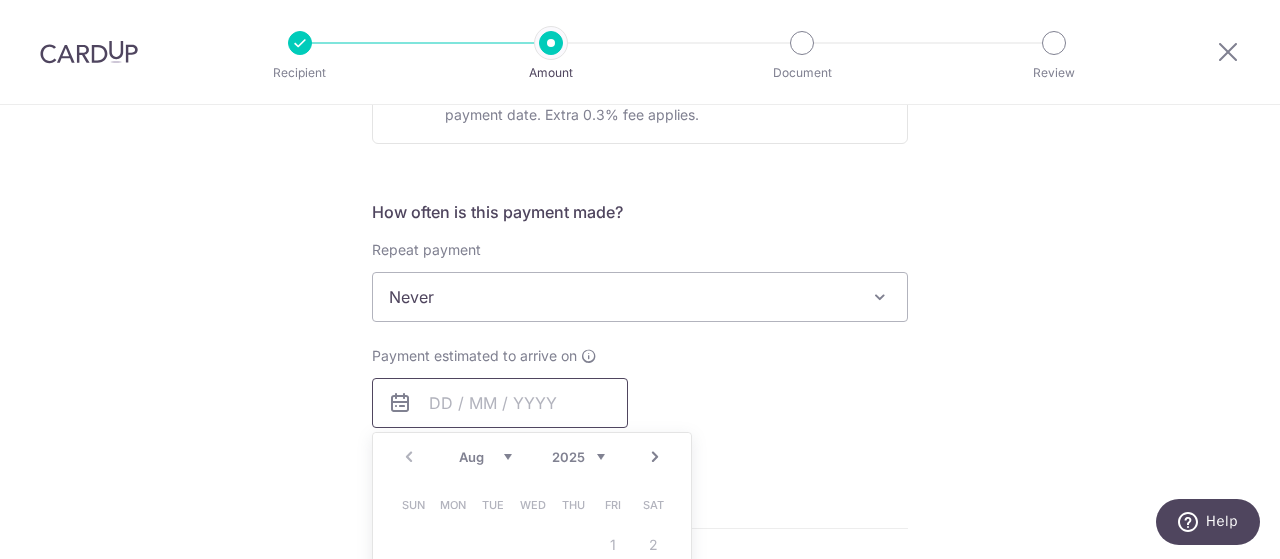 scroll, scrollTop: 823, scrollLeft: 0, axis: vertical 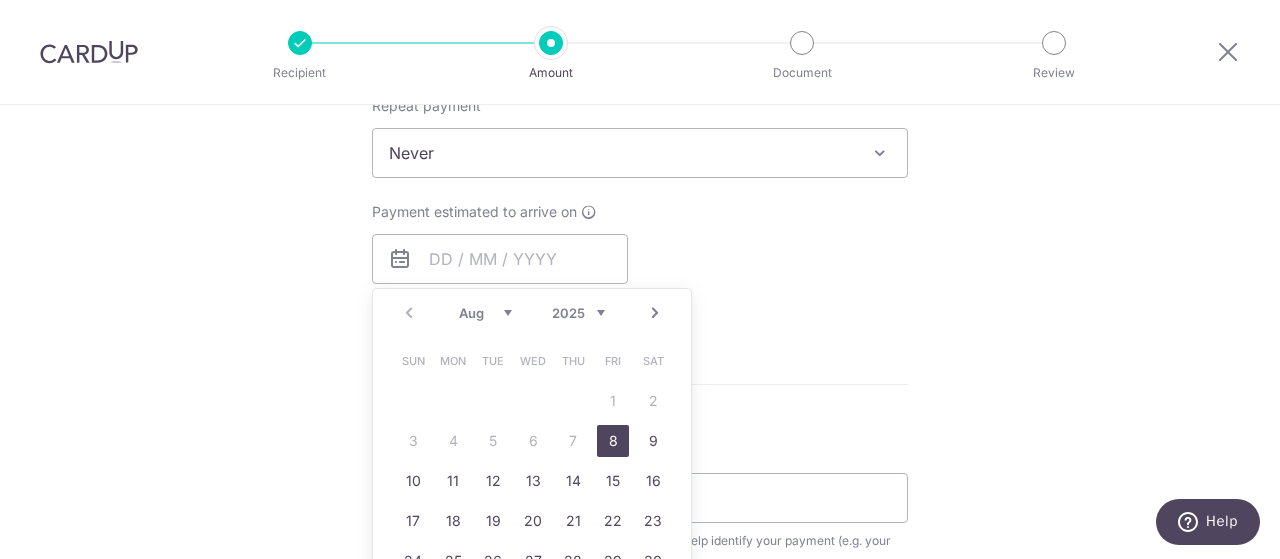 click on "8" at bounding box center [613, 441] 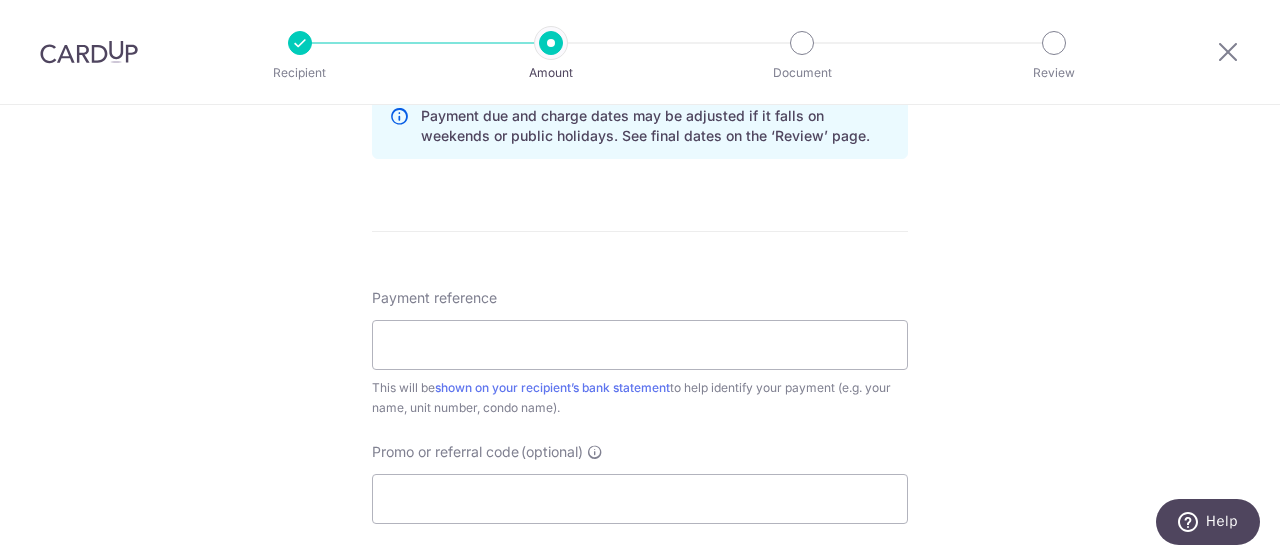 scroll, scrollTop: 1067, scrollLeft: 0, axis: vertical 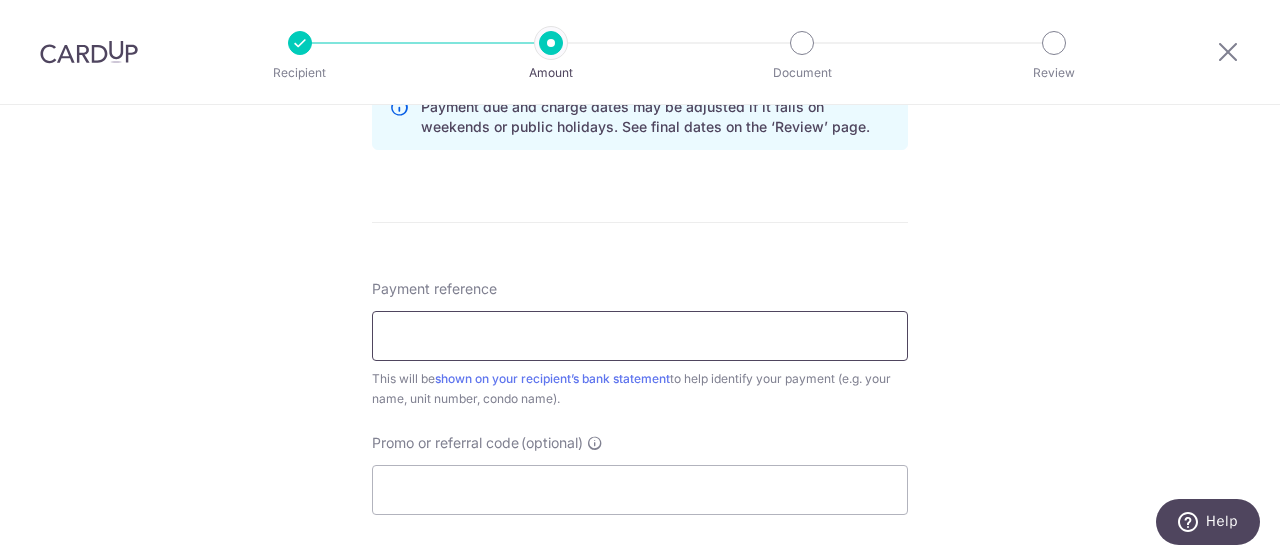click on "Payment reference" at bounding box center [640, 336] 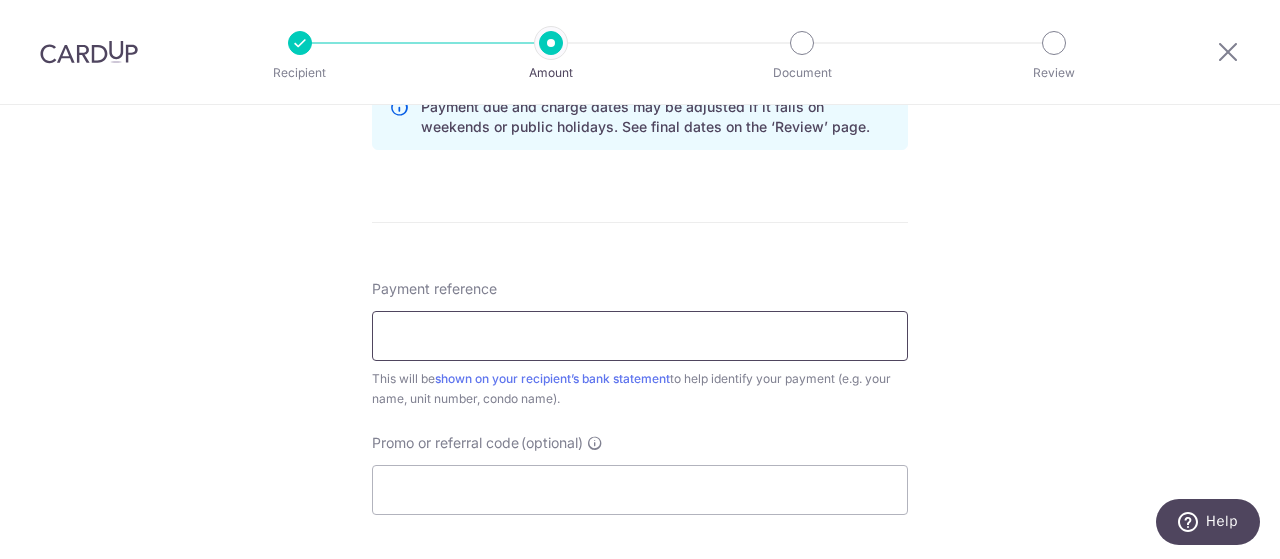 scroll, scrollTop: 0, scrollLeft: 0, axis: both 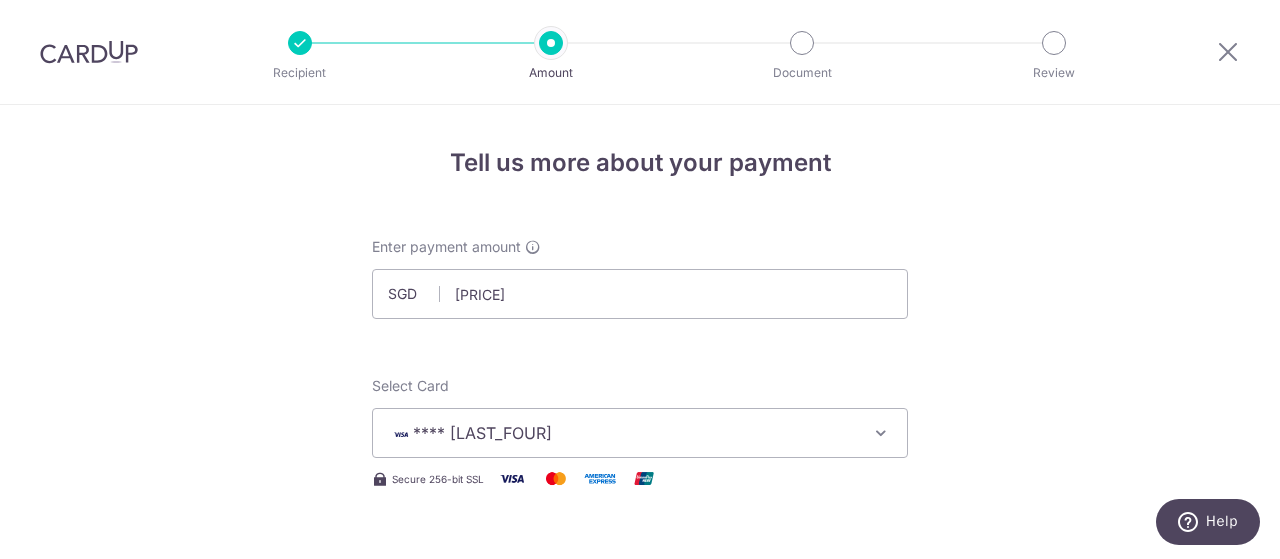 drag, startPoint x: 98, startPoint y: 37, endPoint x: 57, endPoint y: 68, distance: 51.40039 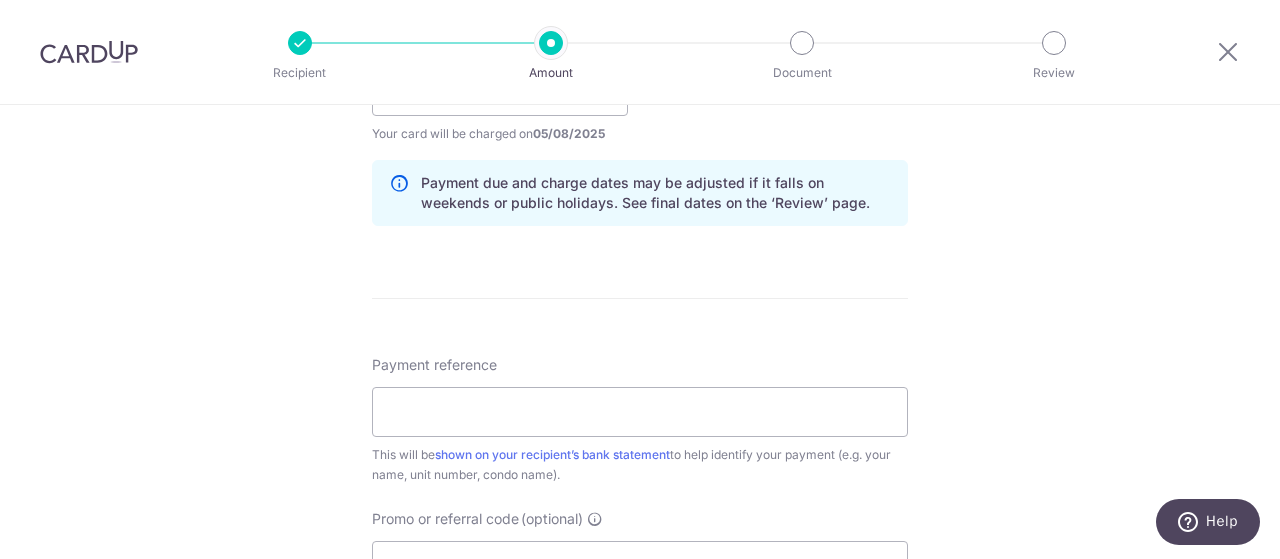 scroll, scrollTop: 992, scrollLeft: 0, axis: vertical 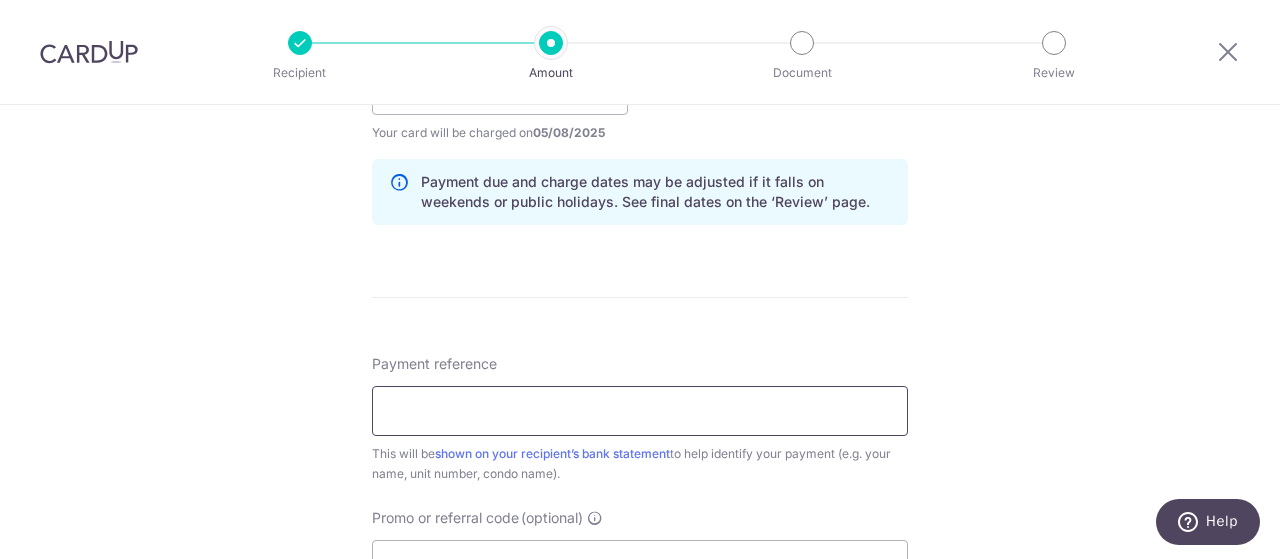 click on "Payment reference" at bounding box center [640, 411] 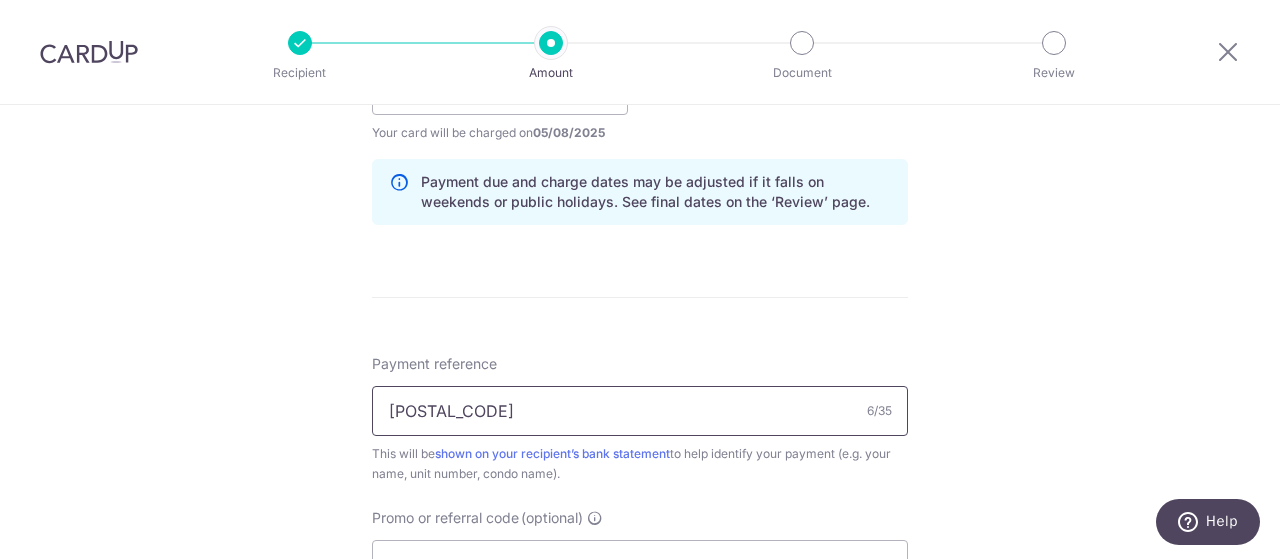 type on "720902" 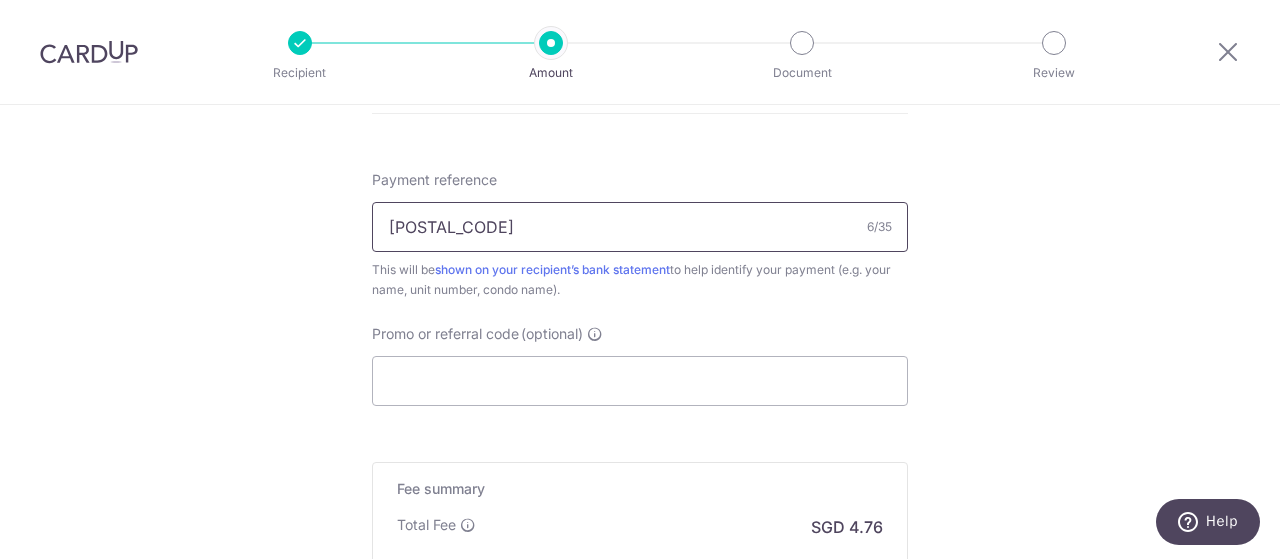scroll, scrollTop: 1179, scrollLeft: 0, axis: vertical 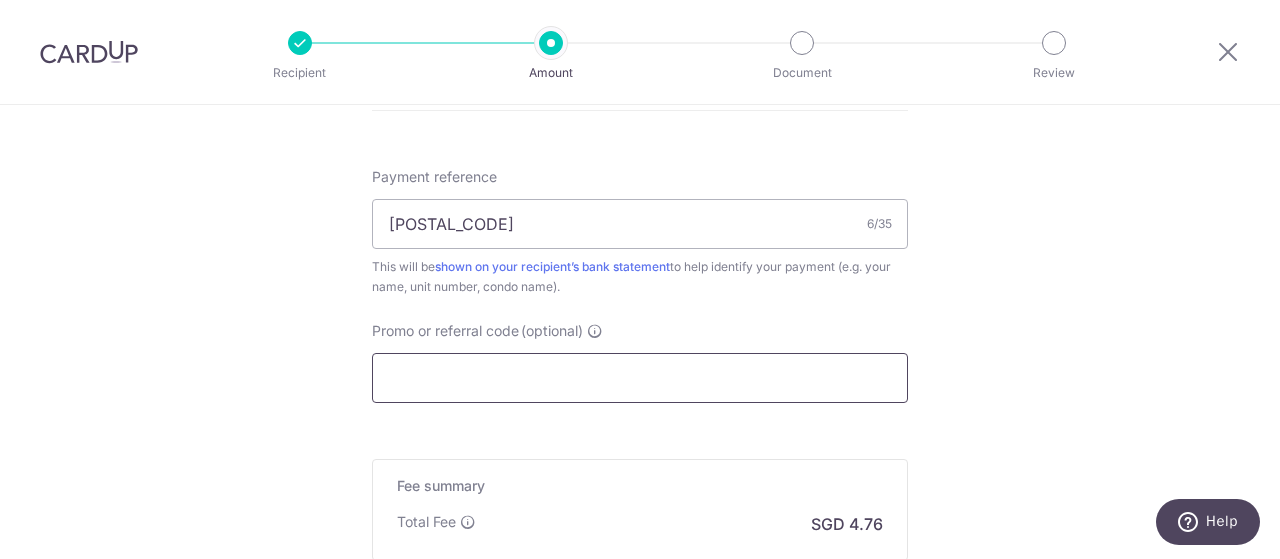 click on "Promo or referral code
(optional)" at bounding box center [640, 378] 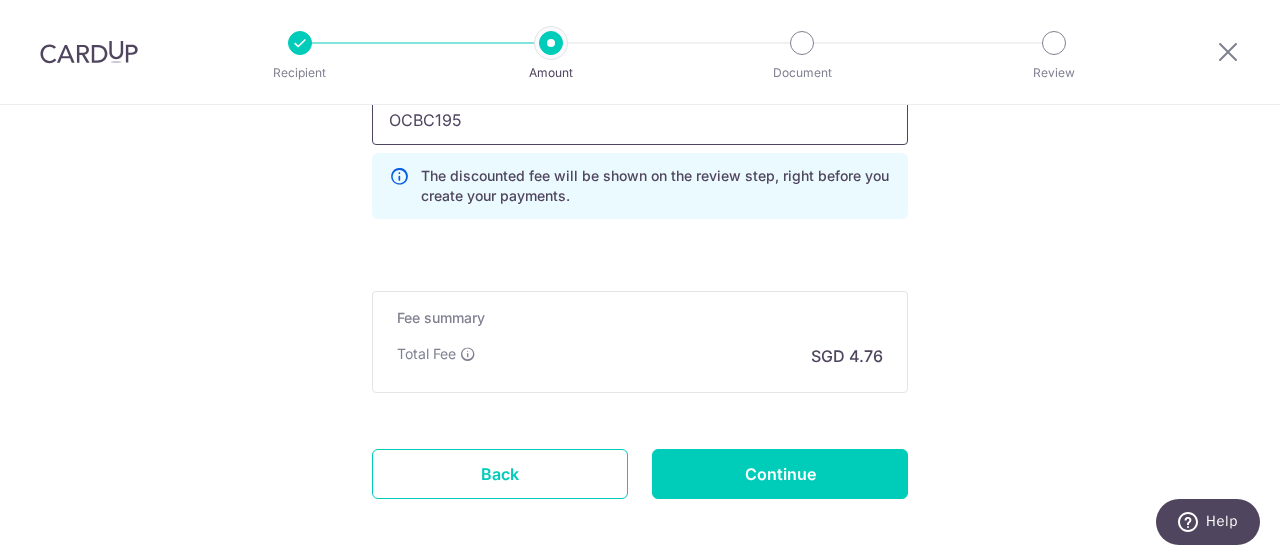 scroll, scrollTop: 1494, scrollLeft: 0, axis: vertical 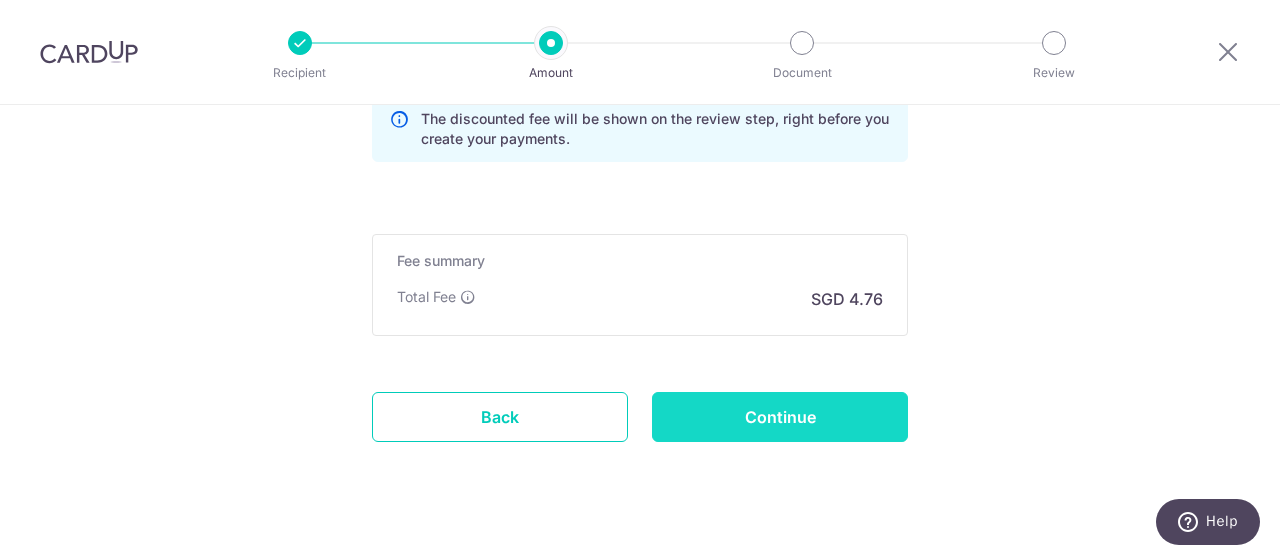 type on "OCBC195" 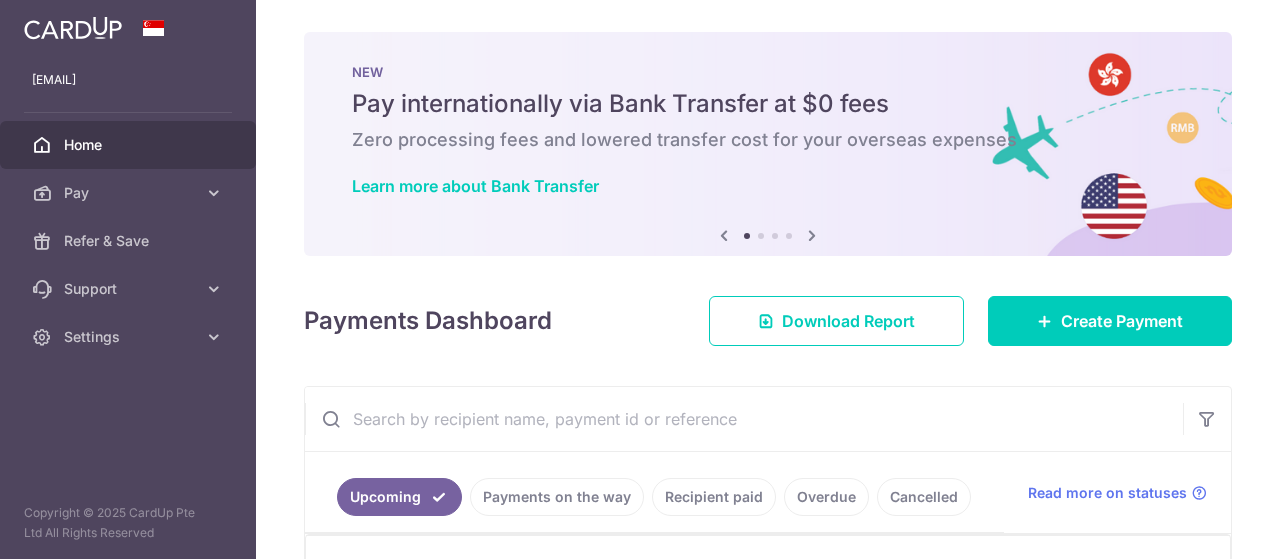 scroll, scrollTop: 0, scrollLeft: 0, axis: both 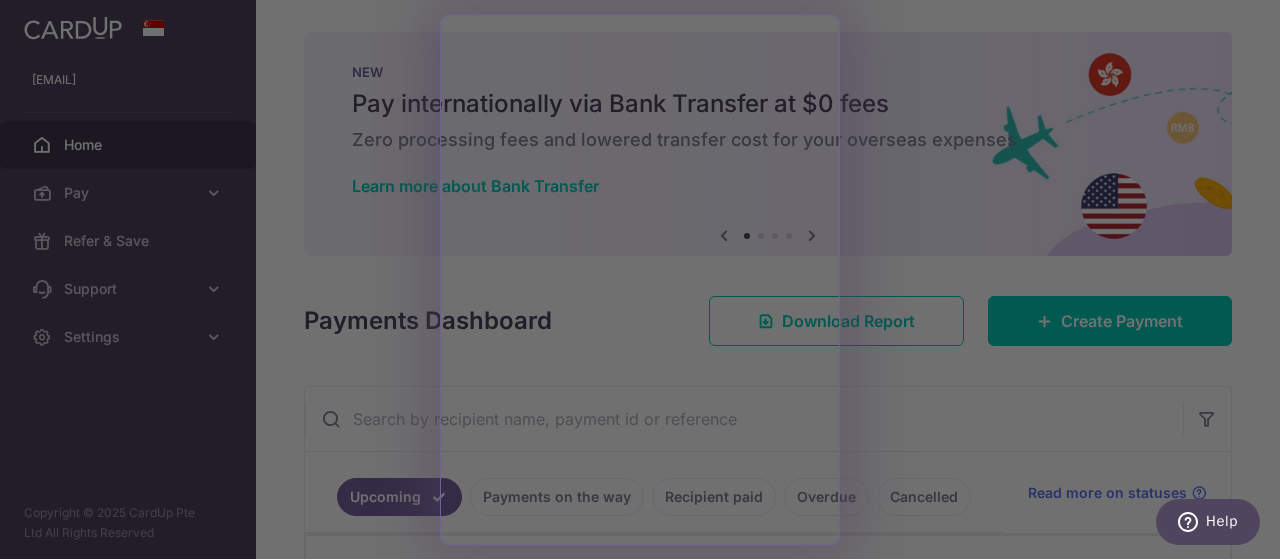 click at bounding box center (646, 282) 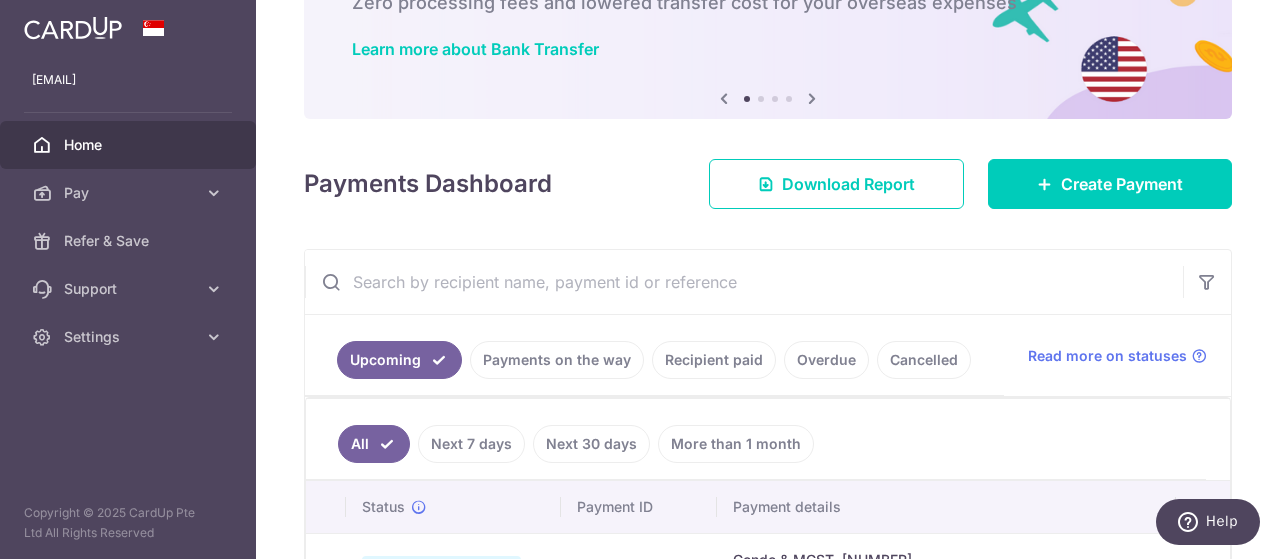 scroll, scrollTop: 136, scrollLeft: 0, axis: vertical 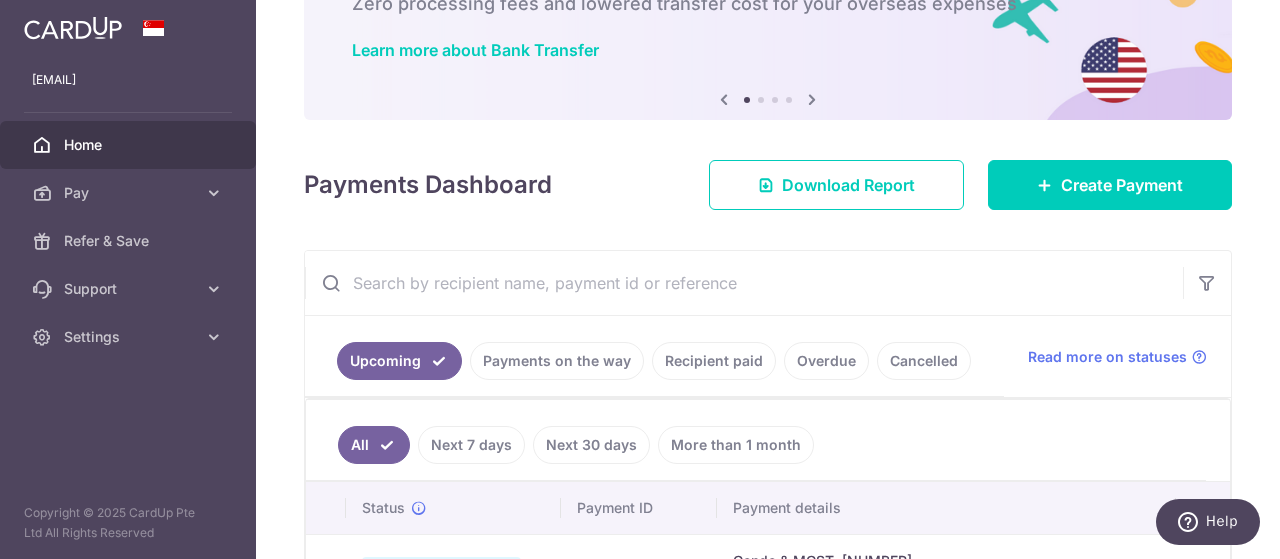 click on "Recipient paid" at bounding box center [714, 361] 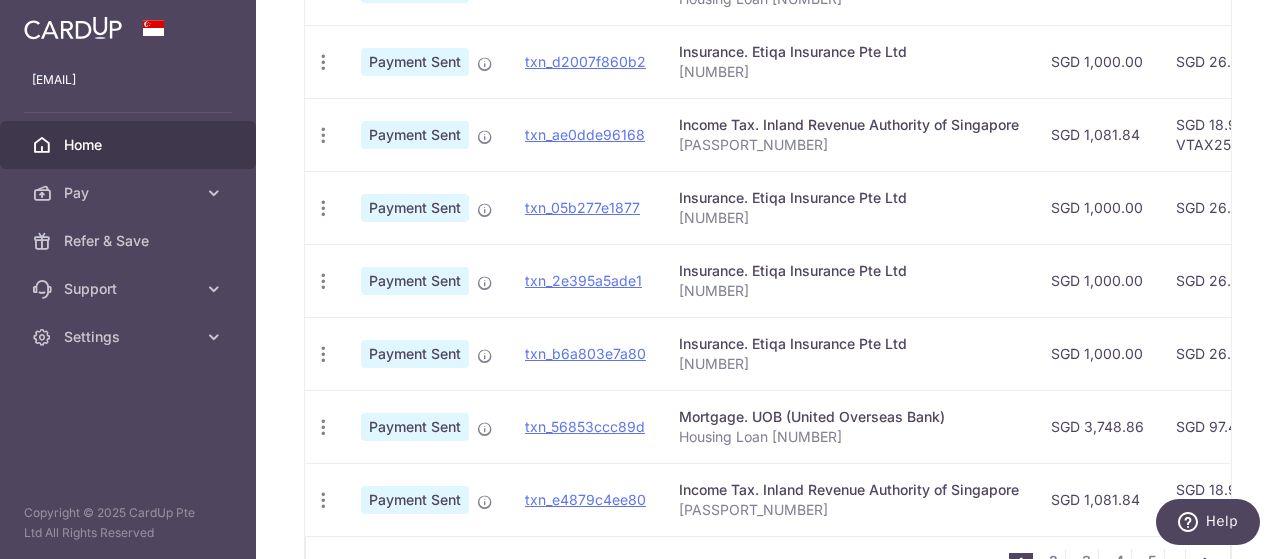 scroll, scrollTop: 904, scrollLeft: 0, axis: vertical 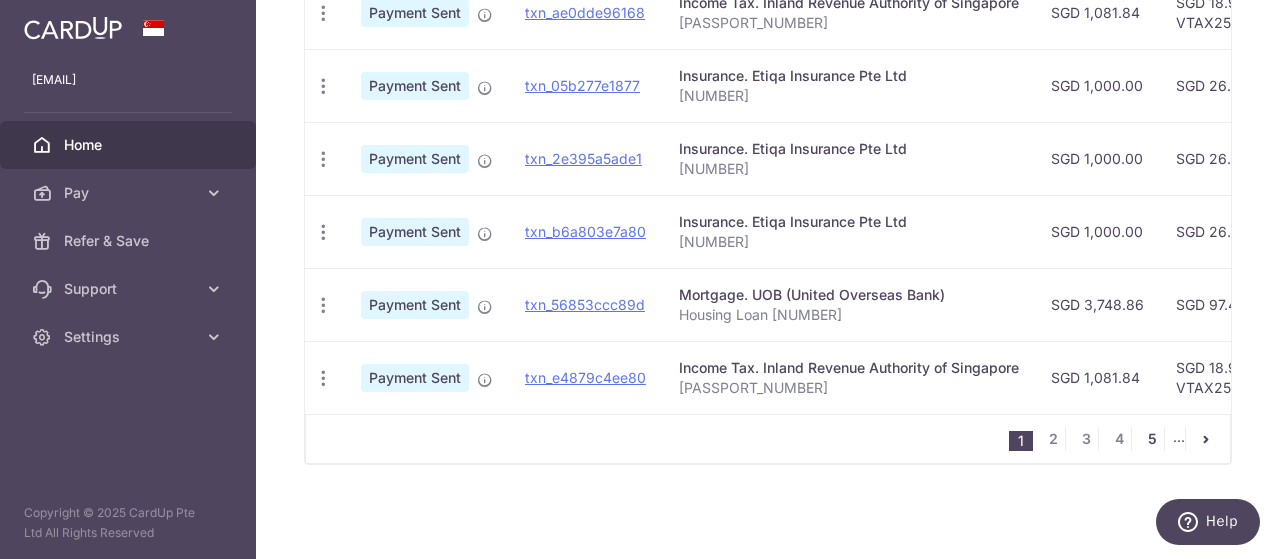 click on "5" at bounding box center (1152, 439) 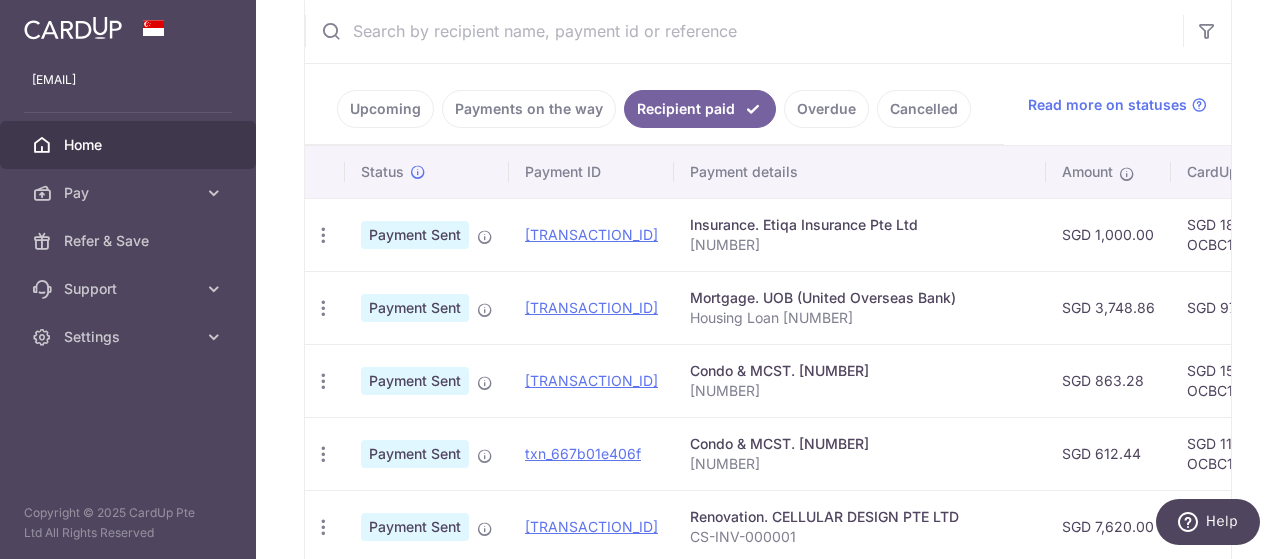 scroll, scrollTop: 404, scrollLeft: 0, axis: vertical 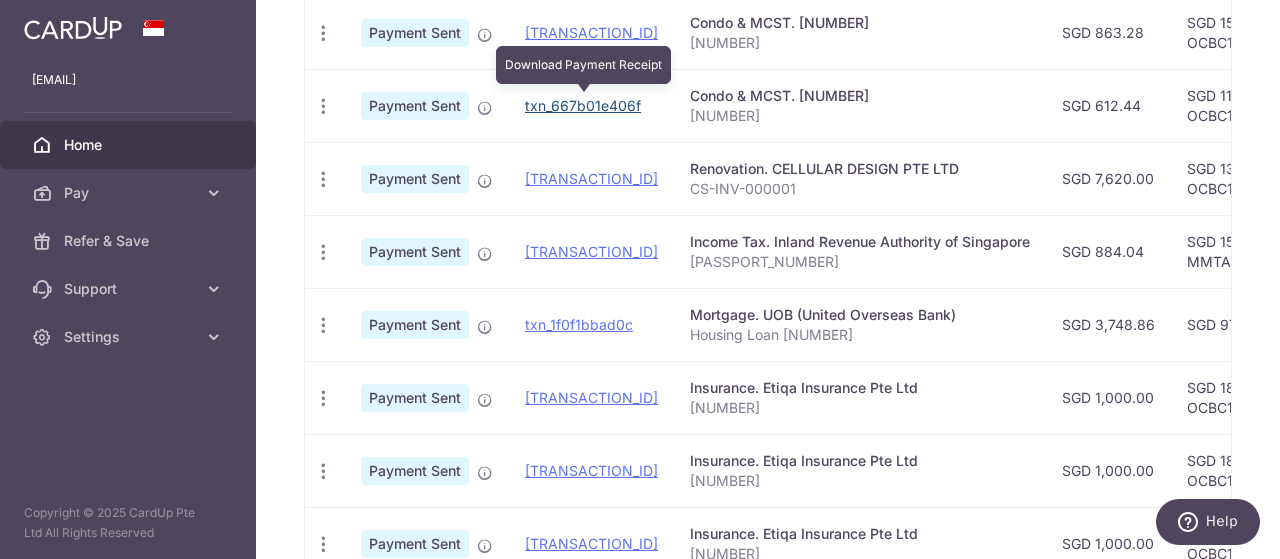 click on "txn_667b01e406f" at bounding box center (583, 105) 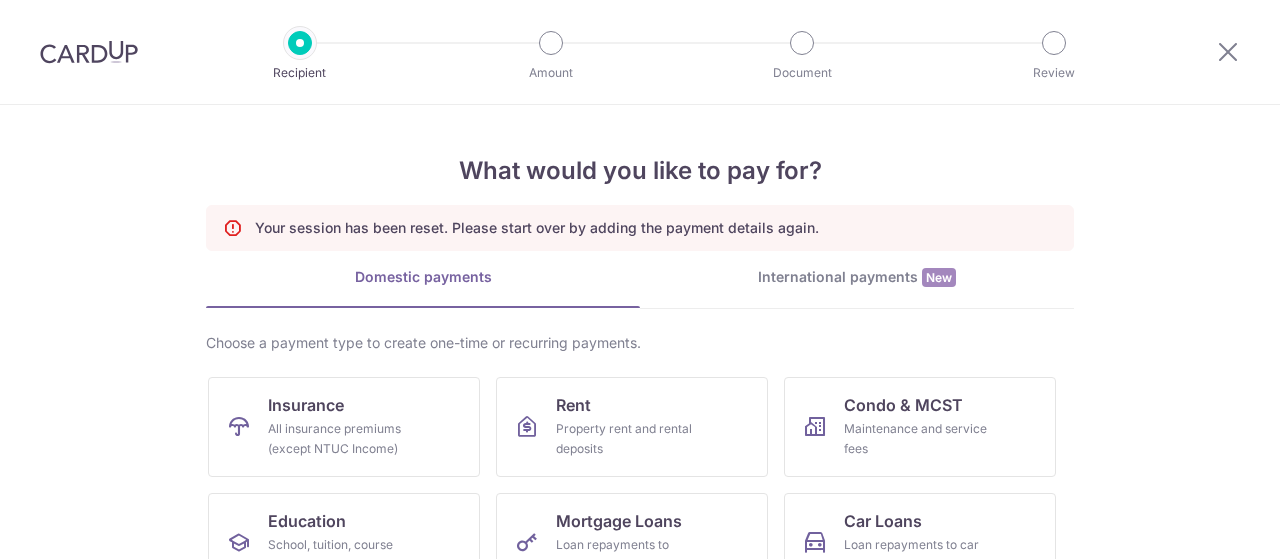scroll, scrollTop: 0, scrollLeft: 0, axis: both 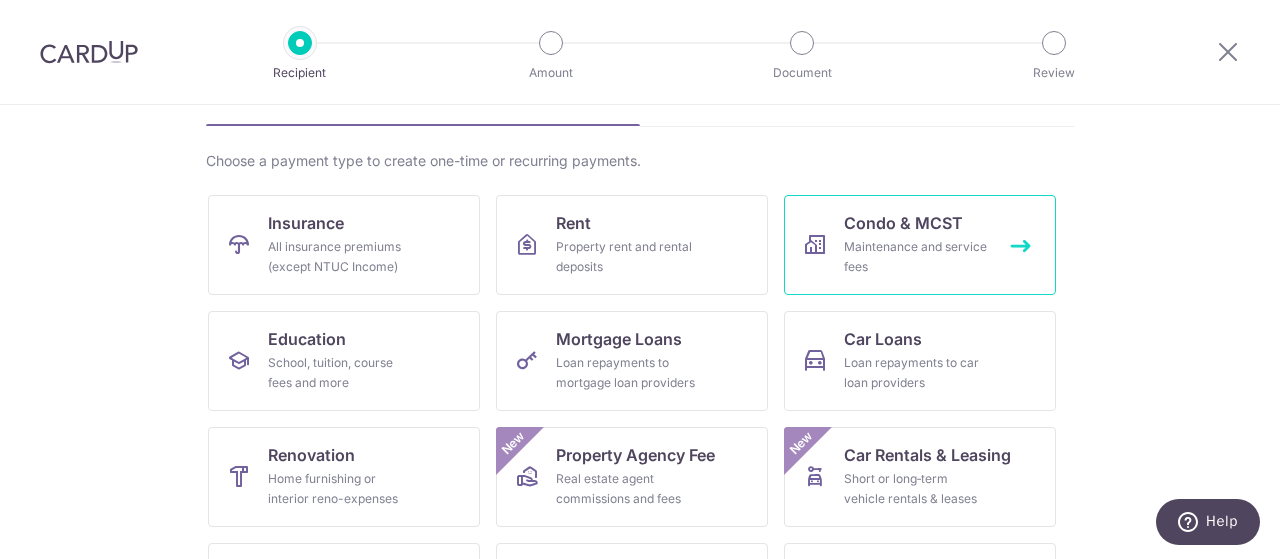 click on "Condo & MCST" at bounding box center (903, 223) 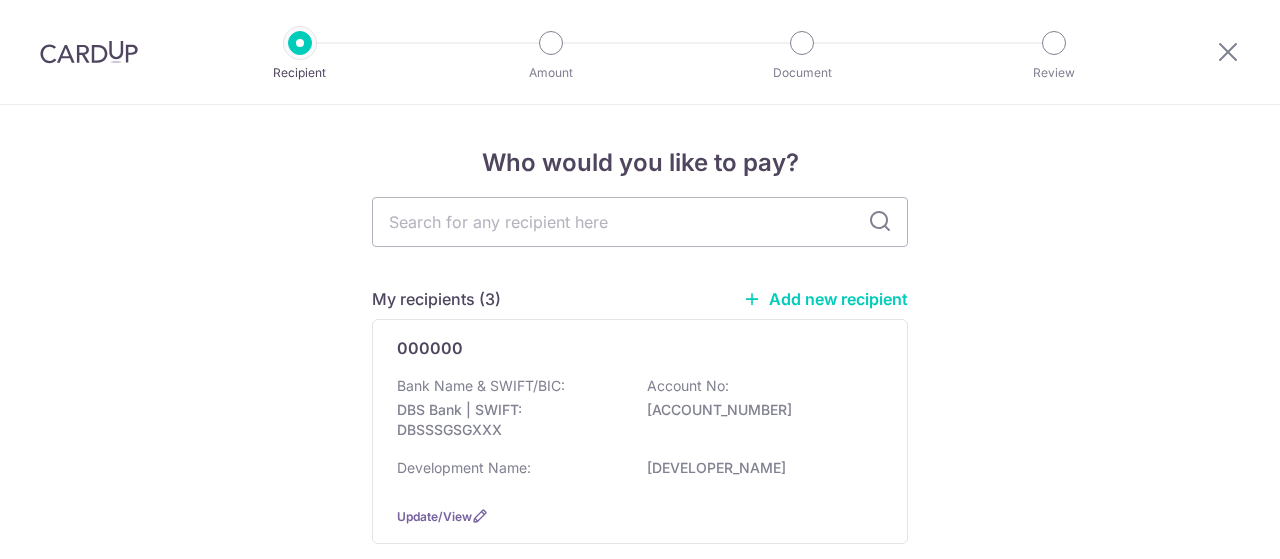scroll, scrollTop: 0, scrollLeft: 0, axis: both 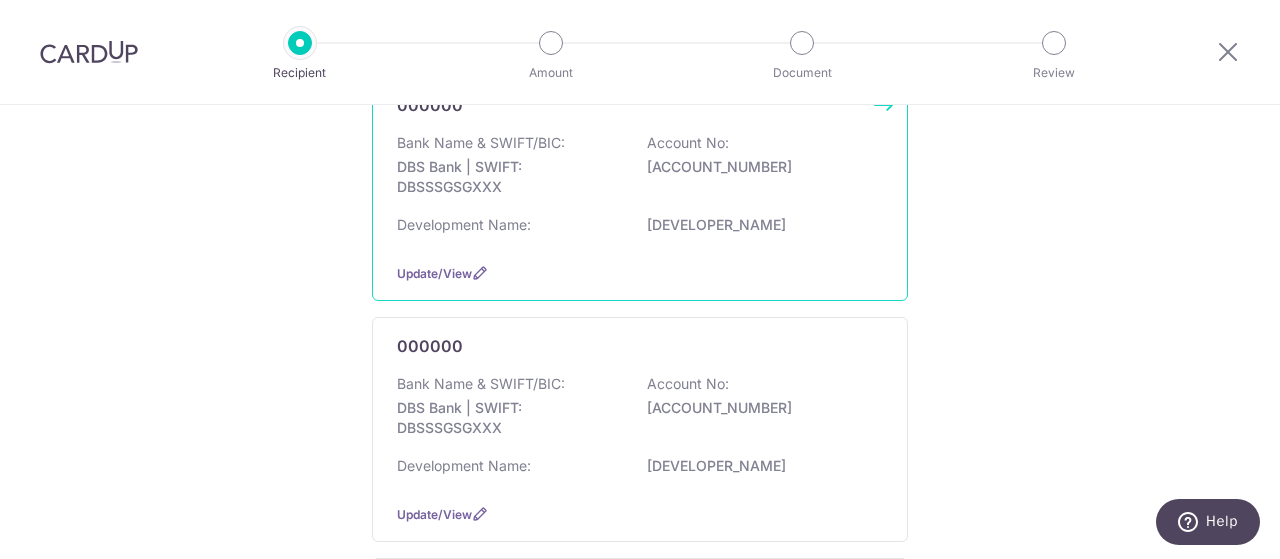 click on "Bank Name & SWIFT/BIC:
DBS Bank | SWIFT: DBSSSGSGXXX
Account No:
0721079208" at bounding box center (640, 170) 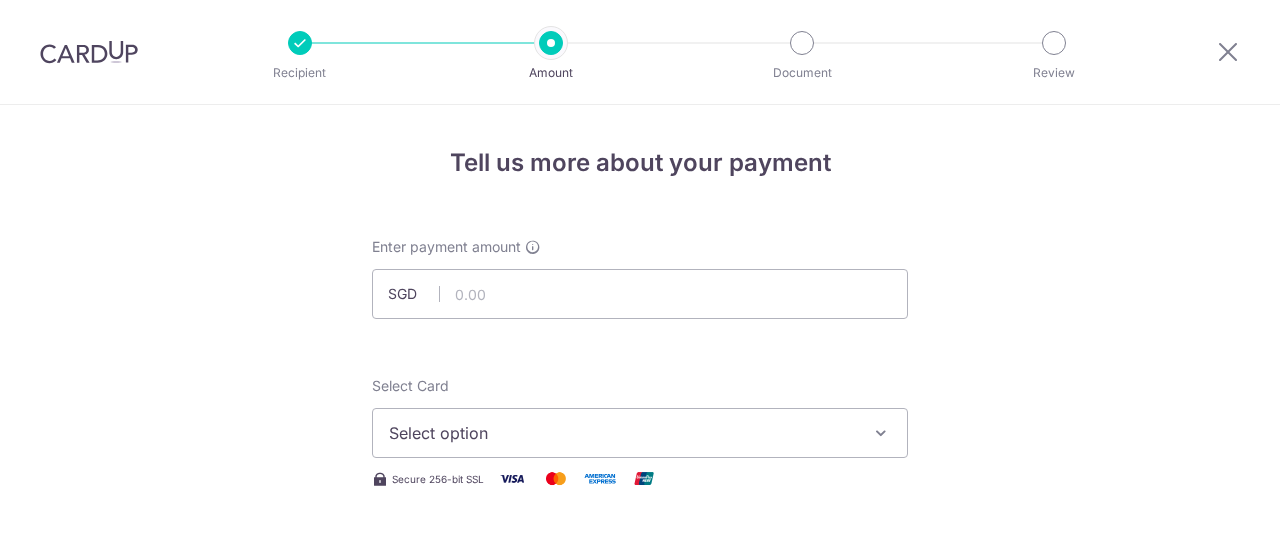 scroll, scrollTop: 0, scrollLeft: 0, axis: both 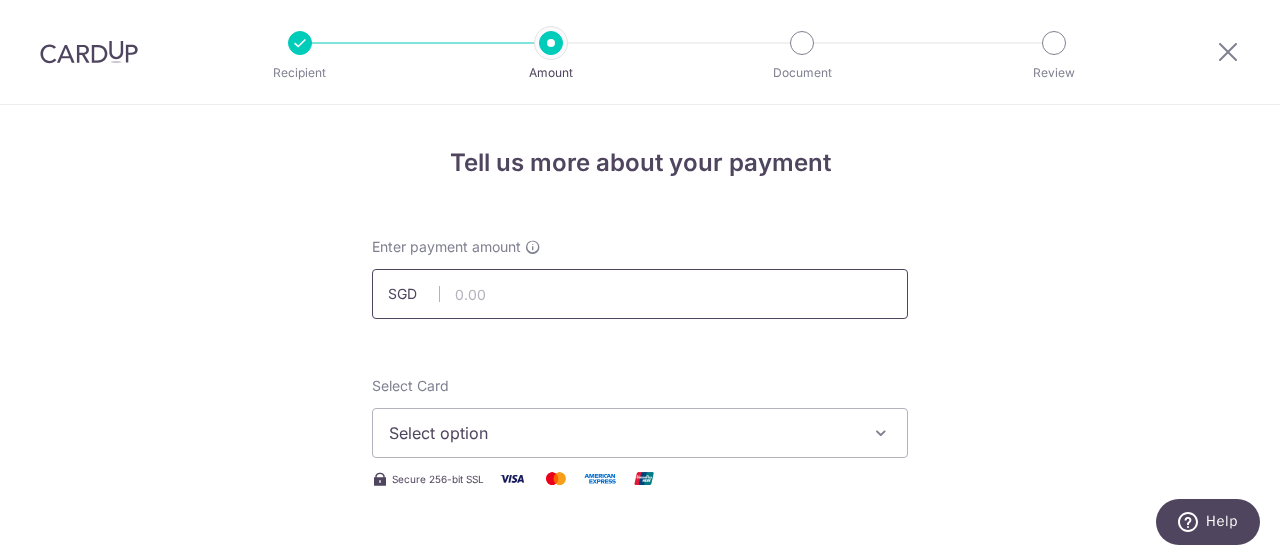 click at bounding box center (640, 294) 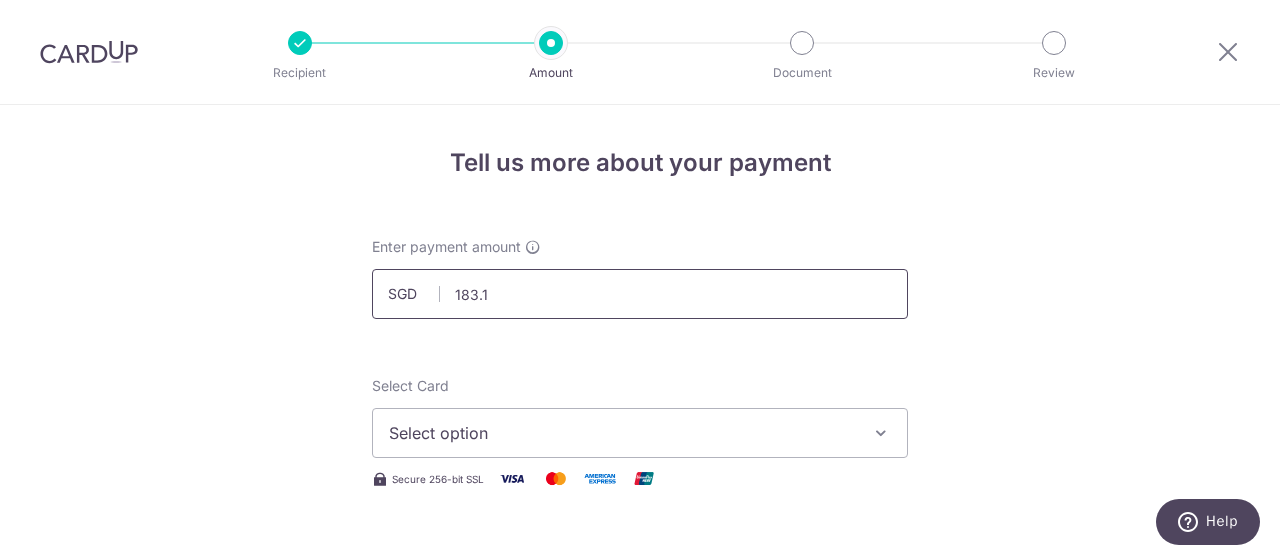type on "183.12" 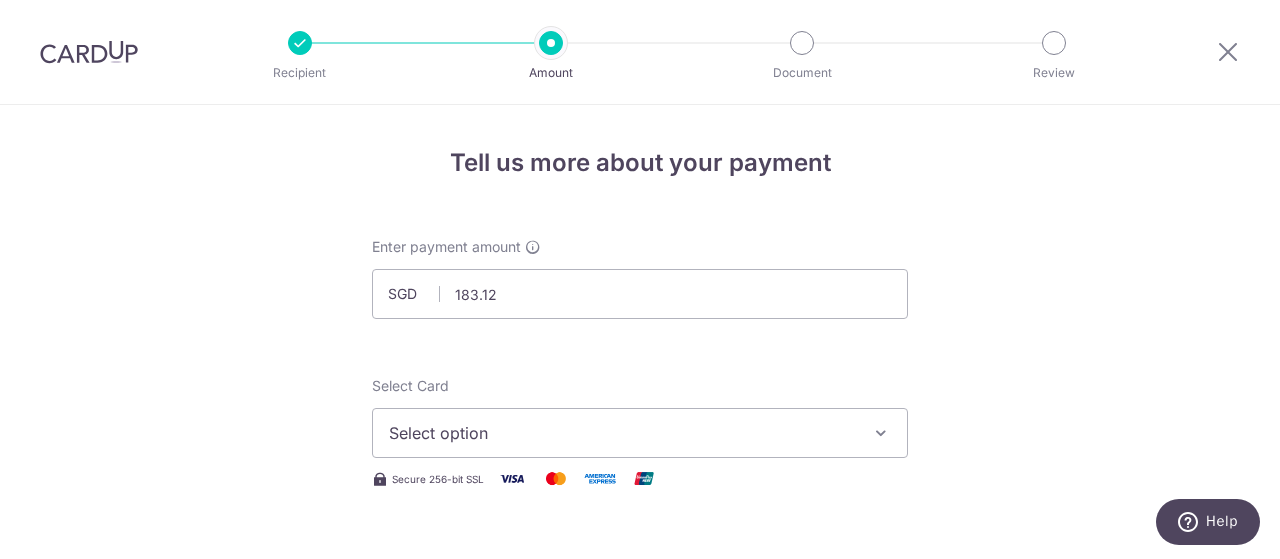 click on "Select option" at bounding box center [622, 433] 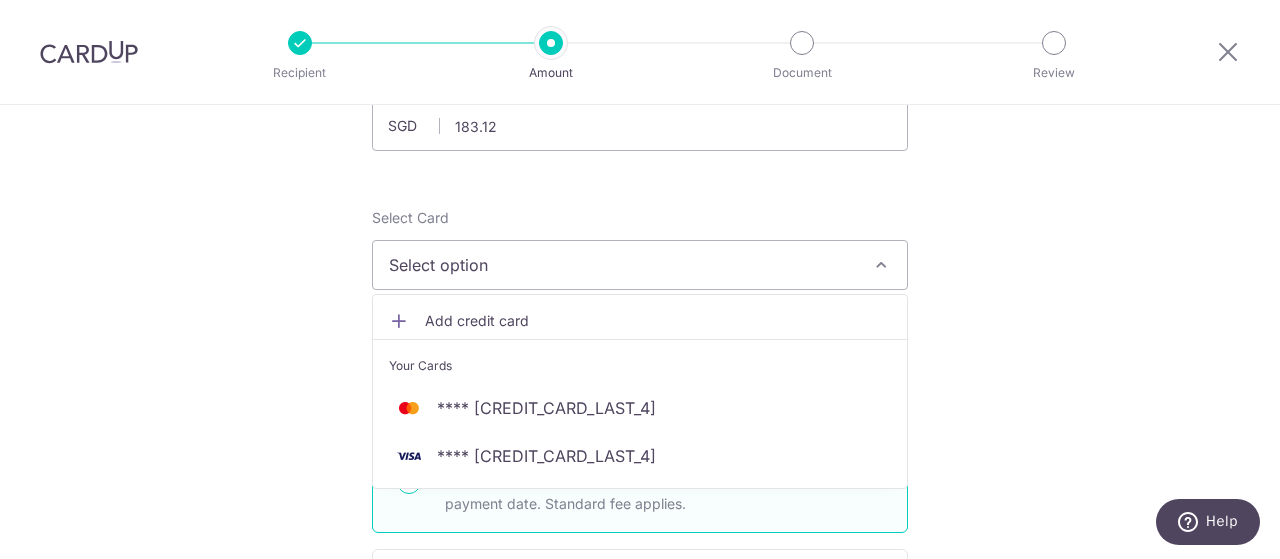 scroll, scrollTop: 178, scrollLeft: 0, axis: vertical 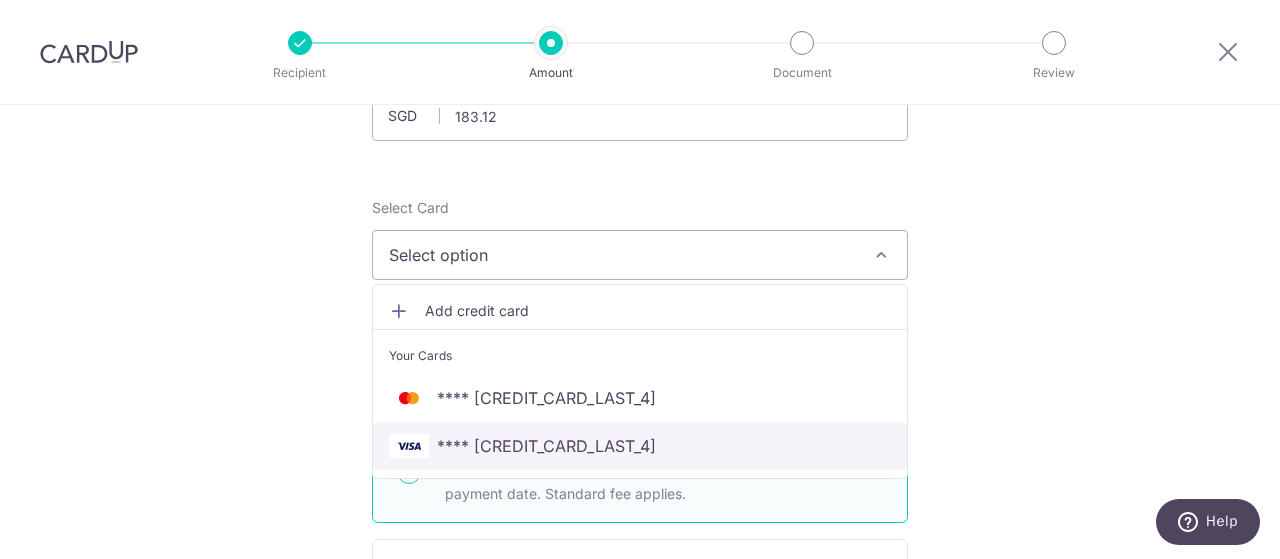 click on "**** 2566" at bounding box center [640, 446] 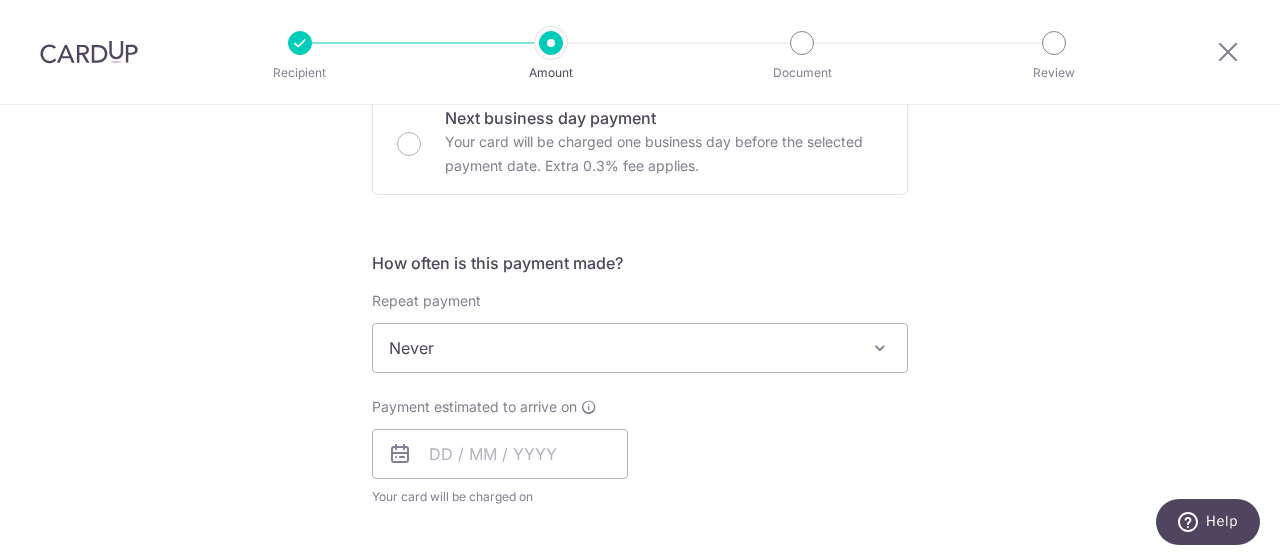 scroll, scrollTop: 630, scrollLeft: 0, axis: vertical 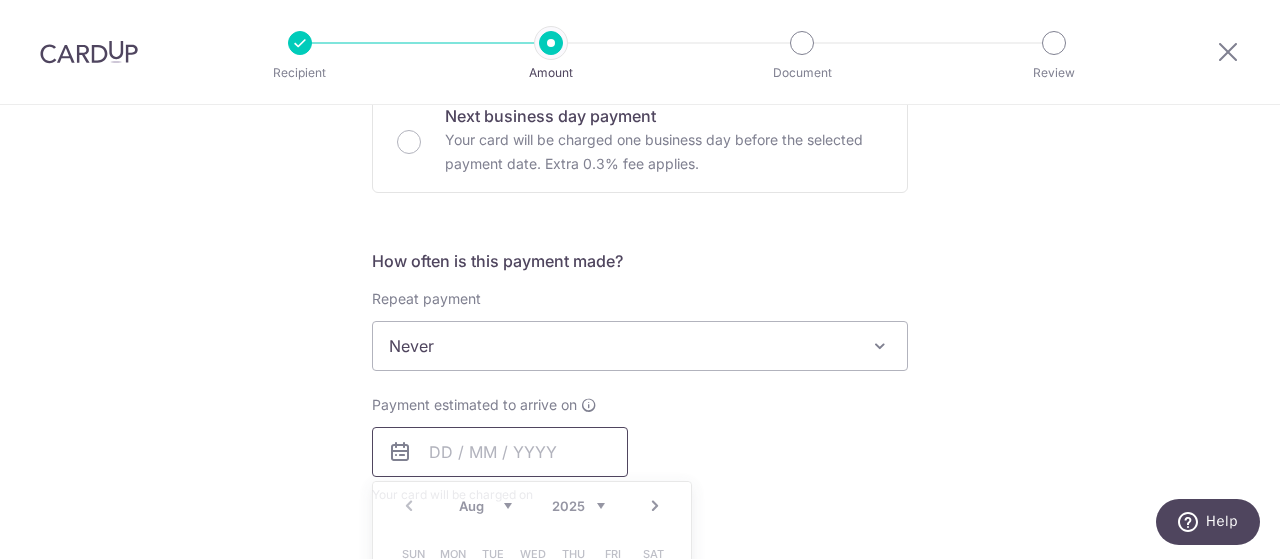 click at bounding box center (500, 452) 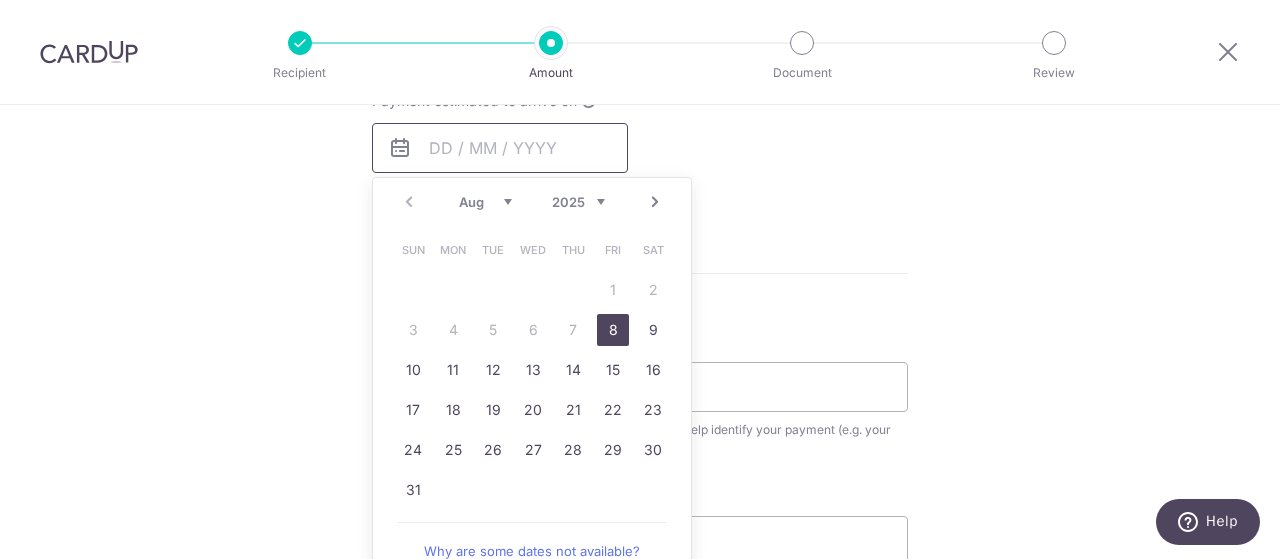 scroll, scrollTop: 935, scrollLeft: 0, axis: vertical 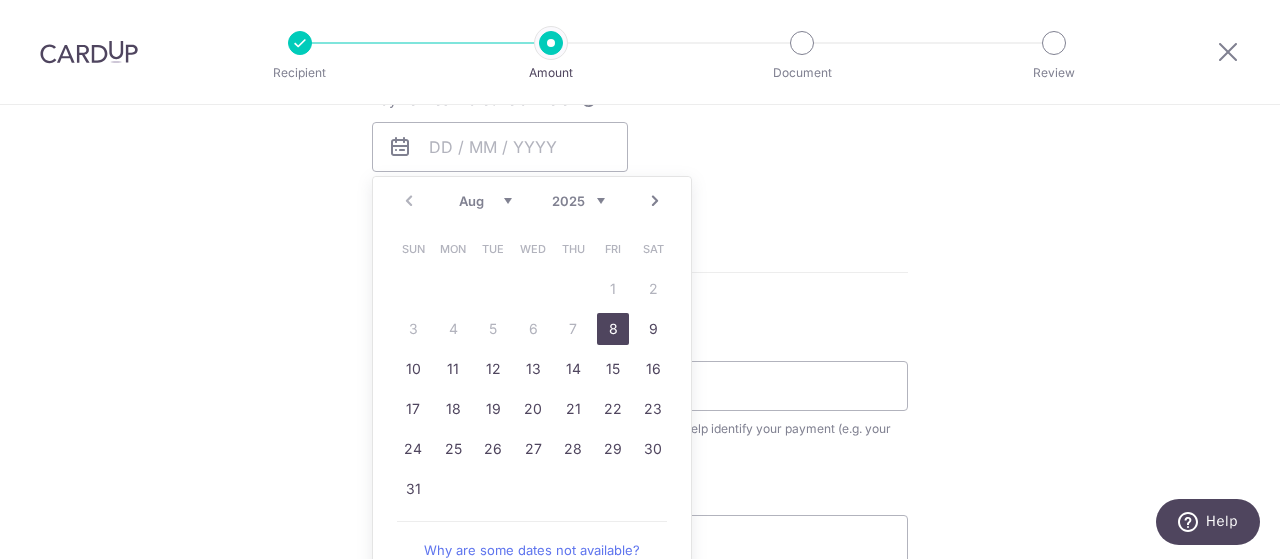 click on "8" at bounding box center (613, 329) 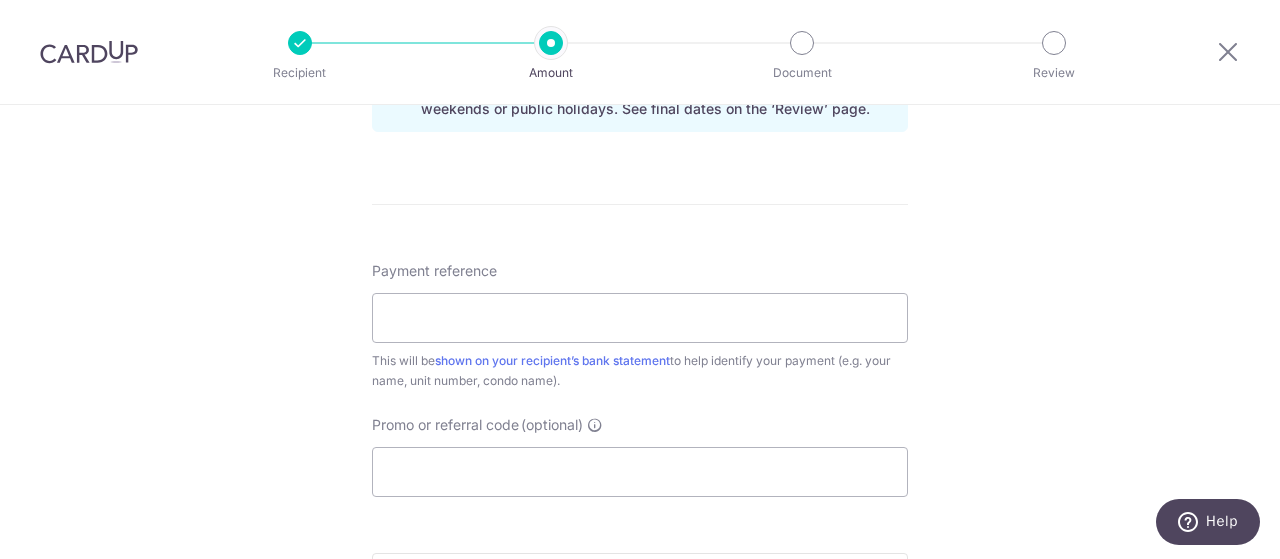 scroll, scrollTop: 1087, scrollLeft: 0, axis: vertical 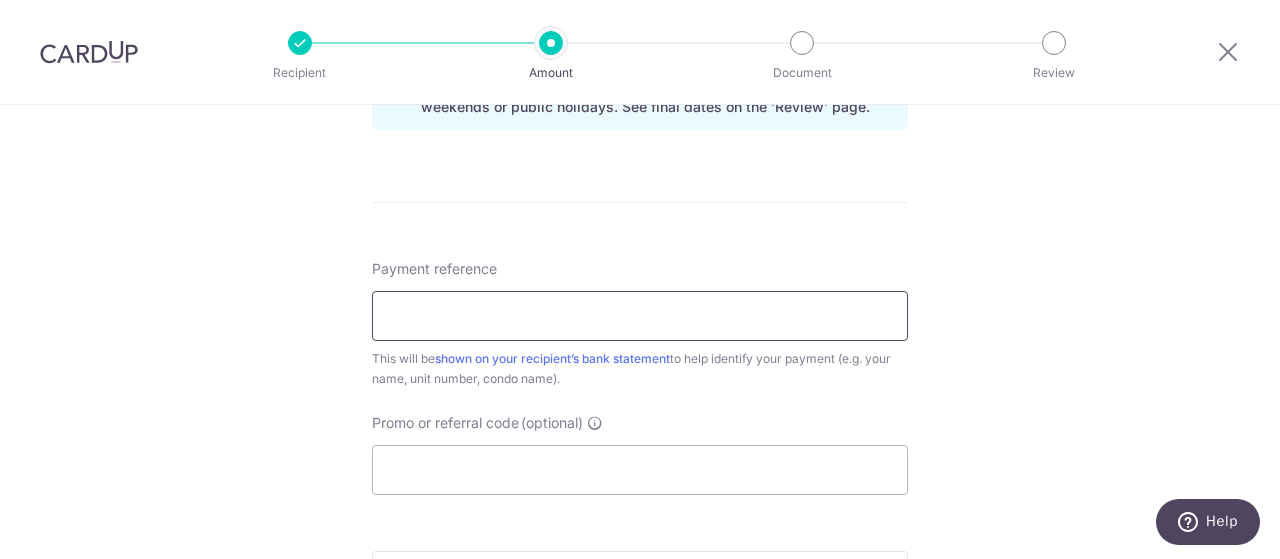 click on "Payment reference" at bounding box center [640, 316] 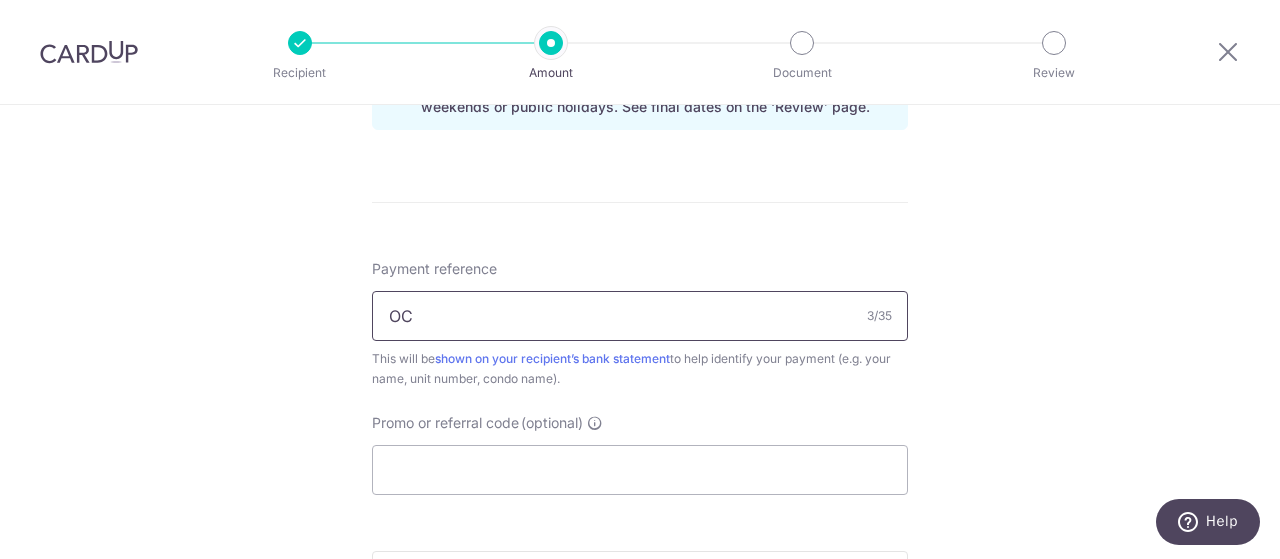 type on "O" 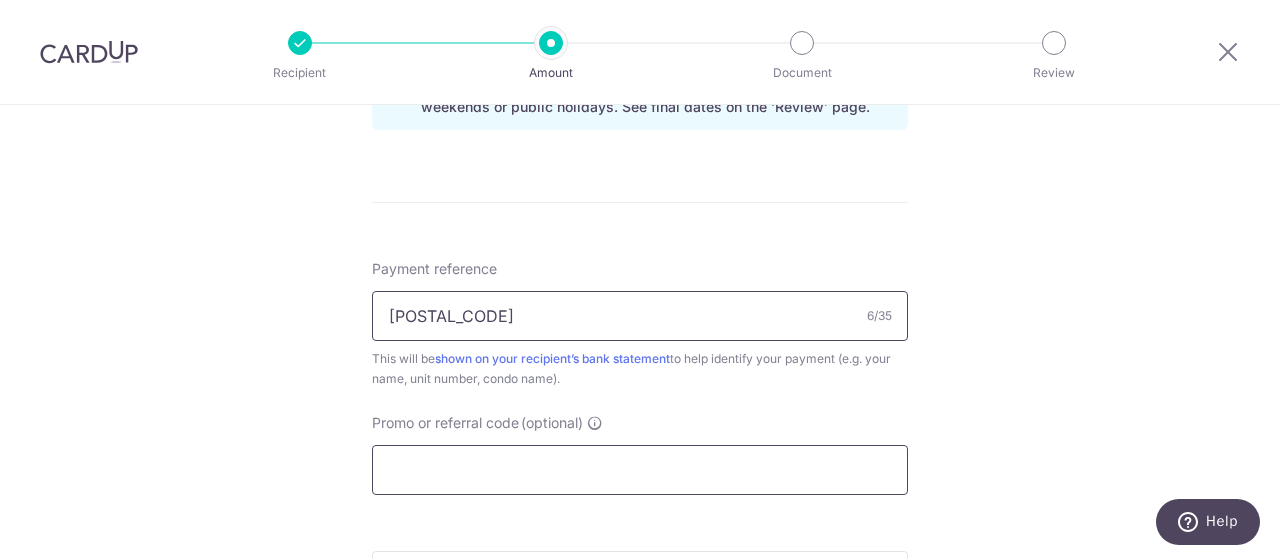 type on "[SSN]" 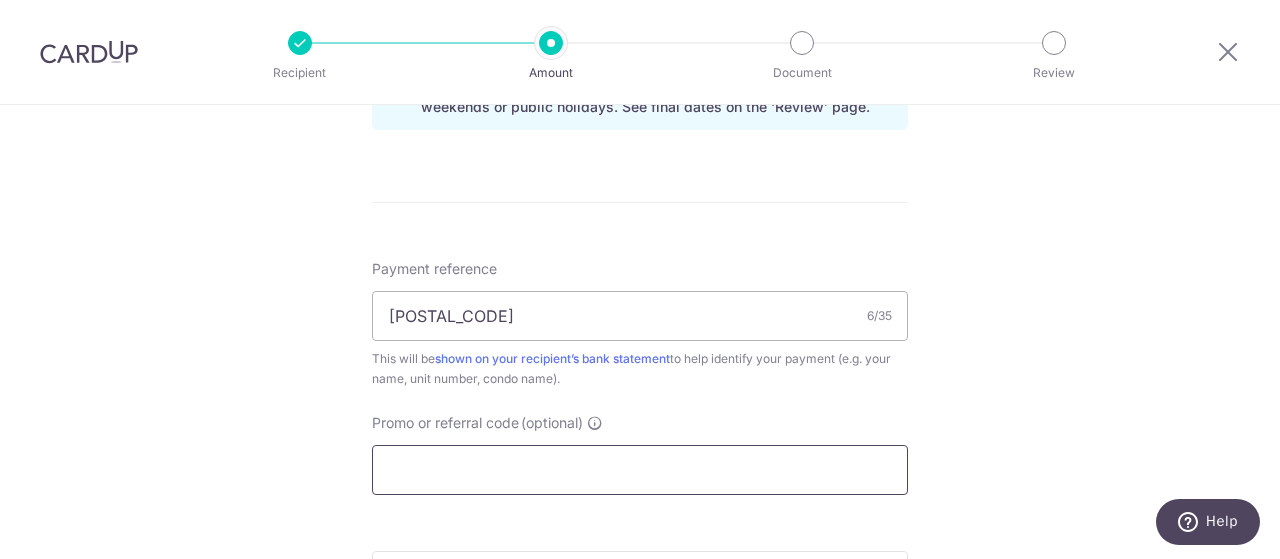 click on "Promo or referral code
(optional)" at bounding box center (640, 470) 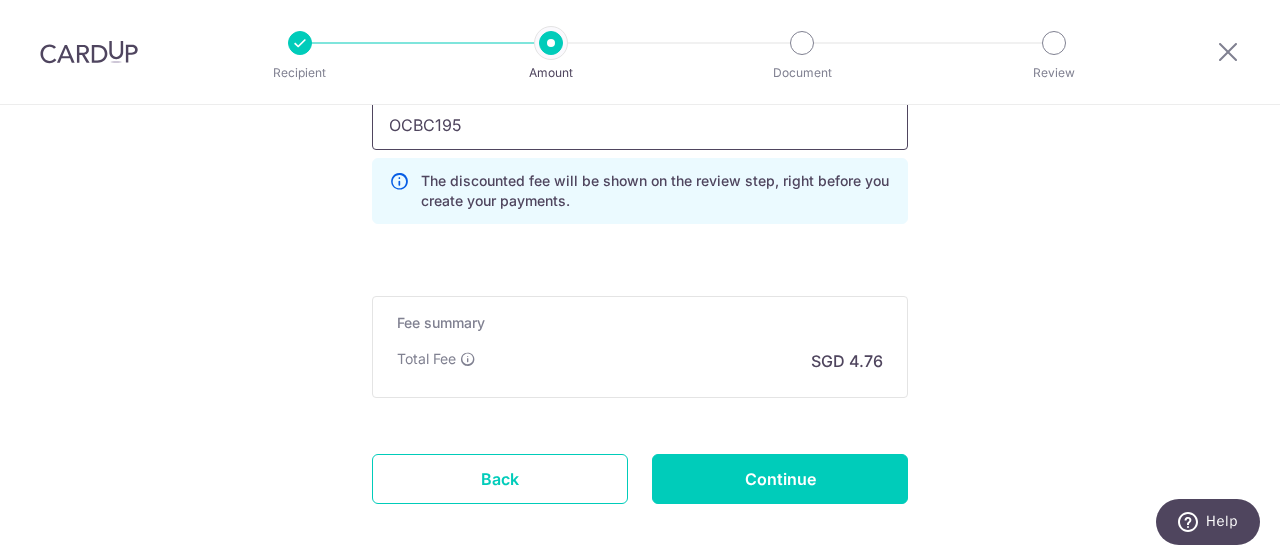 scroll, scrollTop: 1433, scrollLeft: 0, axis: vertical 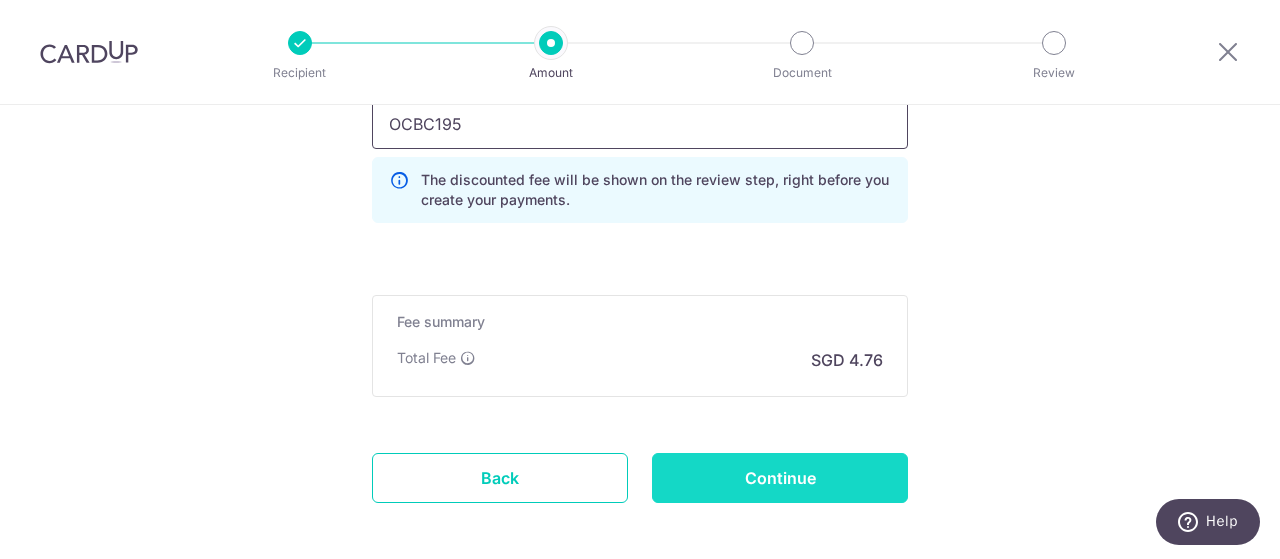 type on "OCBC195" 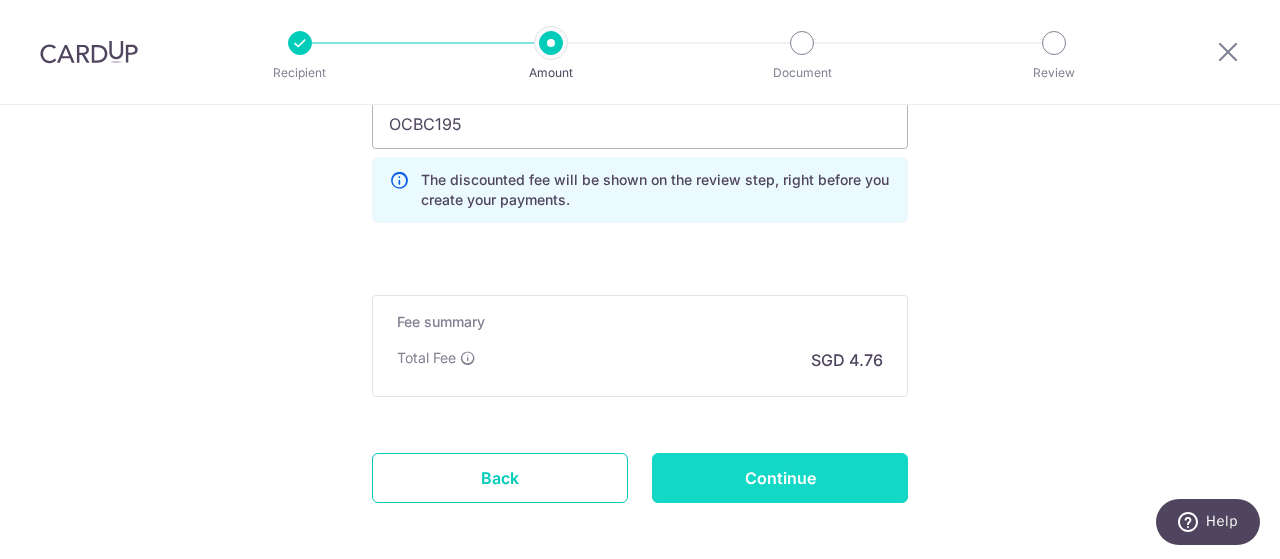 click on "Continue" at bounding box center (780, 478) 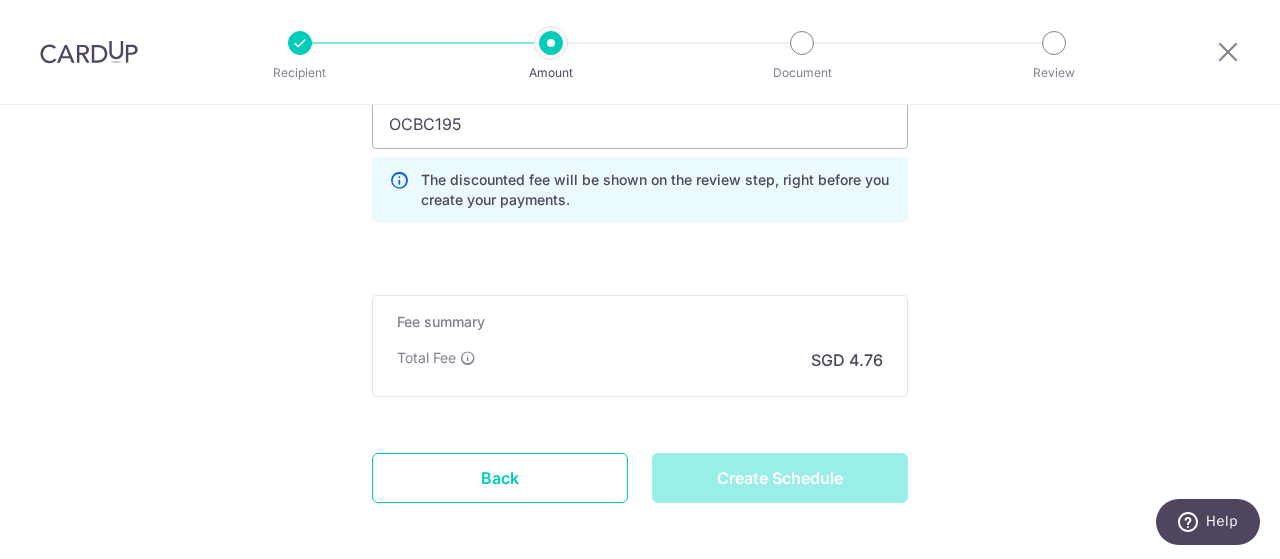 type on "Create Schedule" 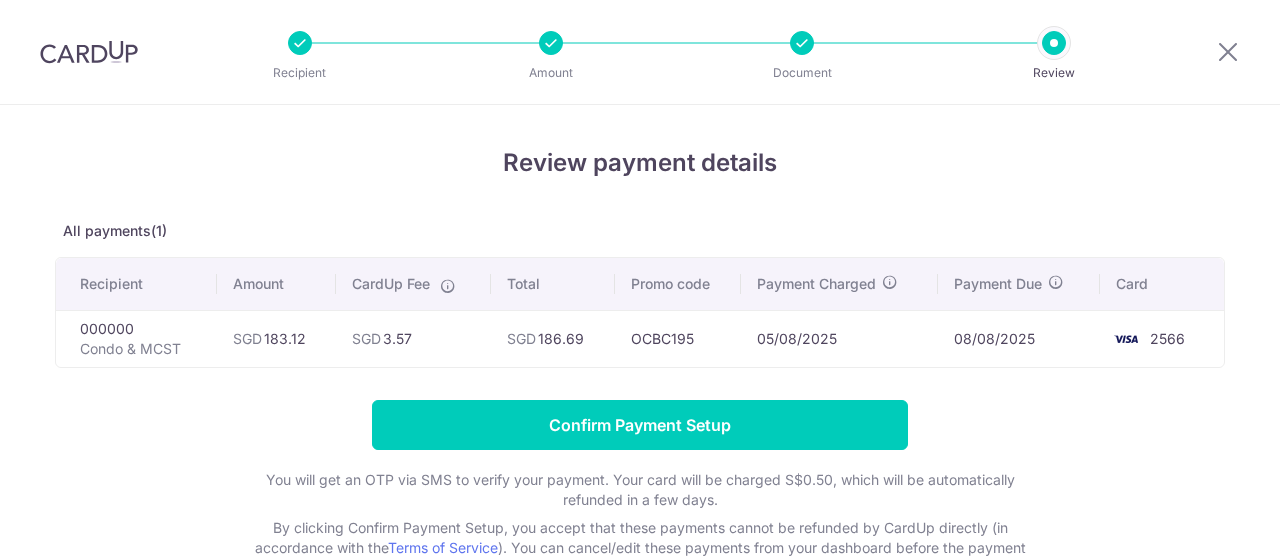 scroll, scrollTop: 0, scrollLeft: 0, axis: both 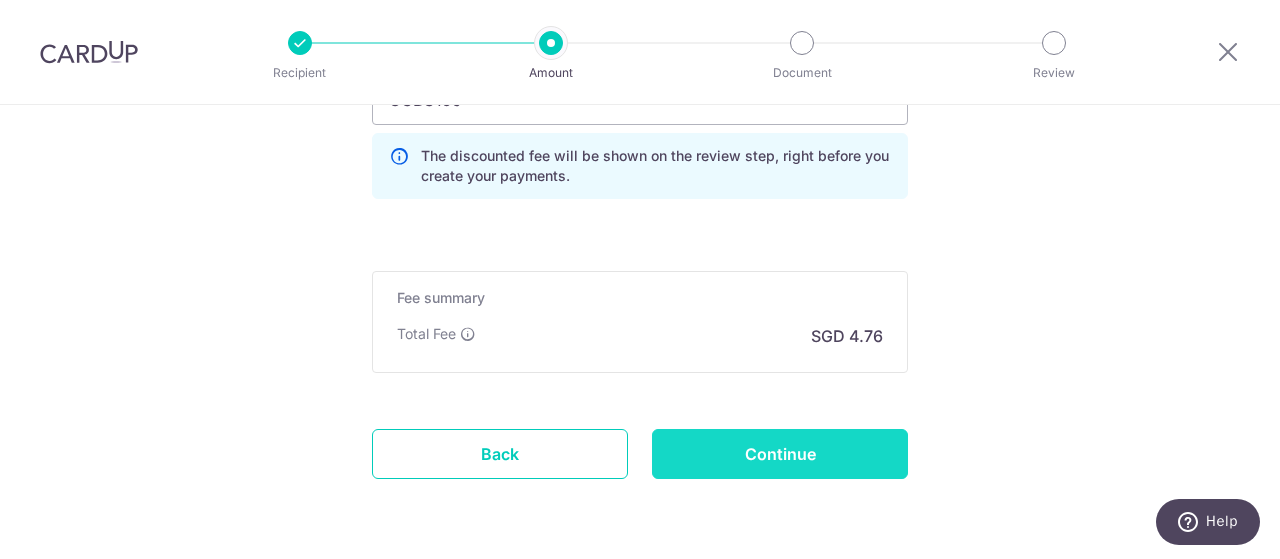 click on "Continue" at bounding box center [780, 454] 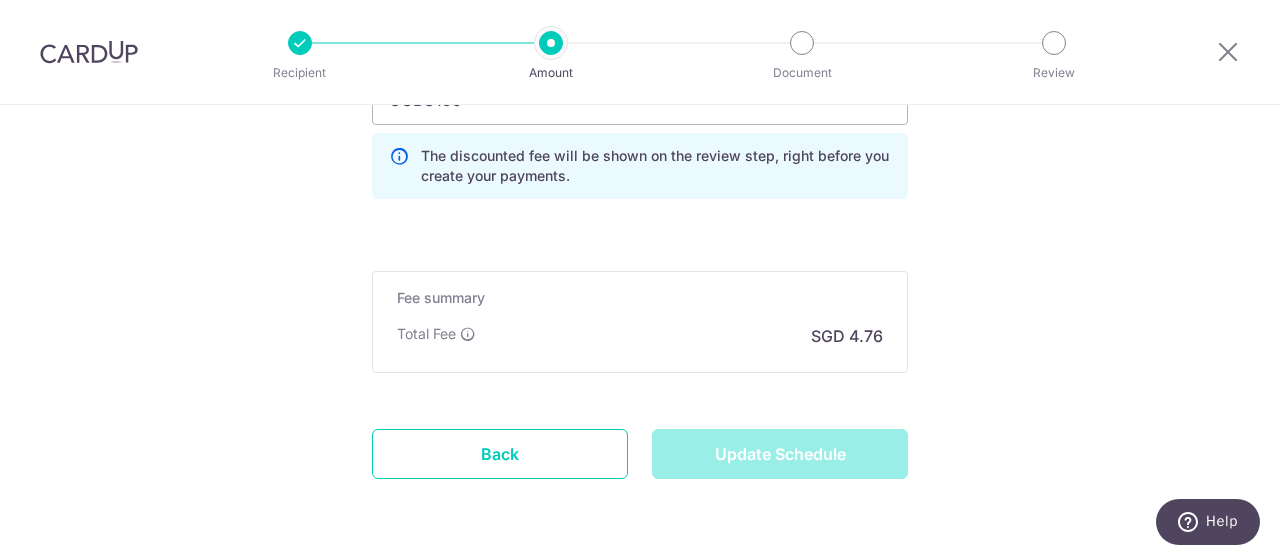 type on "Update Schedule" 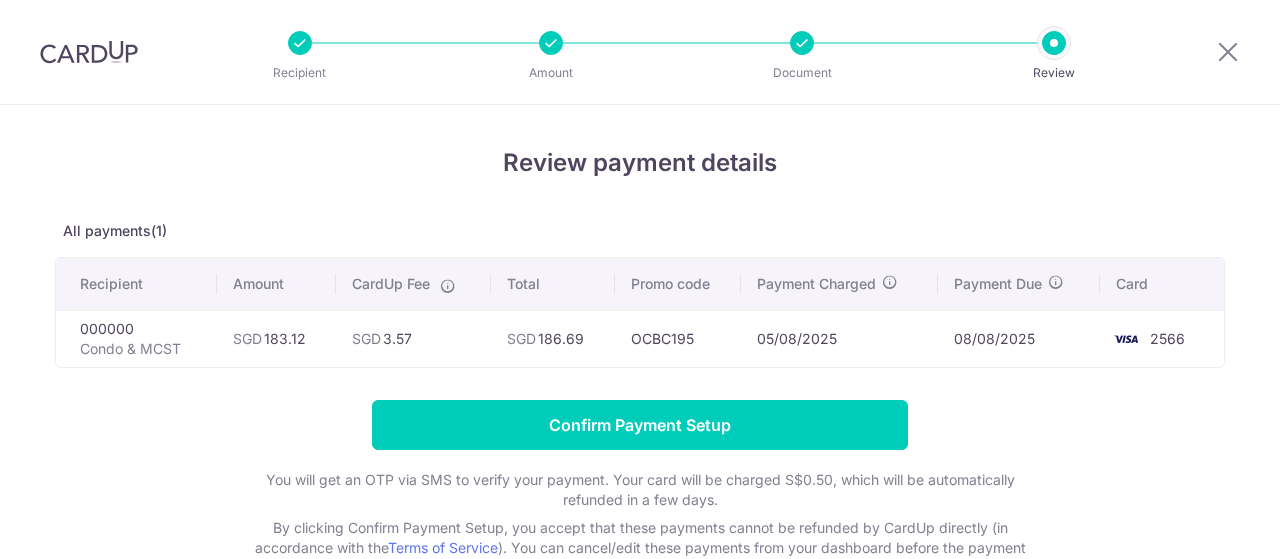 scroll, scrollTop: 0, scrollLeft: 0, axis: both 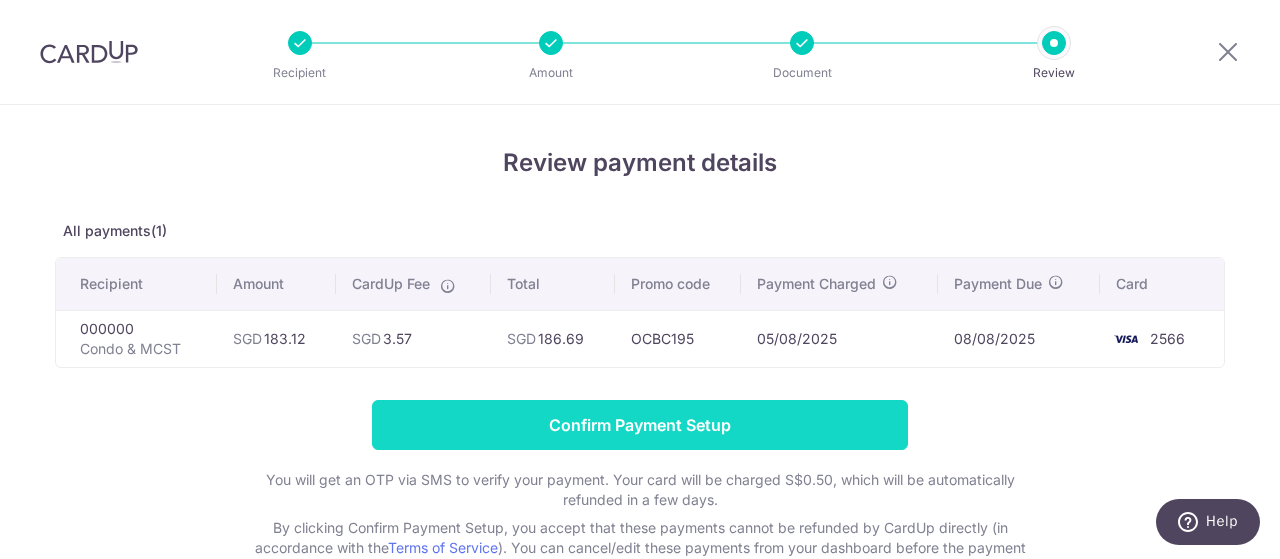 click on "Confirm Payment Setup" at bounding box center (640, 425) 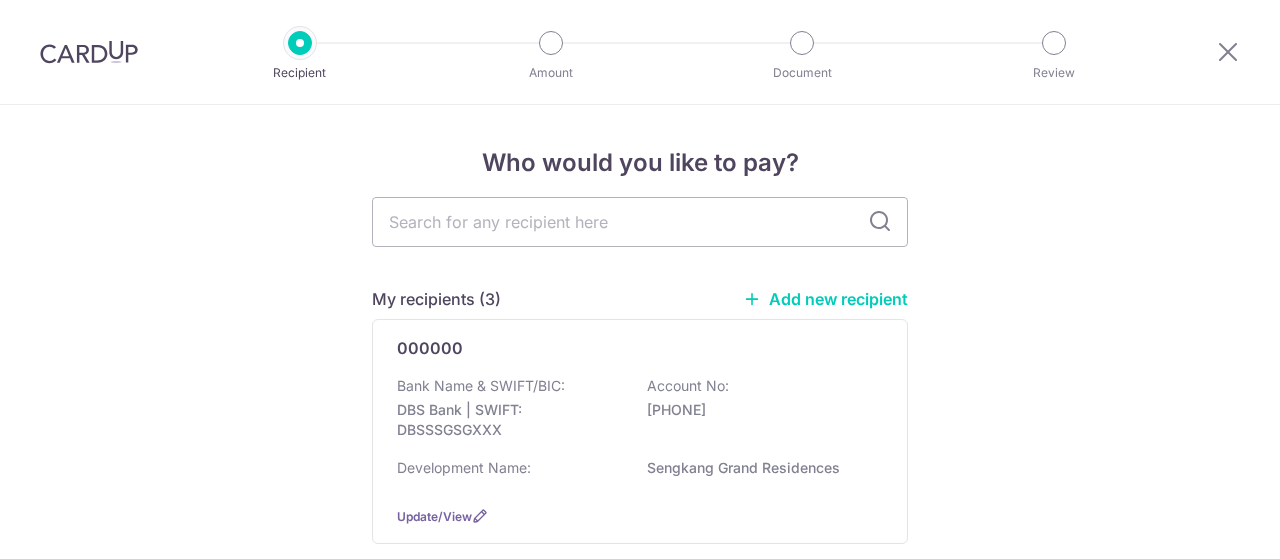 scroll, scrollTop: 0, scrollLeft: 0, axis: both 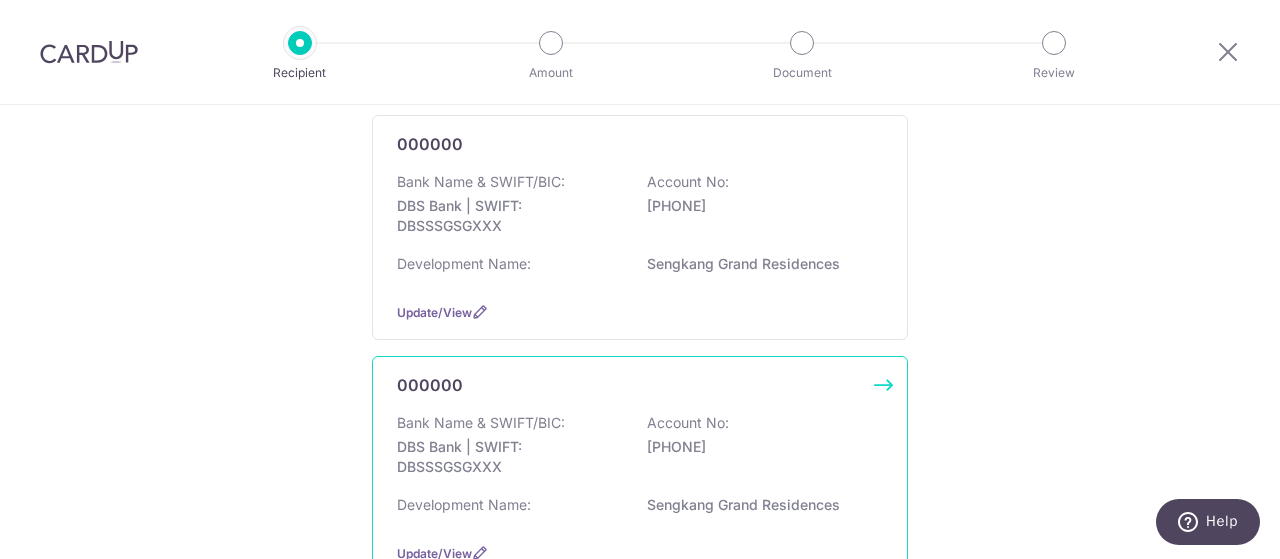 click on "0721072947" at bounding box center [759, 447] 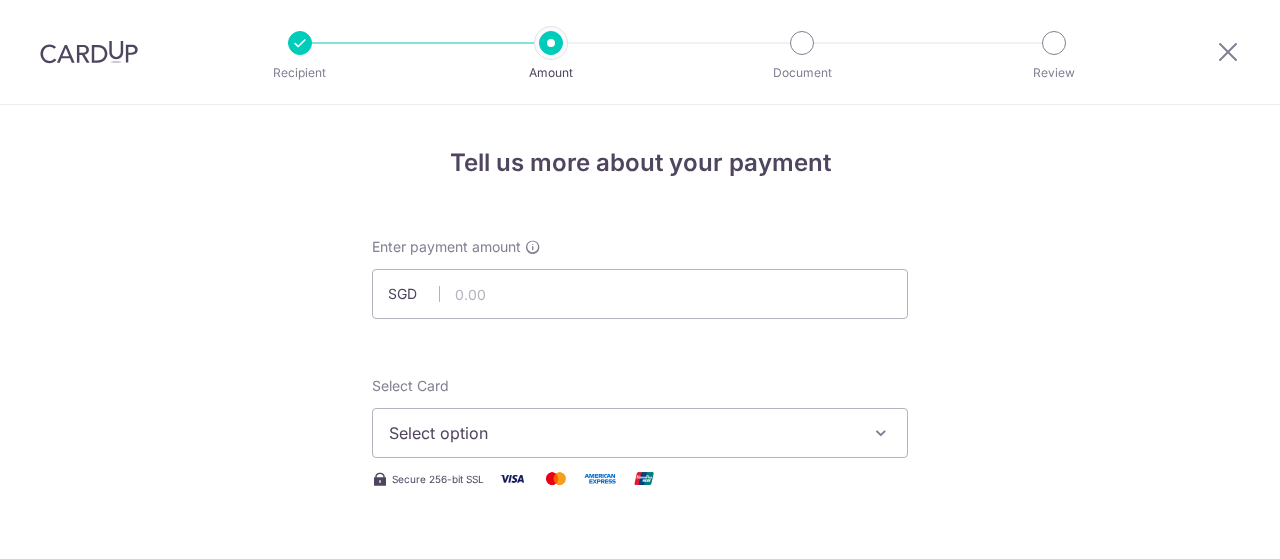 scroll, scrollTop: 0, scrollLeft: 0, axis: both 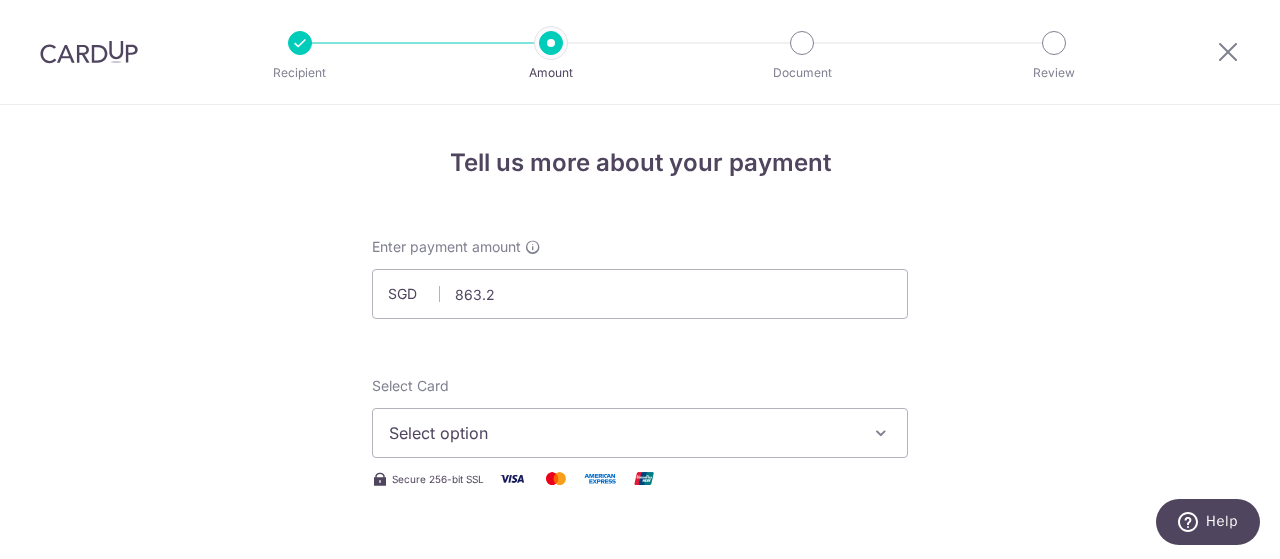 type on "863.28" 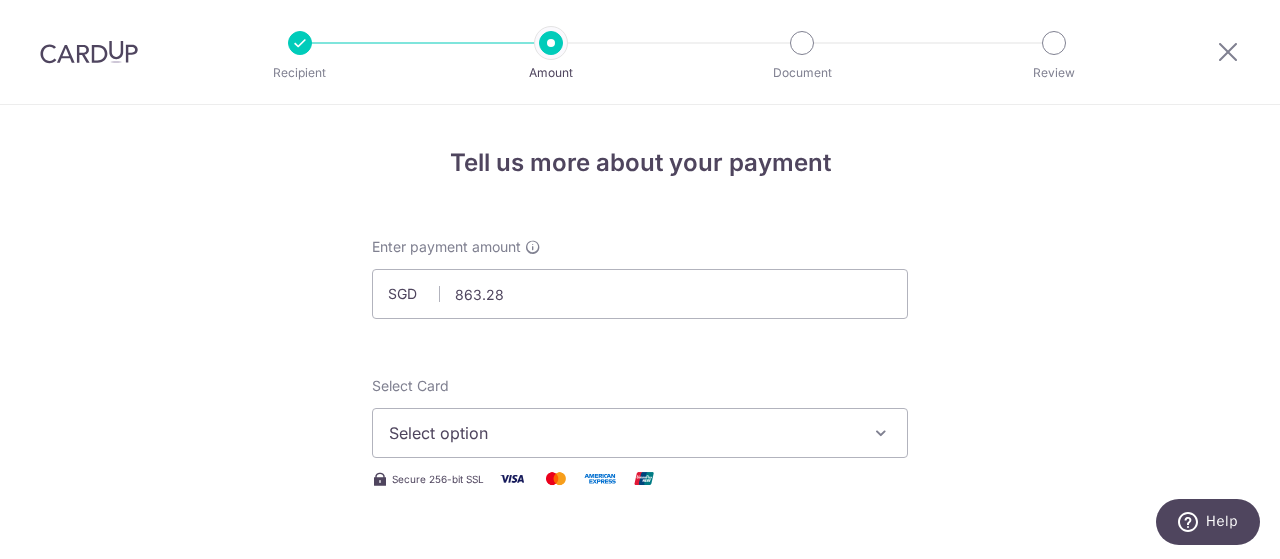click on "Select option" at bounding box center [622, 433] 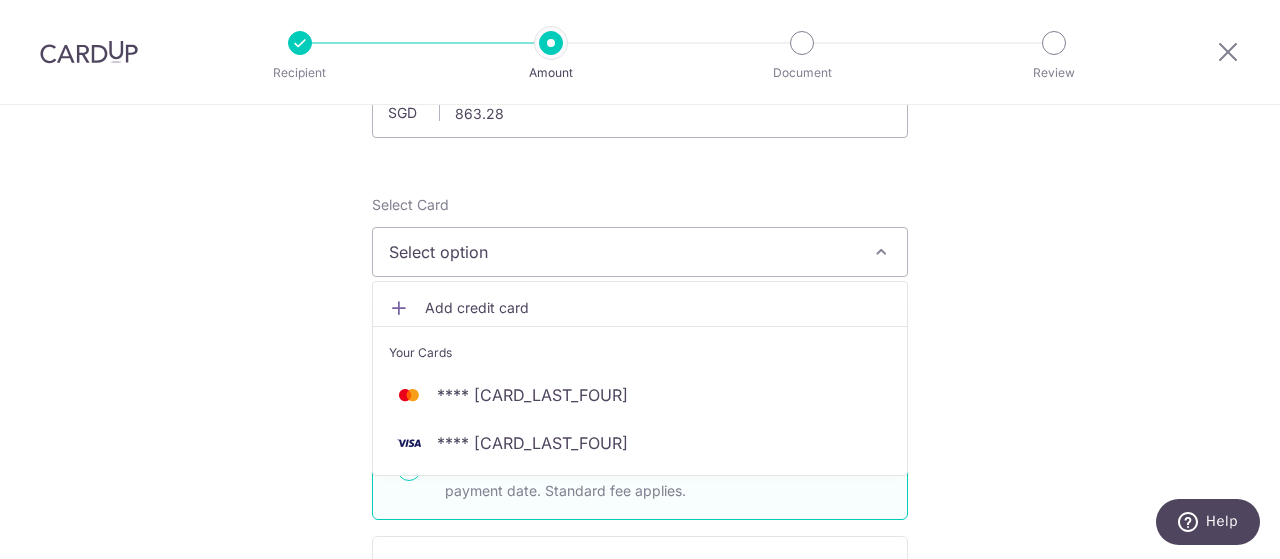scroll, scrollTop: 182, scrollLeft: 0, axis: vertical 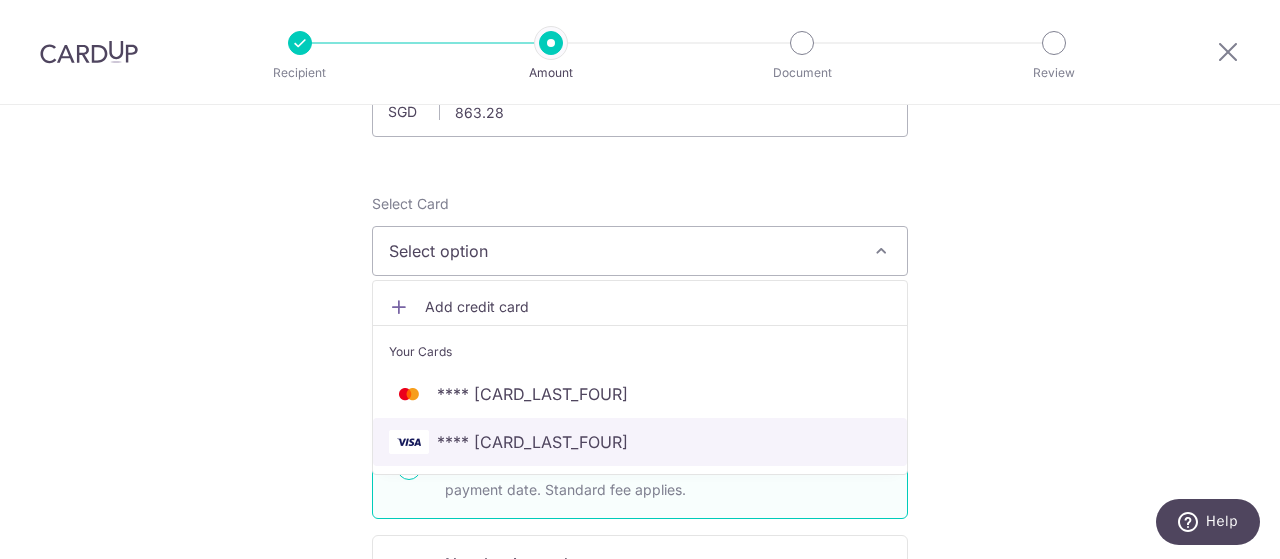 click on "**** 2566" at bounding box center [640, 442] 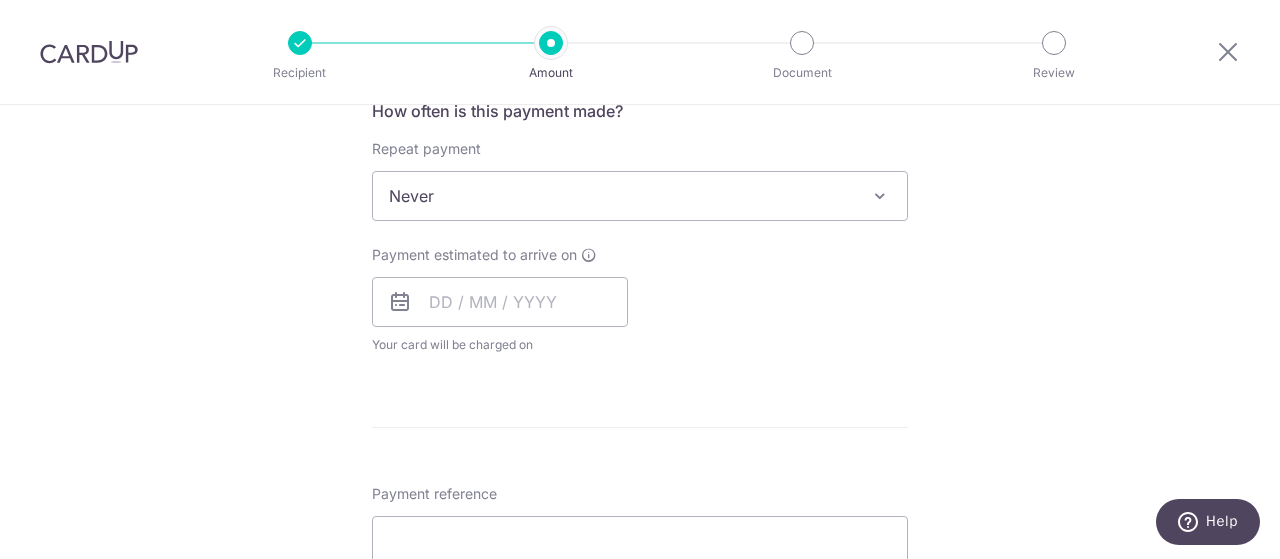 scroll, scrollTop: 799, scrollLeft: 0, axis: vertical 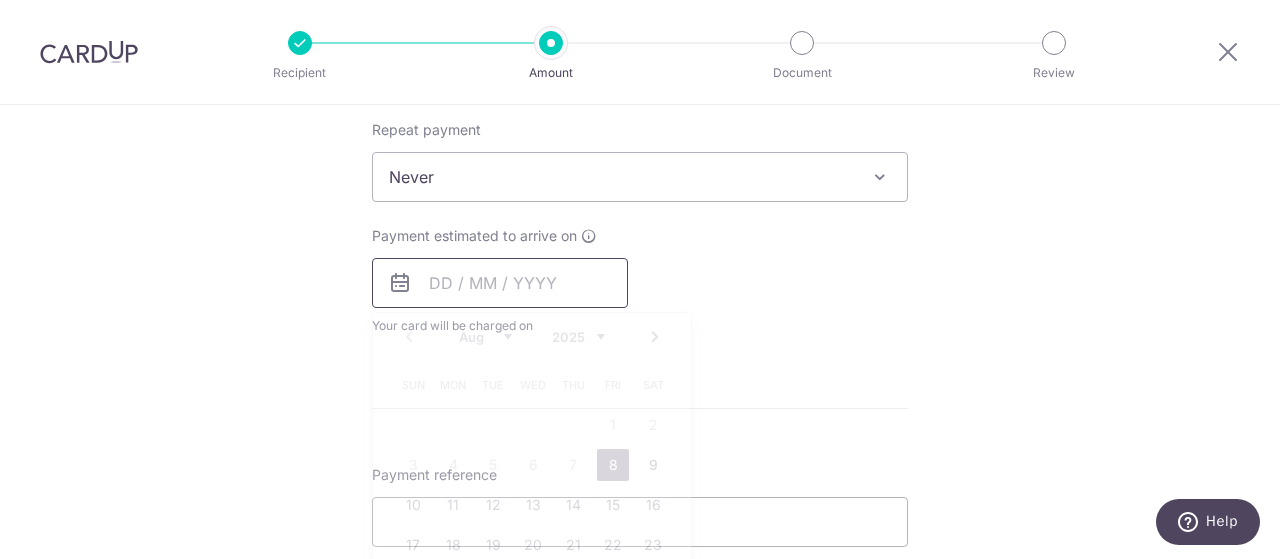 click at bounding box center (500, 283) 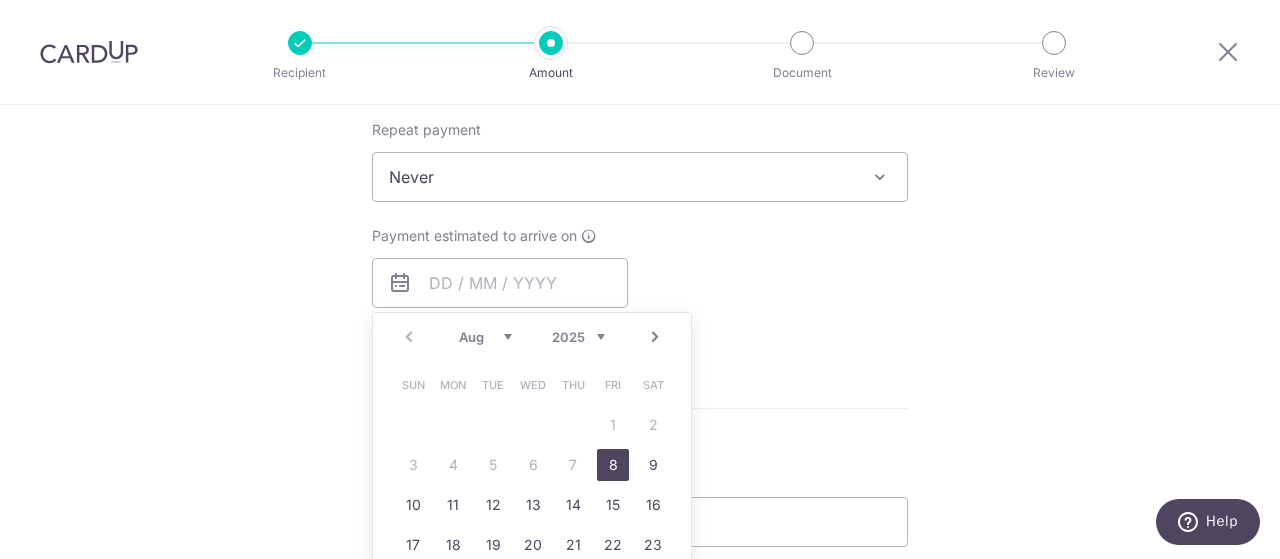 click on "8" at bounding box center [613, 465] 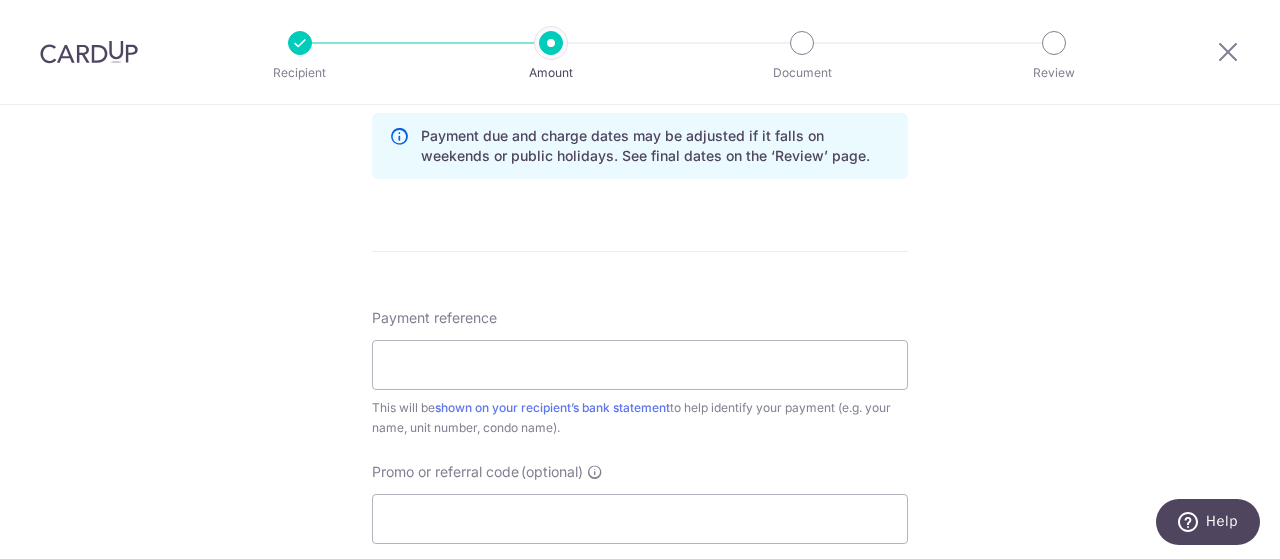 scroll, scrollTop: 1040, scrollLeft: 0, axis: vertical 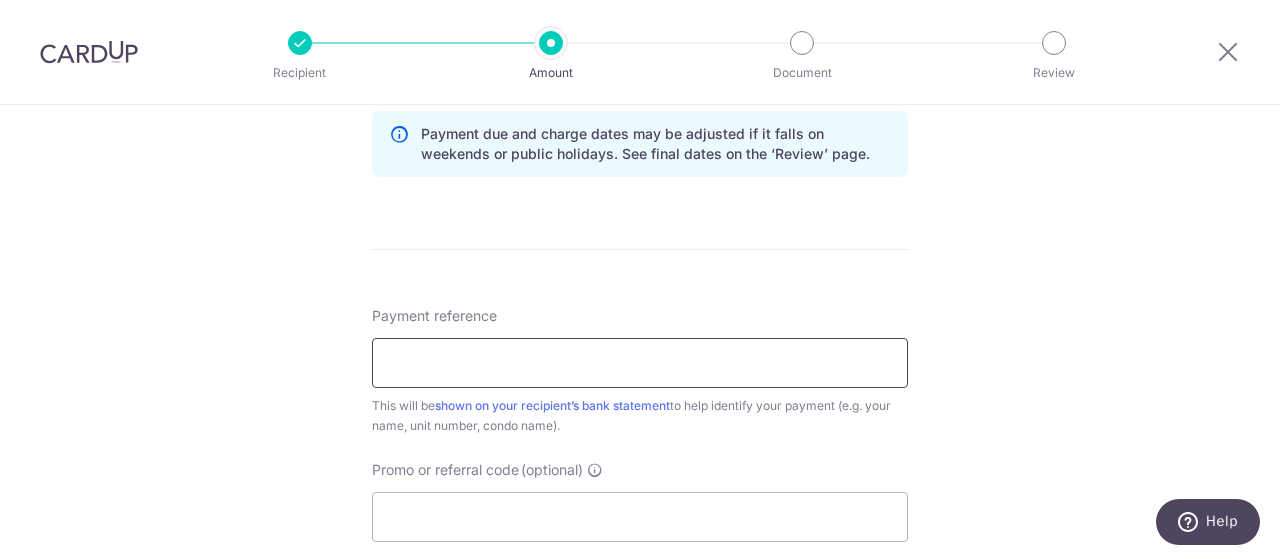 click on "Payment reference" at bounding box center [640, 363] 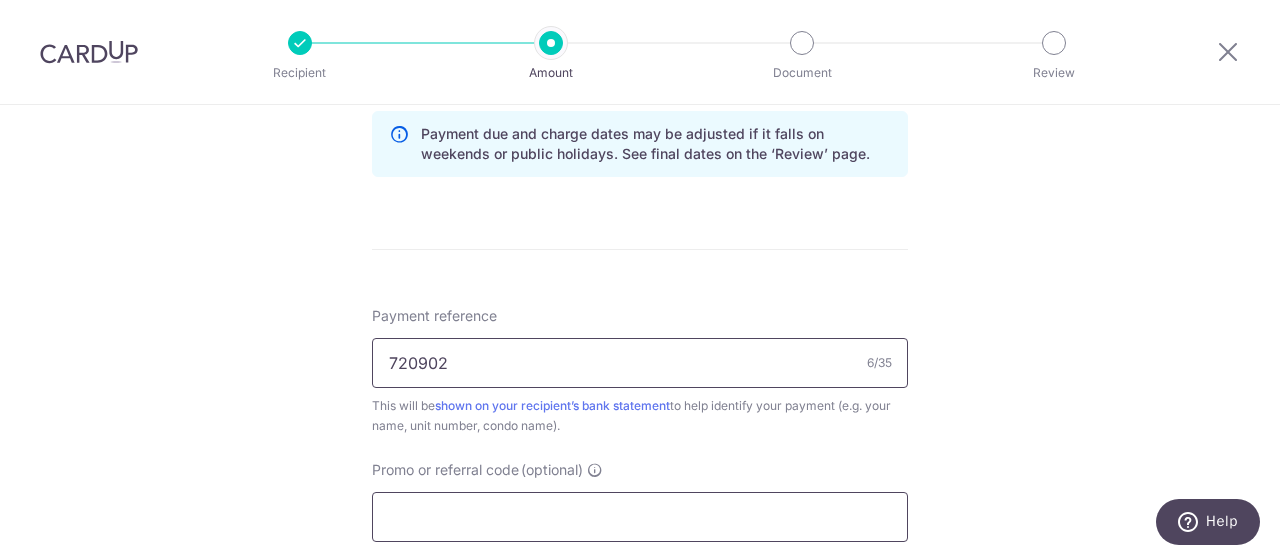 type on "720902" 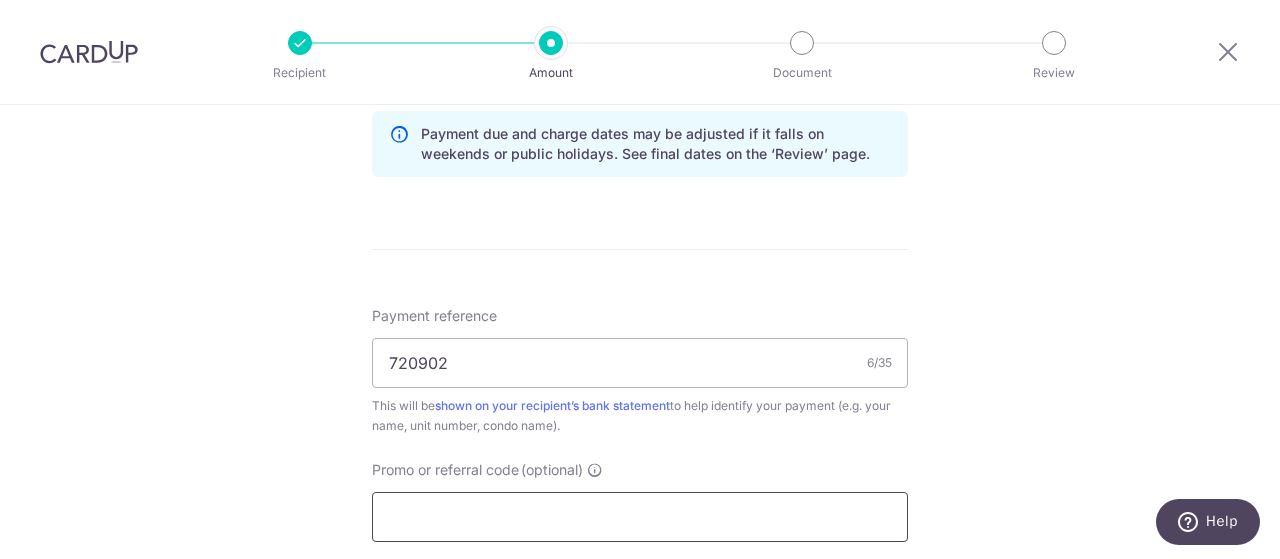 click on "Promo or referral code
(optional)" at bounding box center (640, 517) 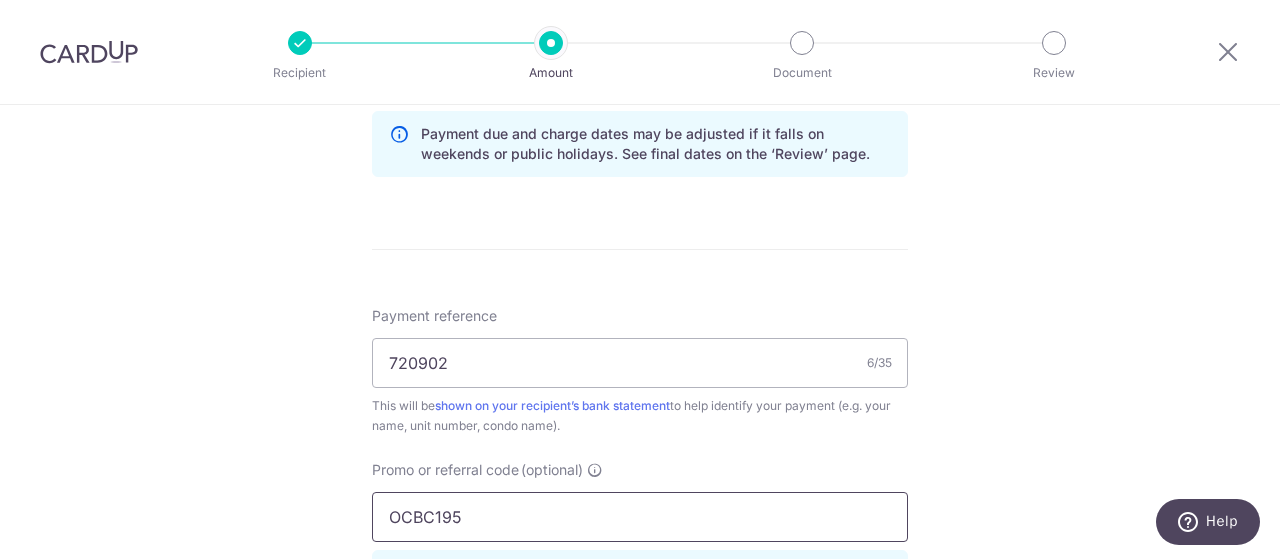 type on "OCBC195" 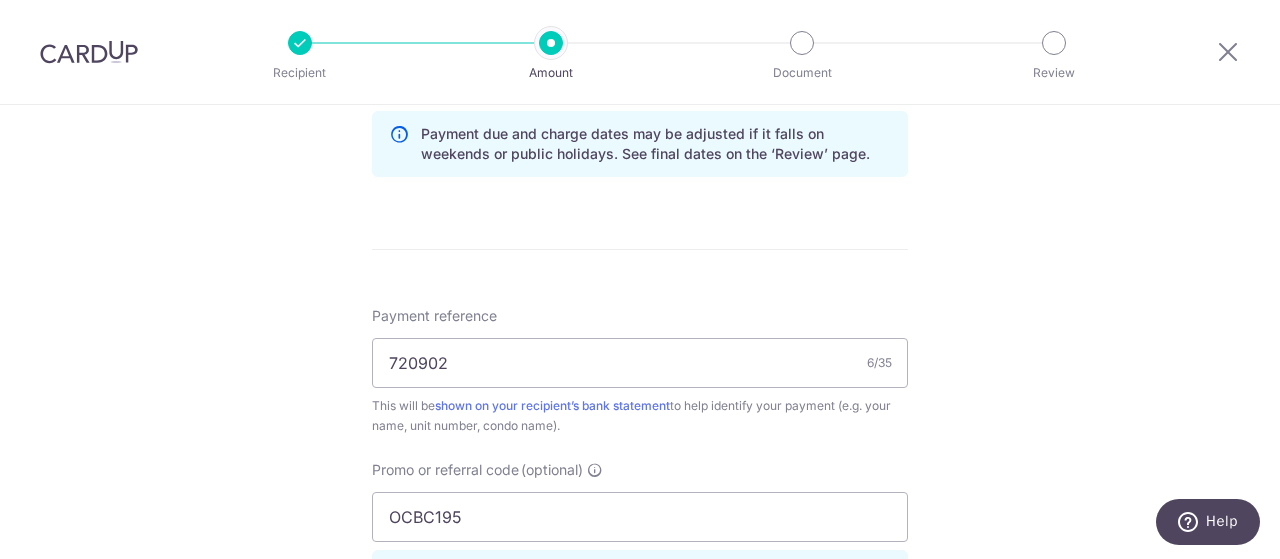 click on "Tell us more about your payment
Enter payment amount
SGD
863.28
863.28
Select Card
**** 2566
Add credit card
Your Cards
**** 9401
**** 2566
Secure 256-bit SSL
Text
New card details
Card
Secure 256-bit SSL" at bounding box center (640, 55) 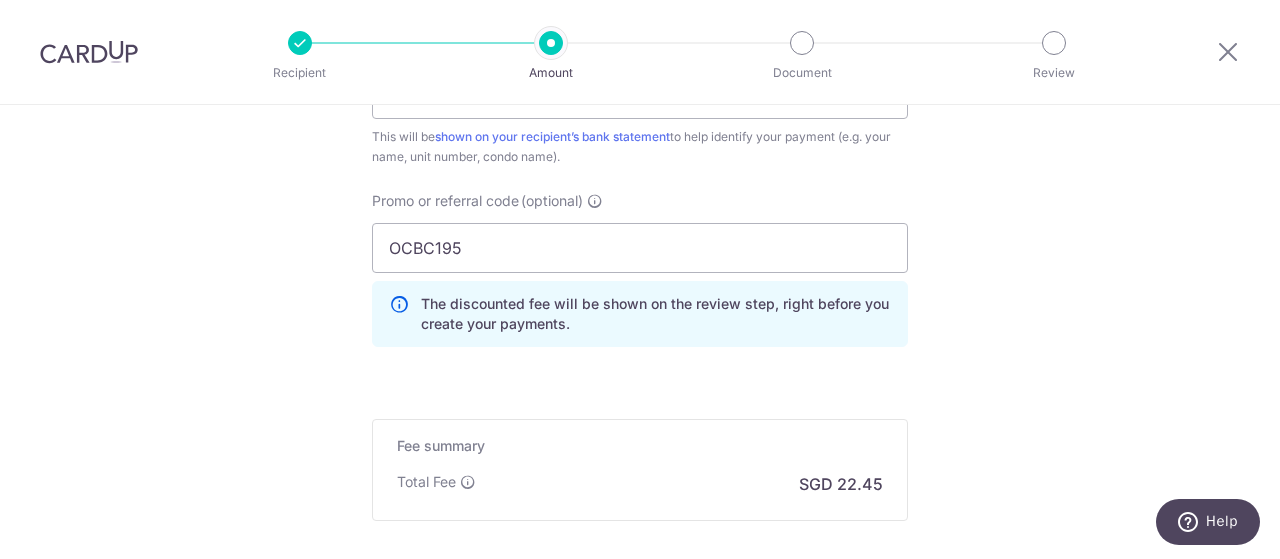 scroll, scrollTop: 1521, scrollLeft: 0, axis: vertical 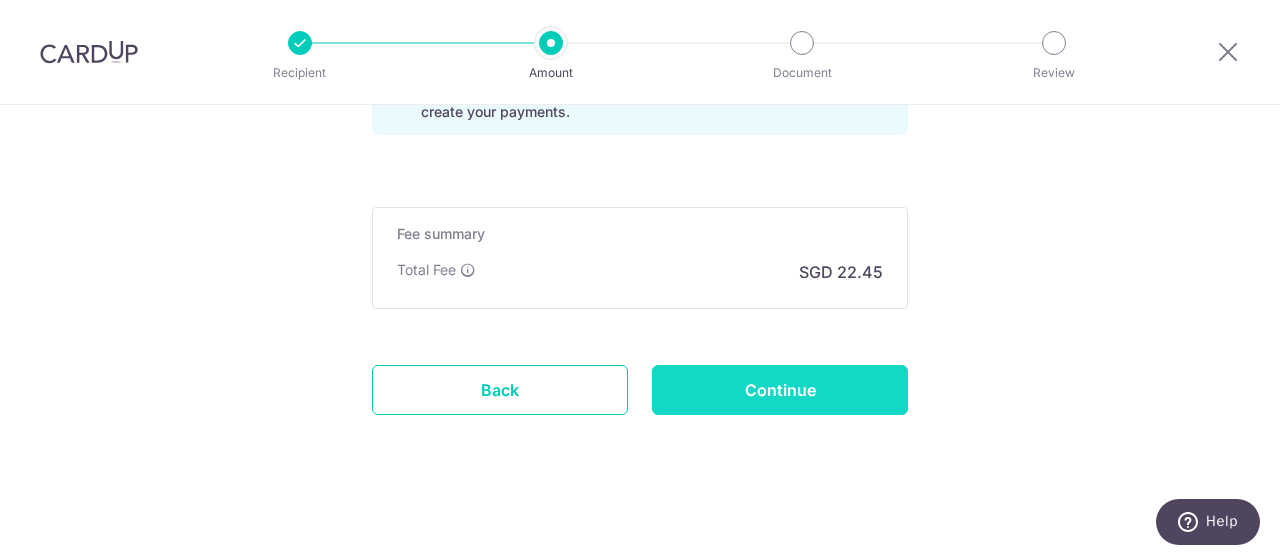 click on "Continue" at bounding box center (780, 390) 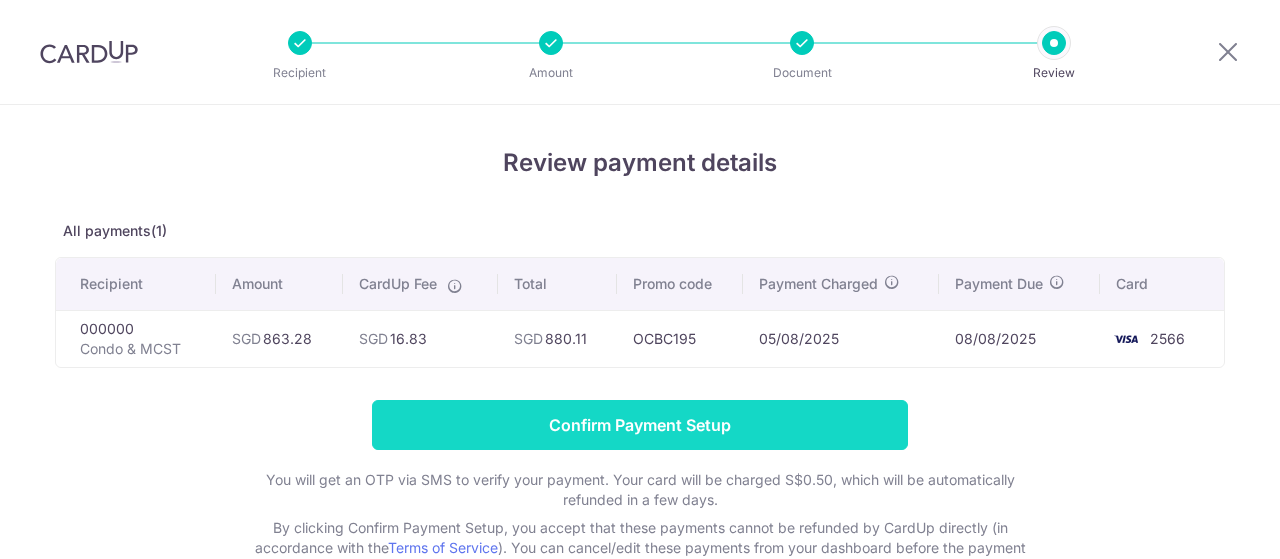 scroll, scrollTop: 0, scrollLeft: 0, axis: both 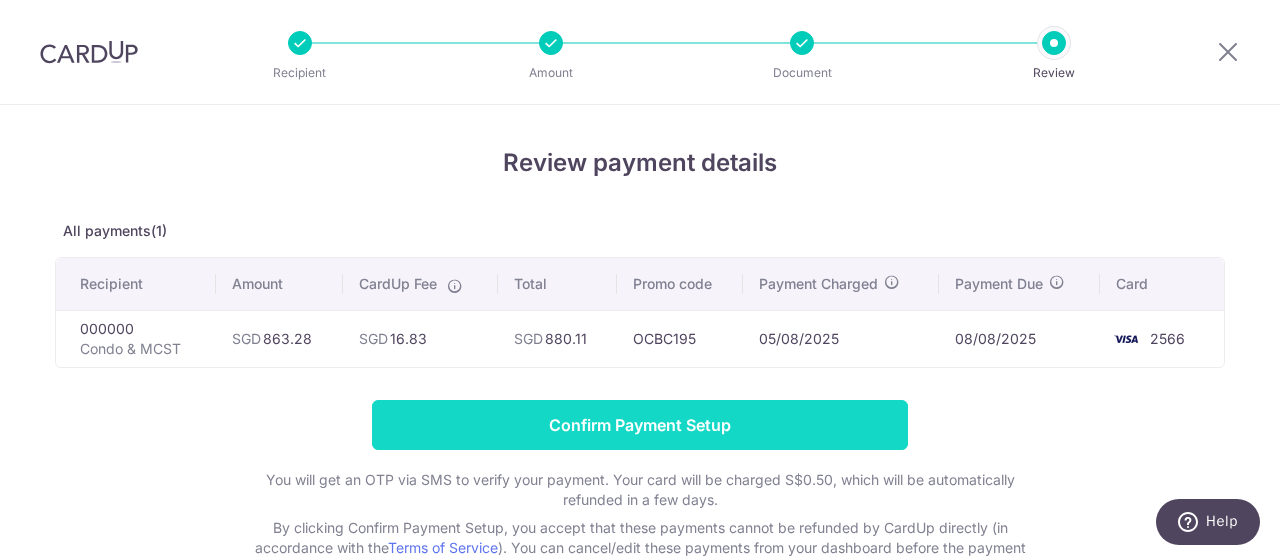click on "Confirm Payment Setup" at bounding box center (640, 425) 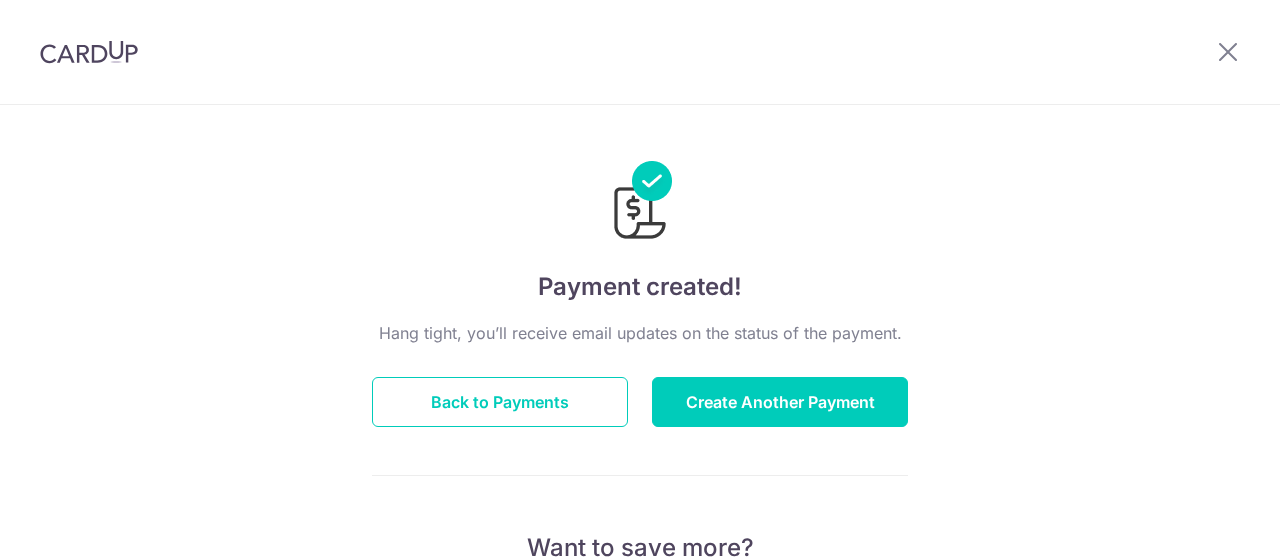 scroll, scrollTop: 0, scrollLeft: 0, axis: both 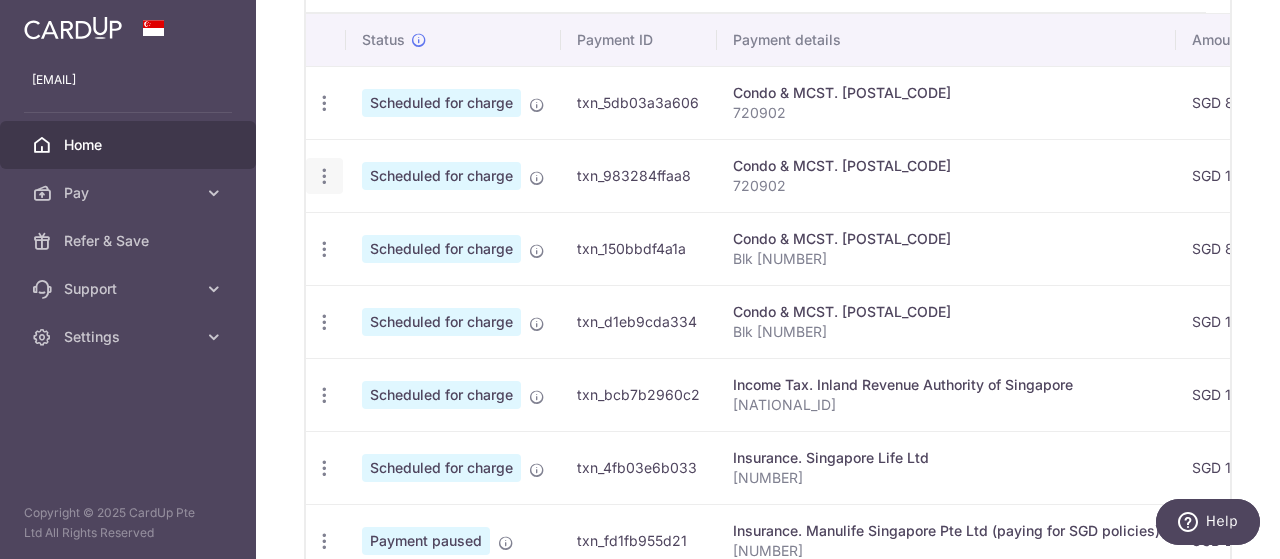 click on "Update payment
Cancel payment" at bounding box center (324, 176) 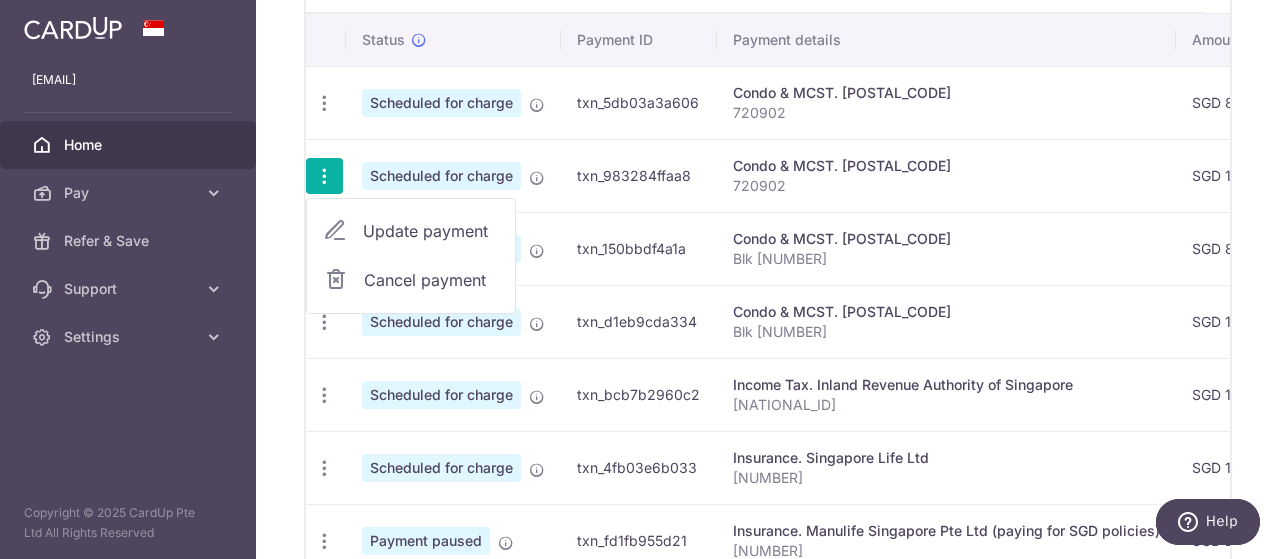 click on "Cancel payment" at bounding box center [431, 280] 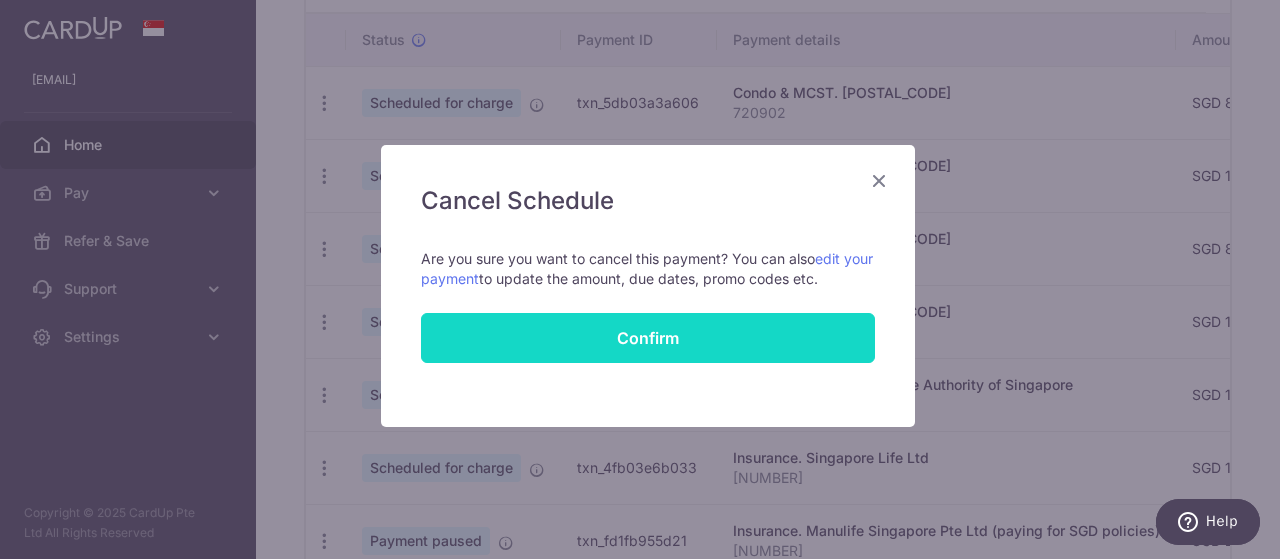 click on "Confirm" at bounding box center [648, 338] 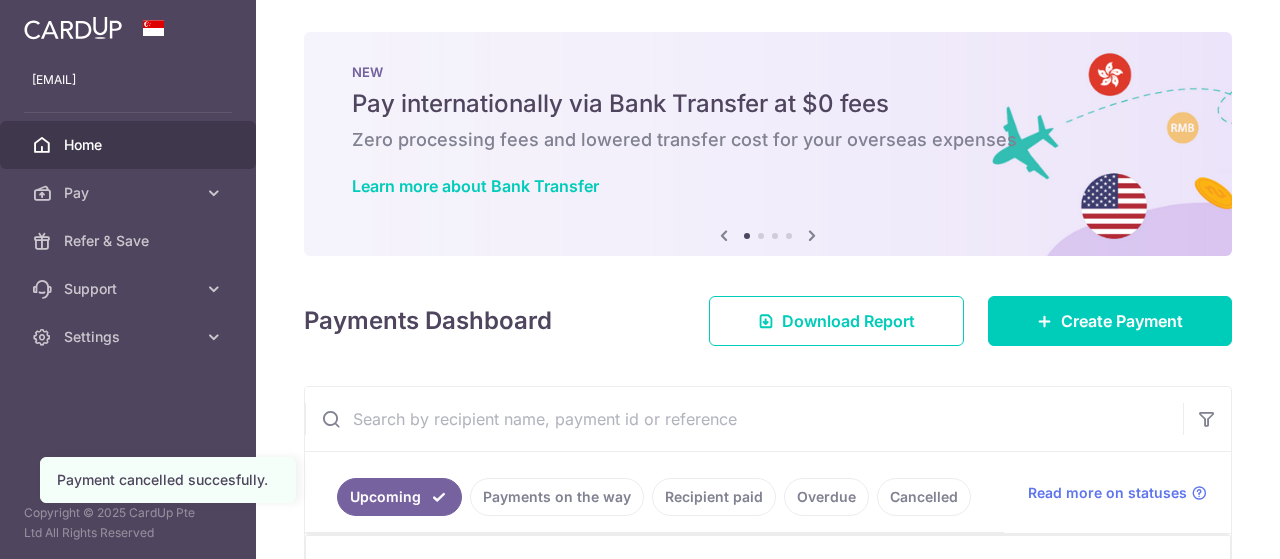 scroll, scrollTop: 0, scrollLeft: 0, axis: both 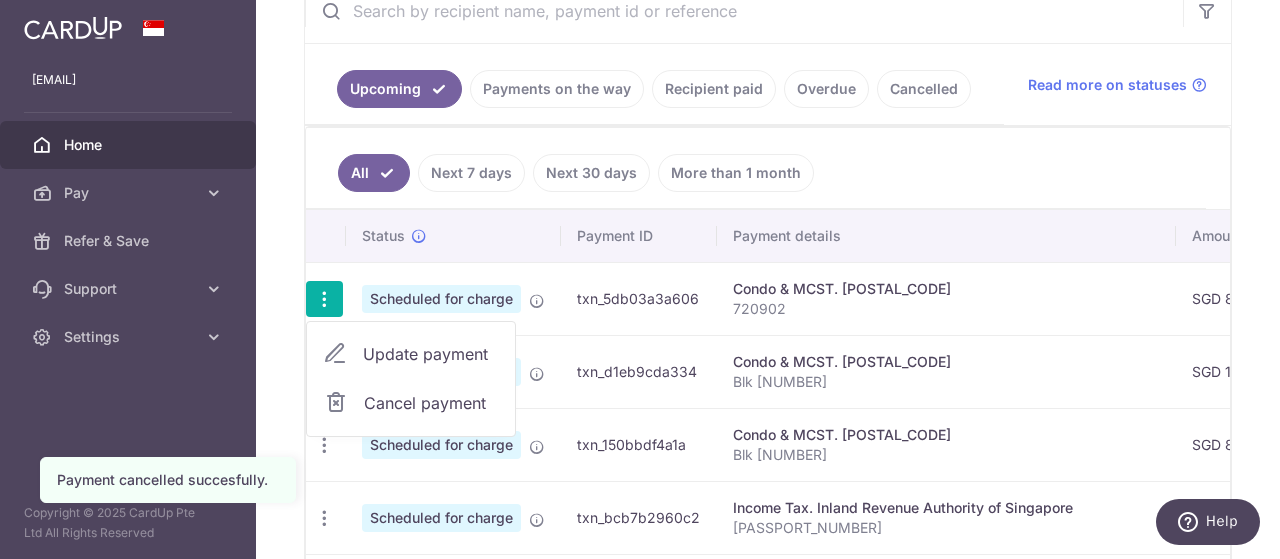 click on "Cancel payment" at bounding box center [431, 403] 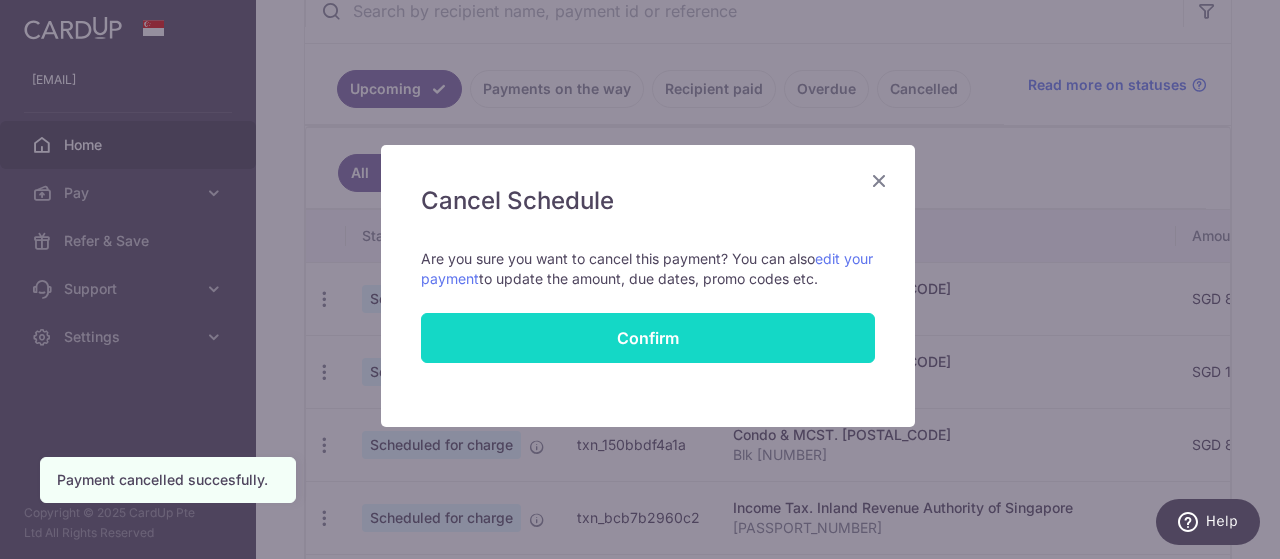 click on "Confirm" at bounding box center (648, 338) 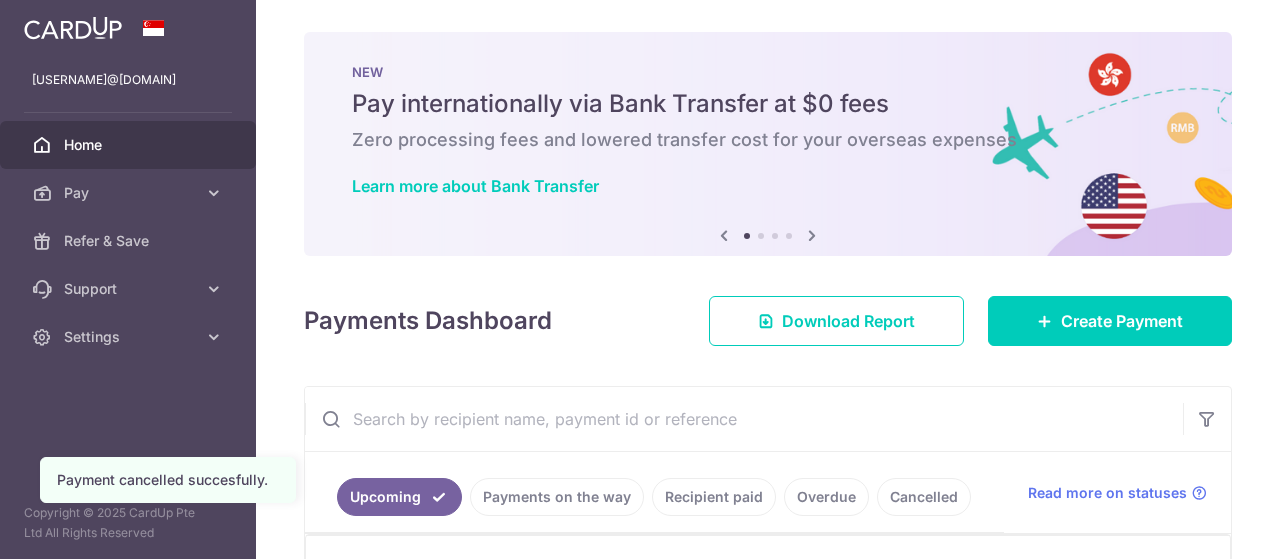 scroll, scrollTop: 0, scrollLeft: 0, axis: both 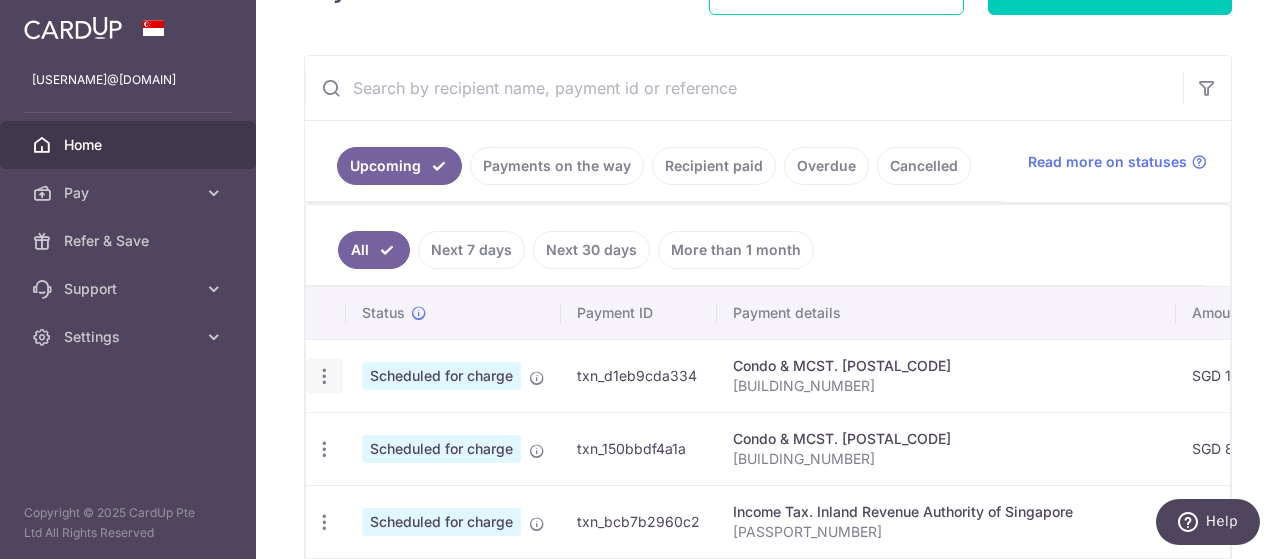 click at bounding box center [324, 376] 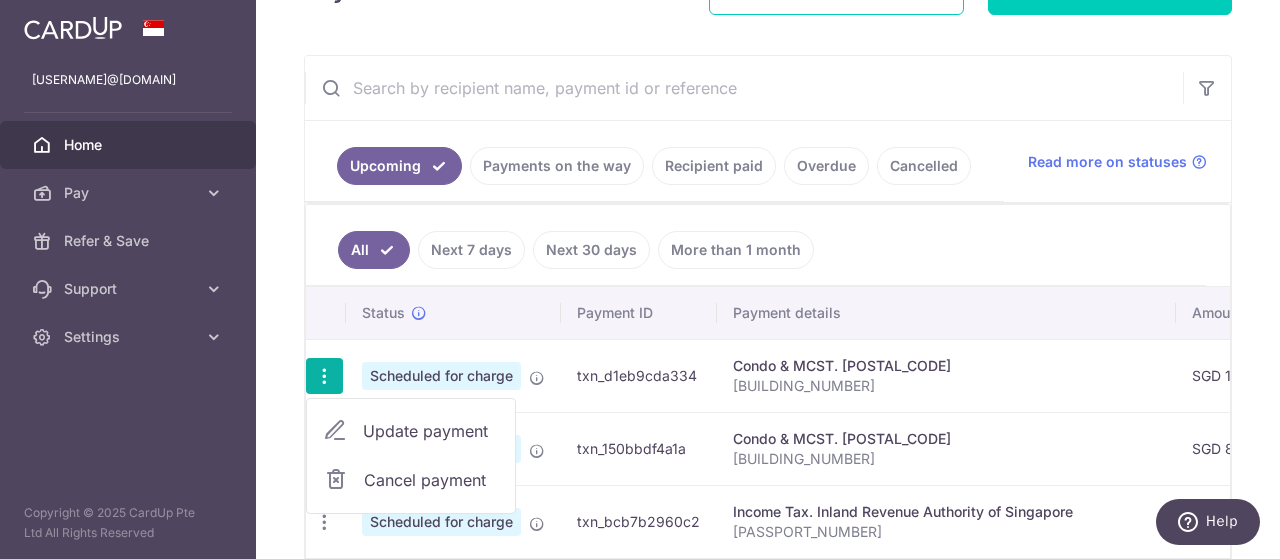 click on "Update payment" at bounding box center [431, 431] 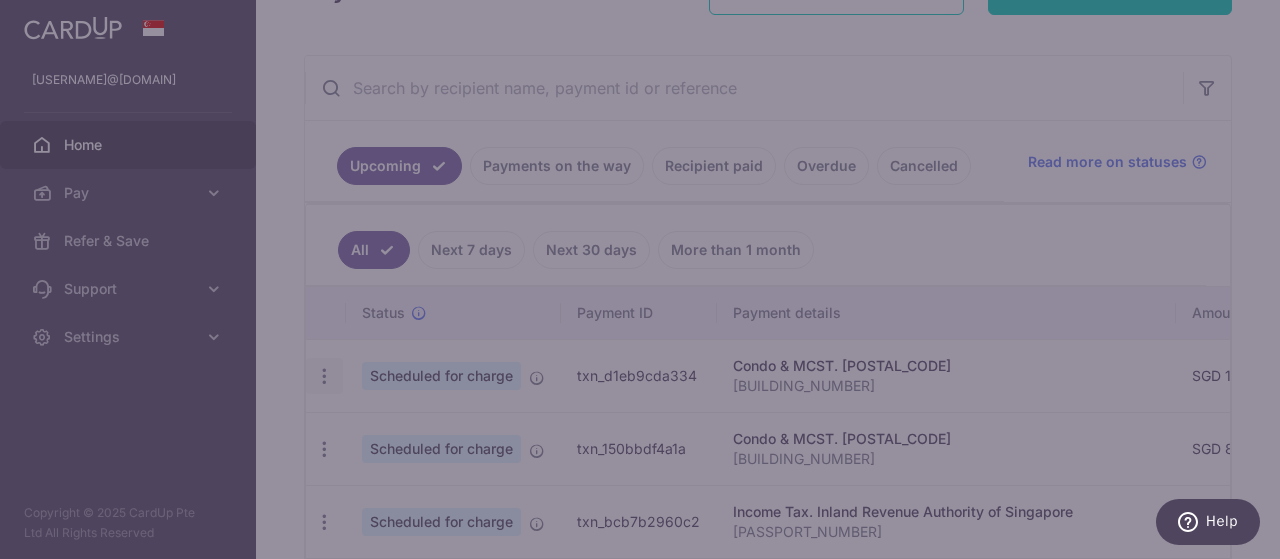 type on "183.12" 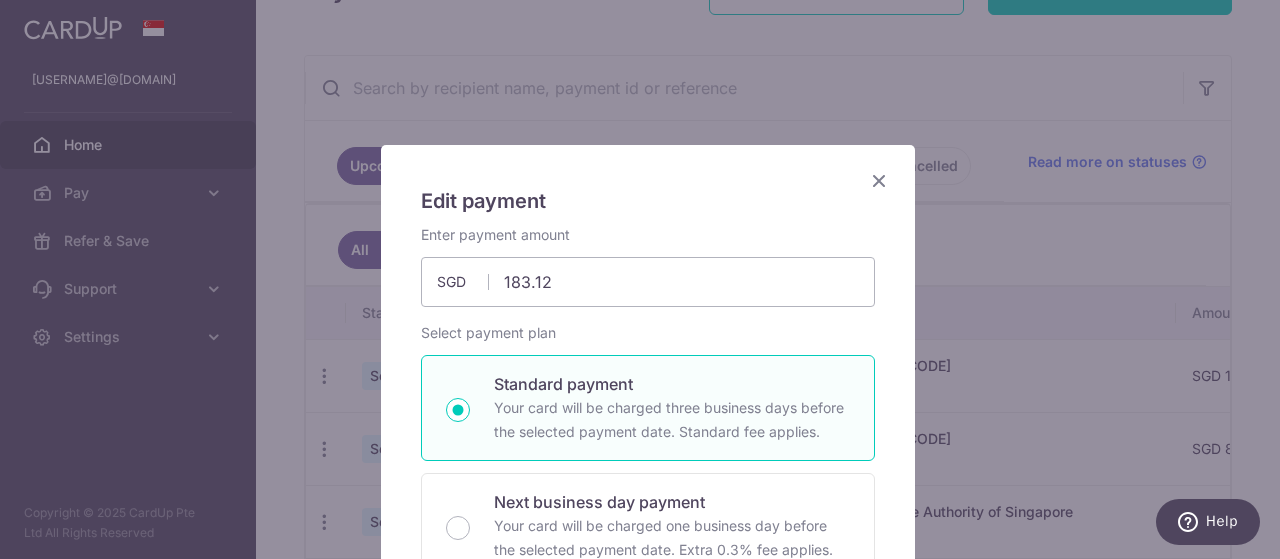 click at bounding box center [879, 180] 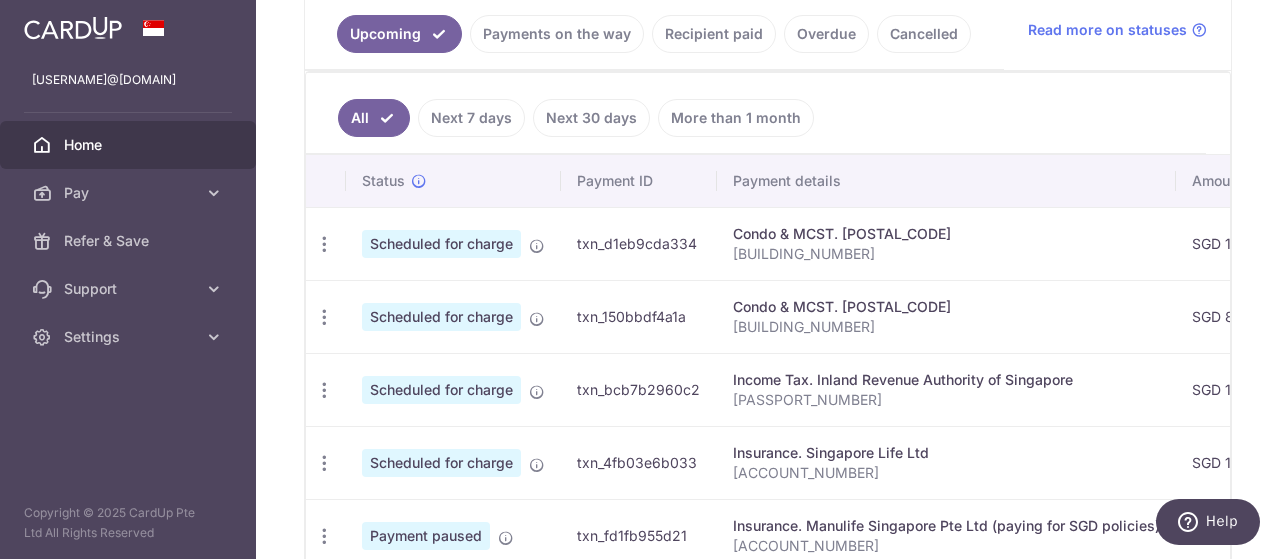 scroll, scrollTop: 464, scrollLeft: 0, axis: vertical 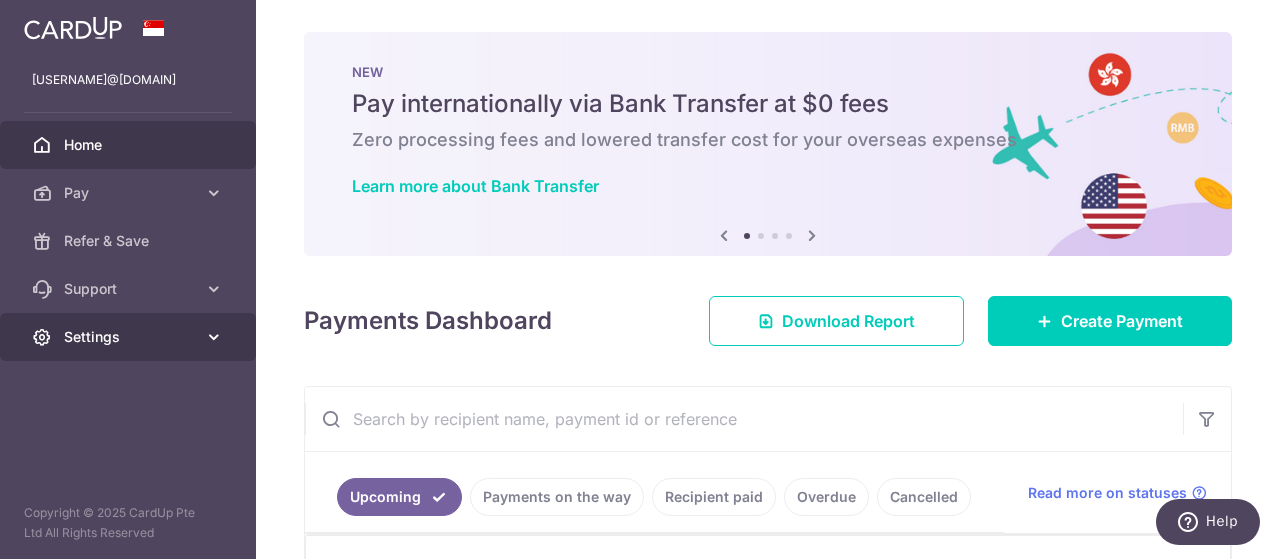 click on "Settings" at bounding box center [128, 337] 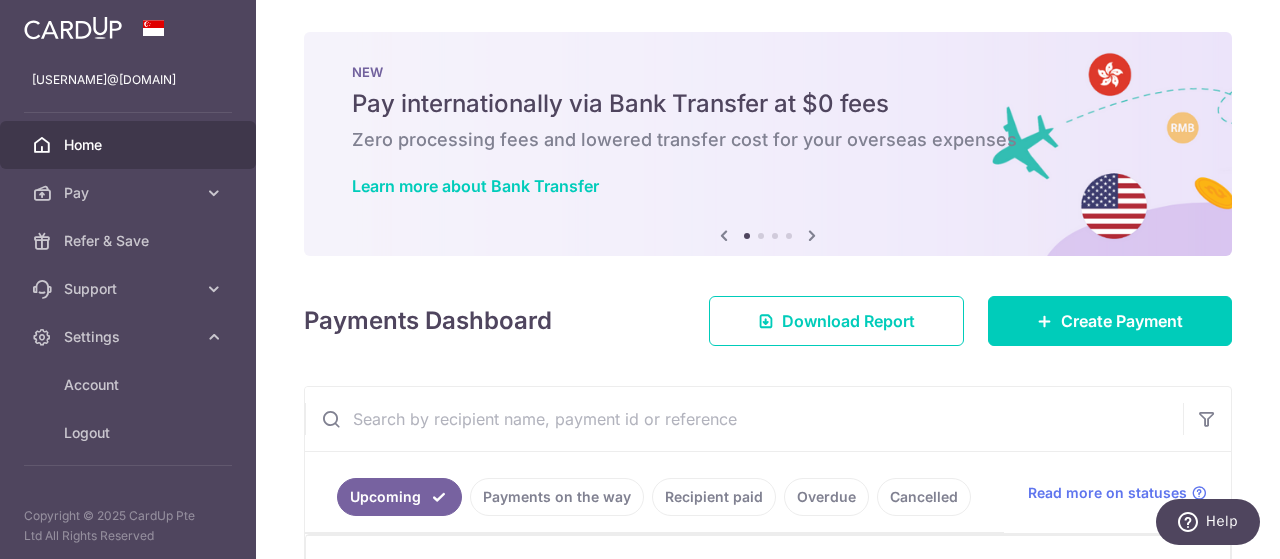 click on "Payments Dashboard
Download Report
Create Payment" at bounding box center (768, 317) 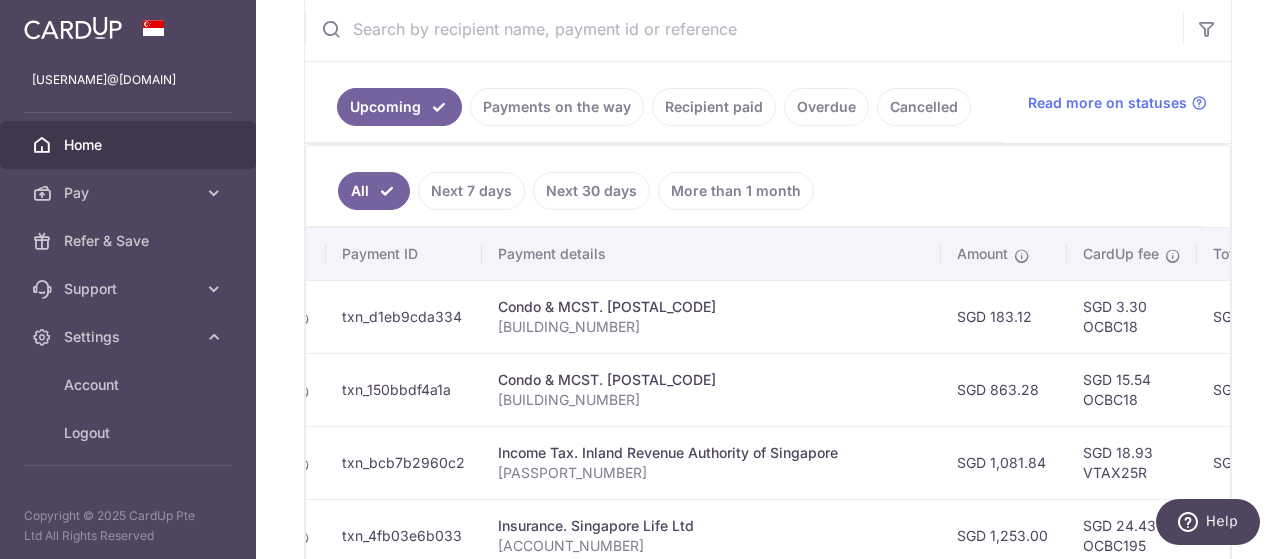 scroll, scrollTop: 410, scrollLeft: 0, axis: vertical 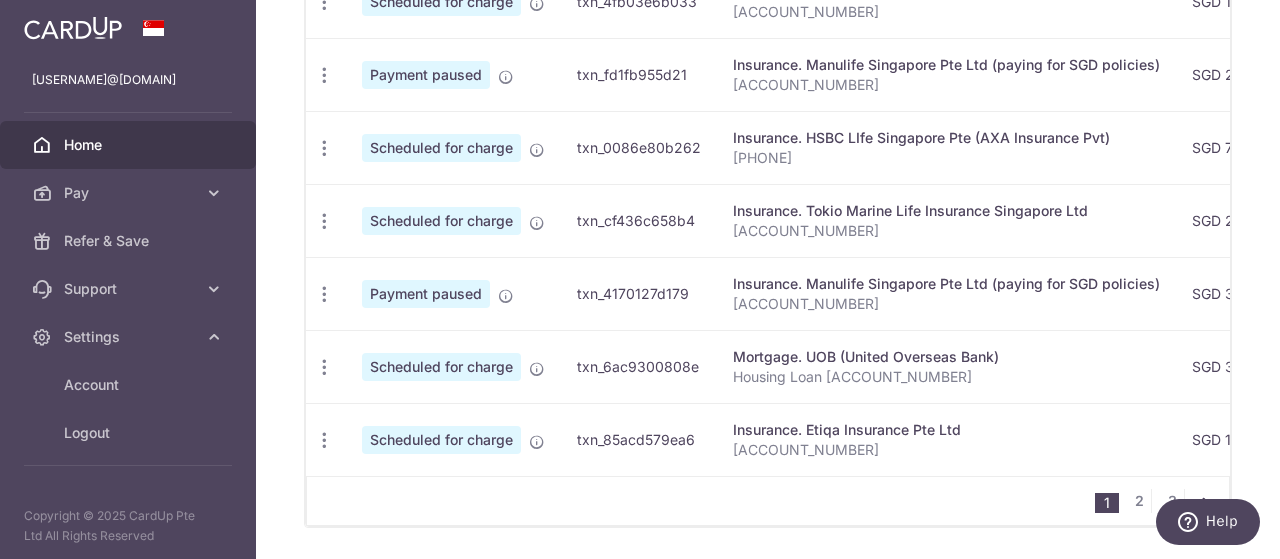 click on "txn_4170127d179" at bounding box center [639, 293] 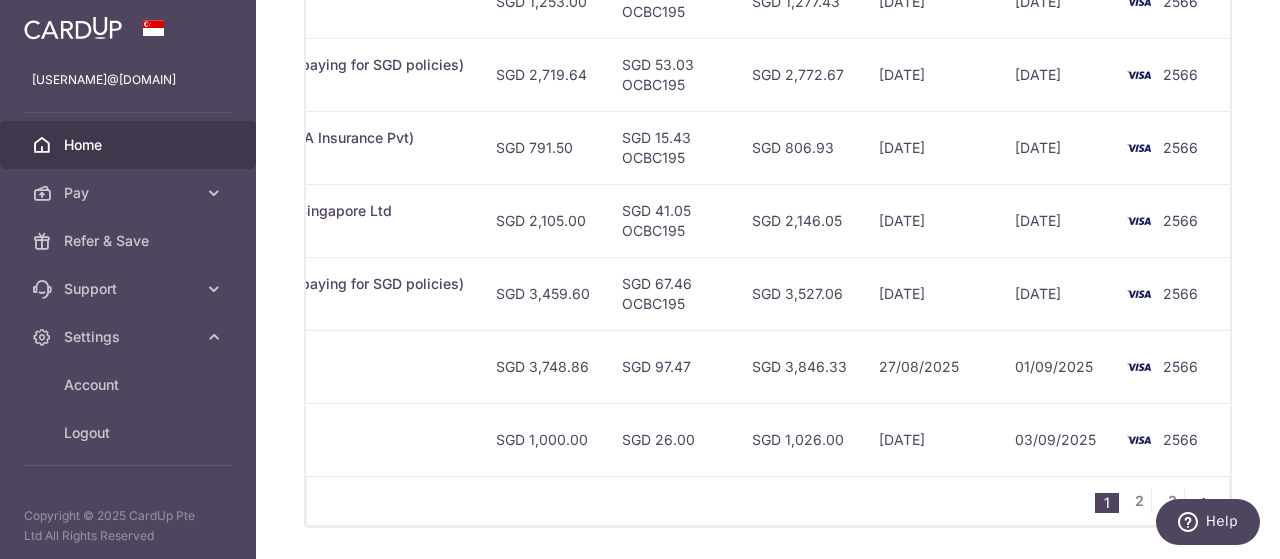scroll, scrollTop: 0, scrollLeft: 0, axis: both 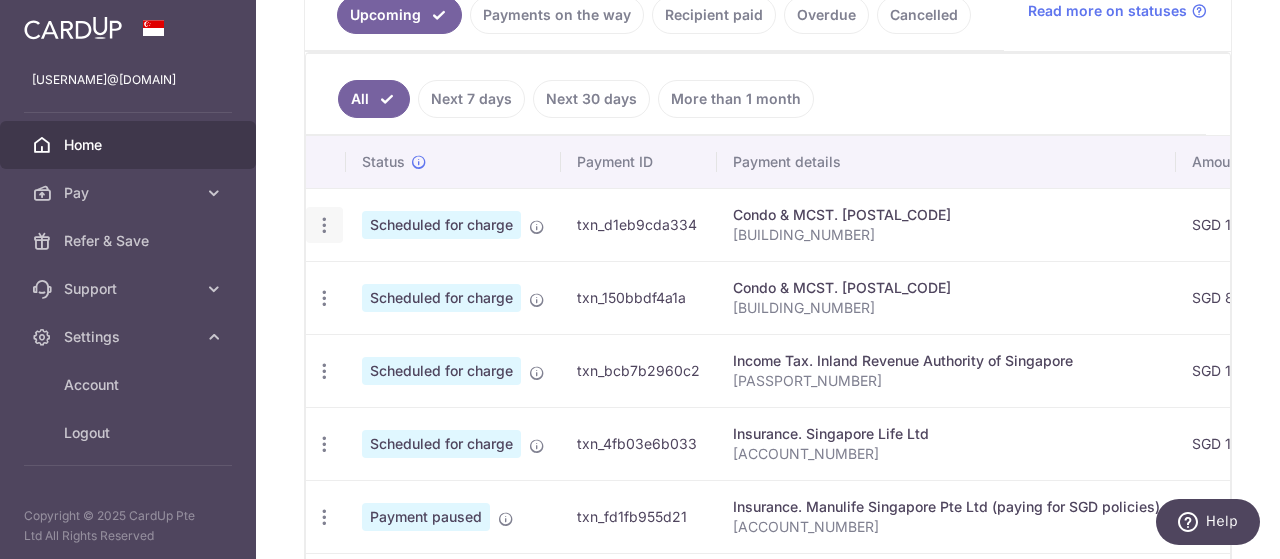 click at bounding box center (324, 225) 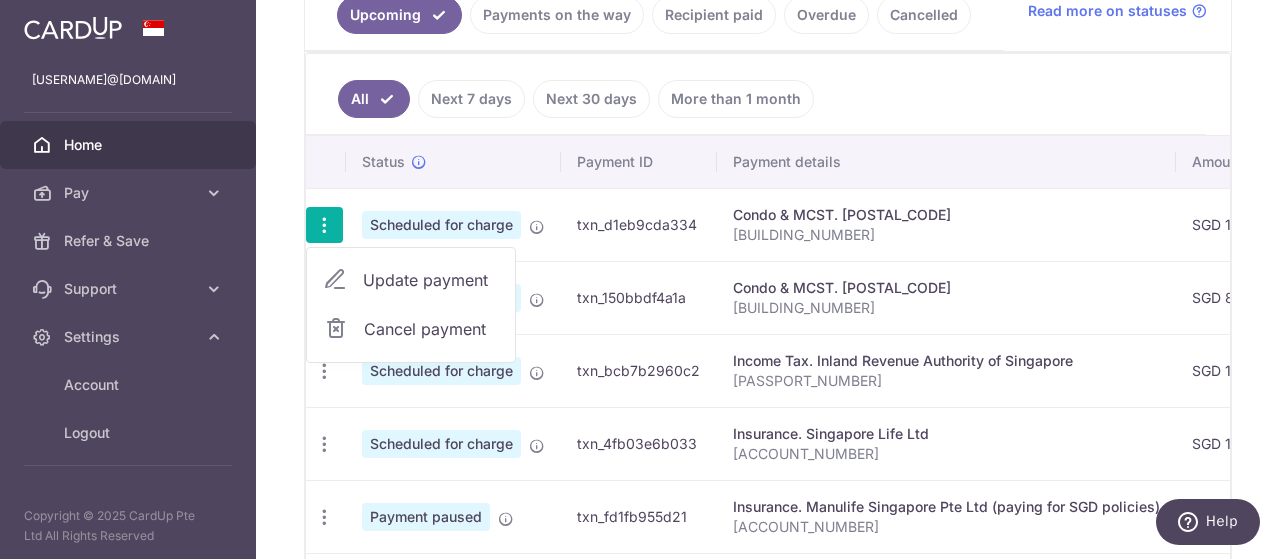 click on "Update payment" at bounding box center [431, 280] 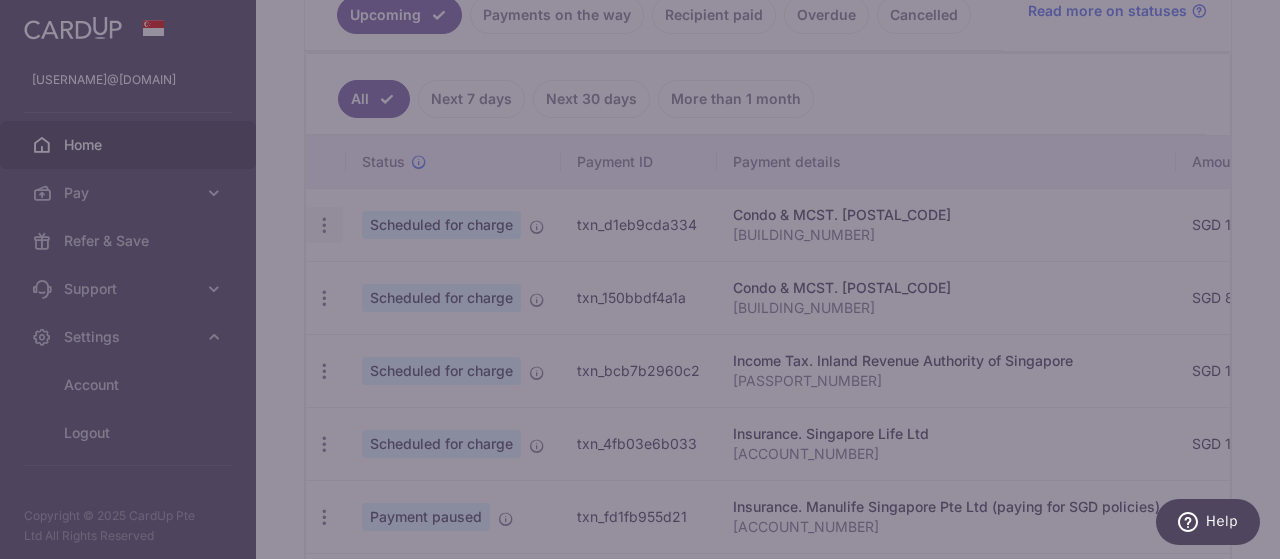 radio on "true" 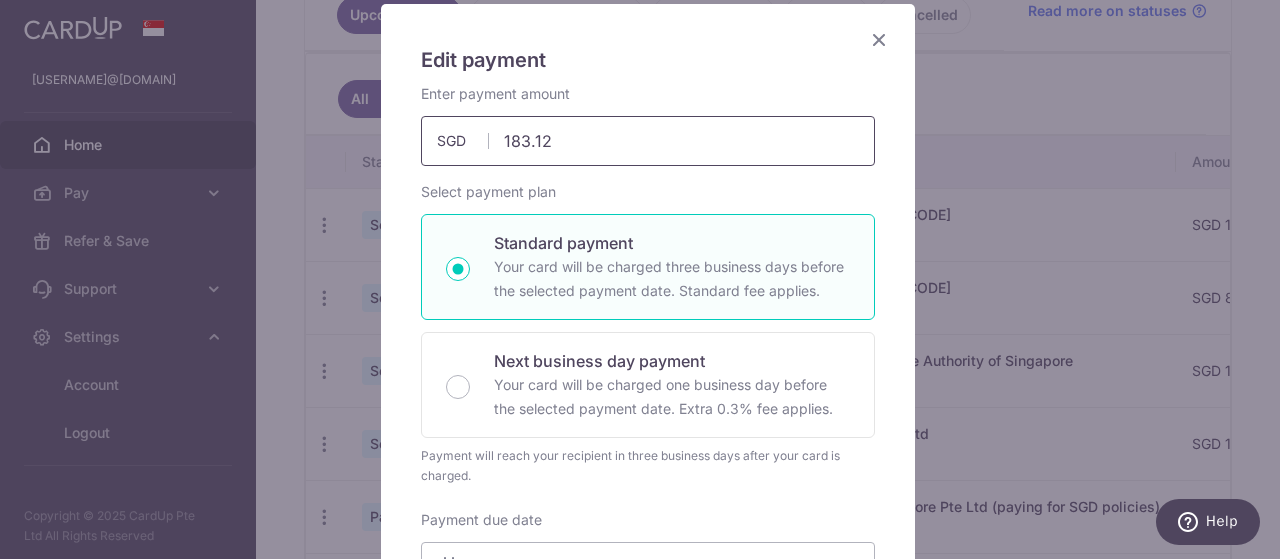 scroll, scrollTop: 0, scrollLeft: 0, axis: both 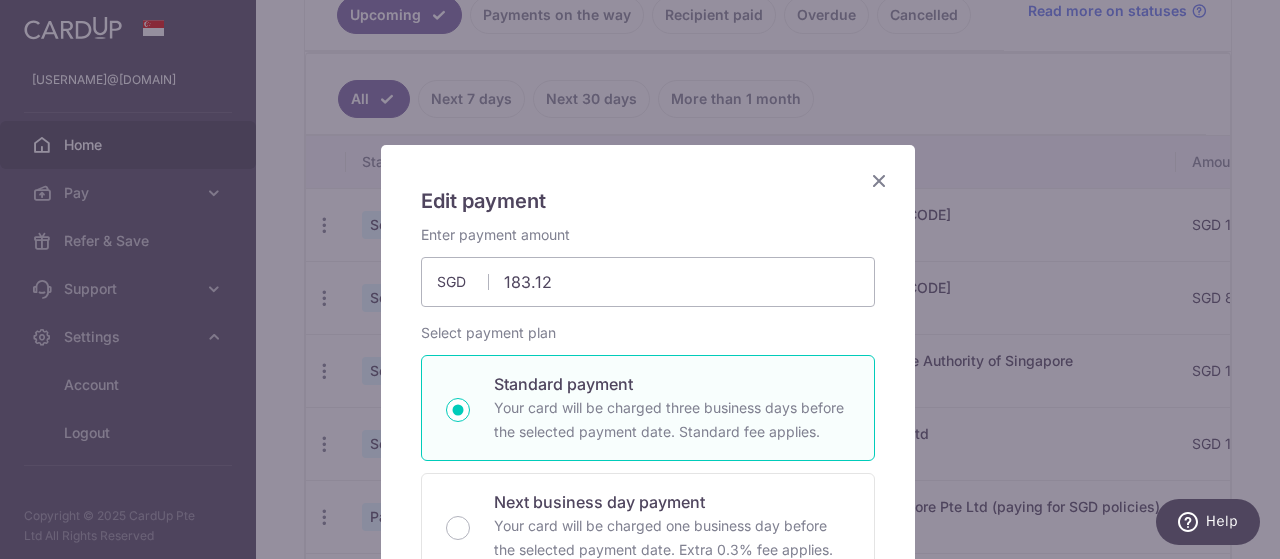 click at bounding box center (879, 180) 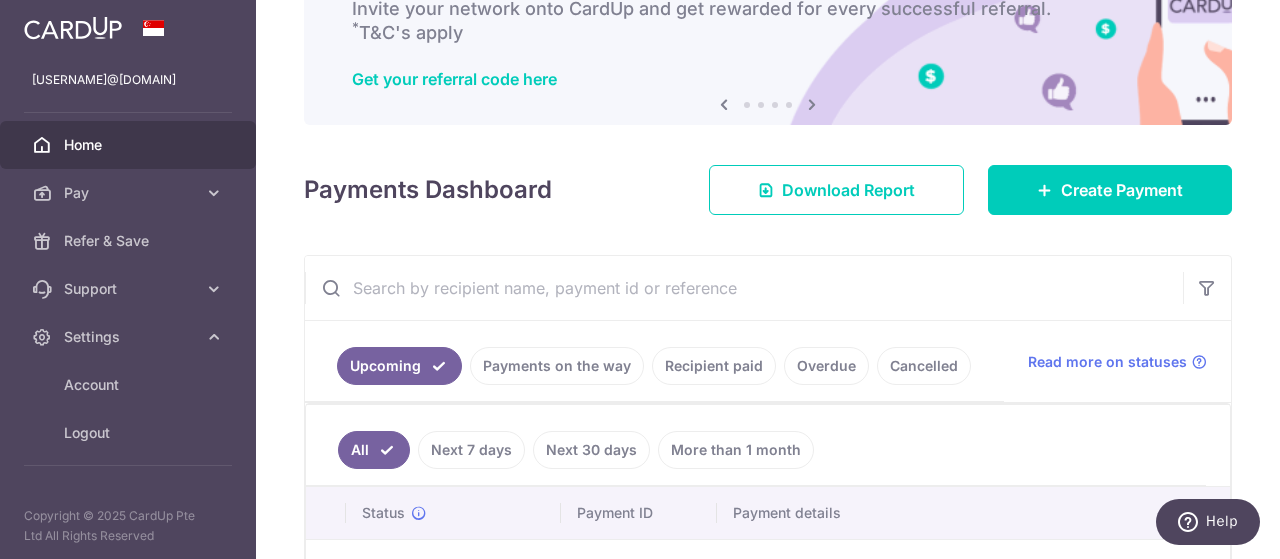 scroll, scrollTop: 0, scrollLeft: 0, axis: both 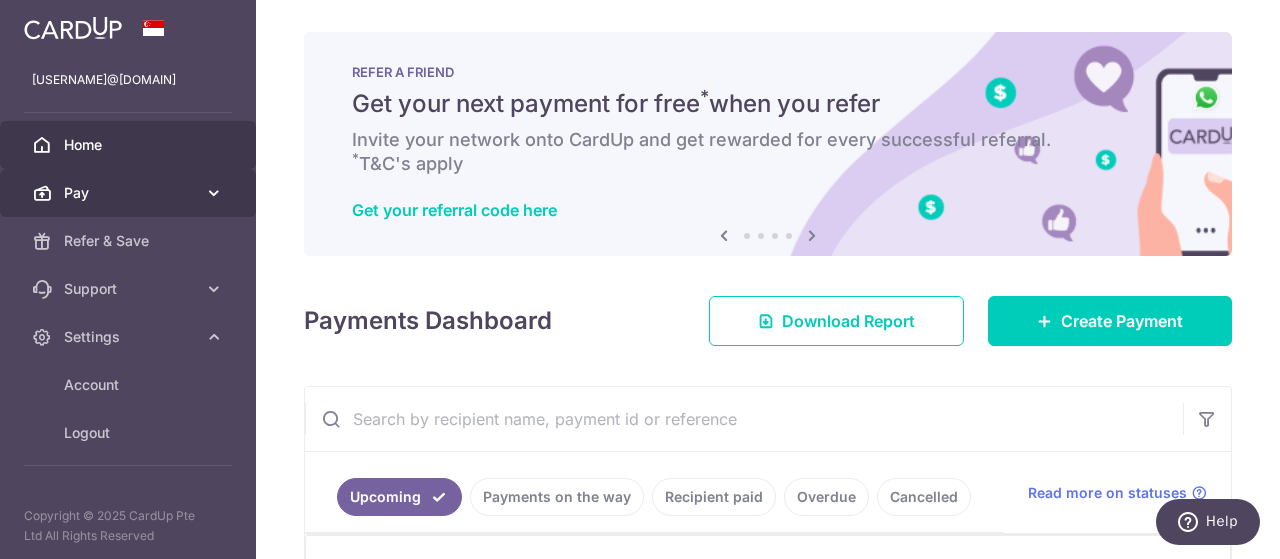 click at bounding box center [214, 193] 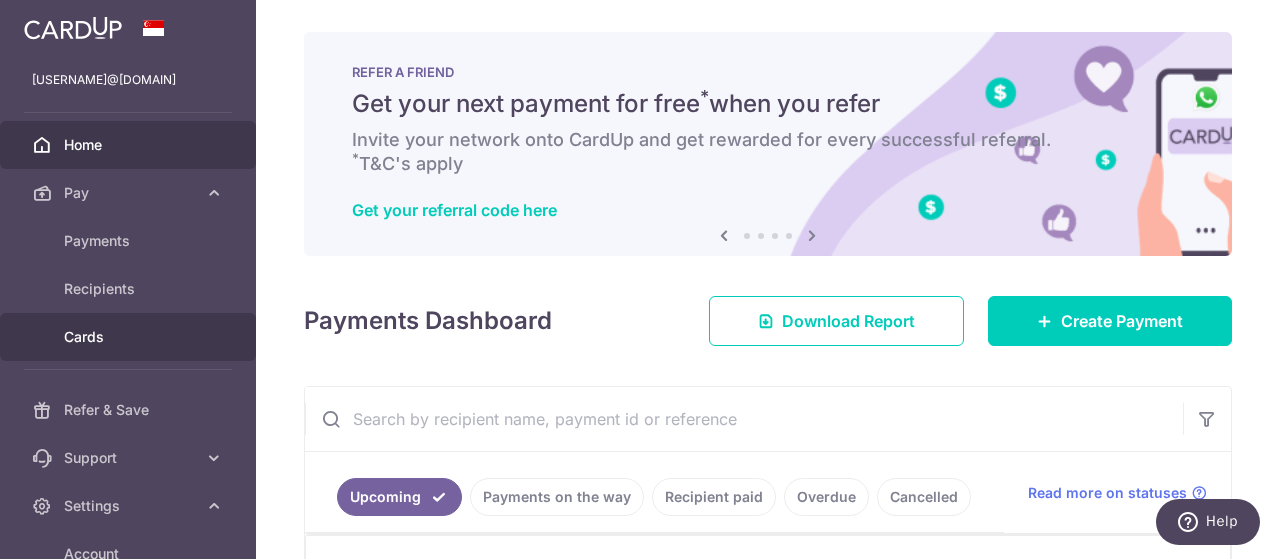 click on "Cards" at bounding box center (130, 337) 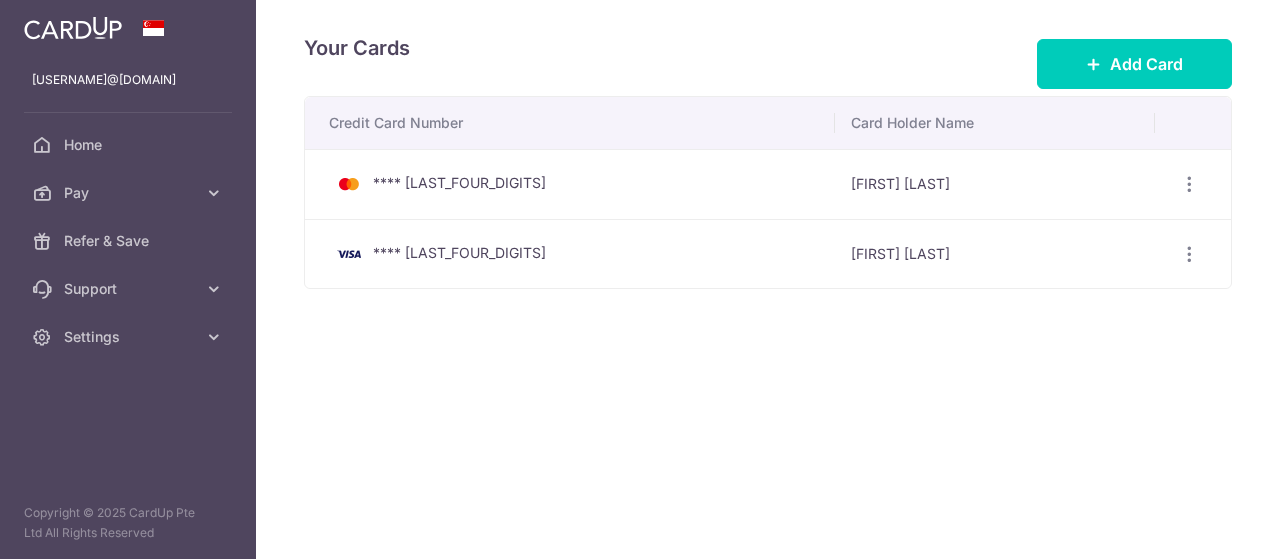 scroll, scrollTop: 0, scrollLeft: 0, axis: both 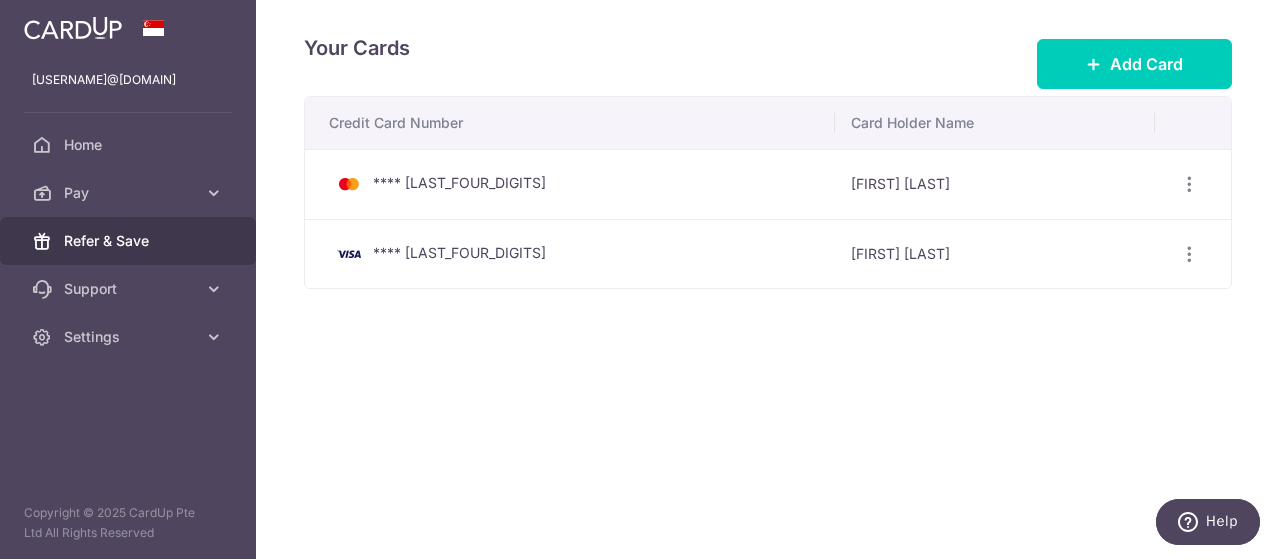 click on "Refer & Save" at bounding box center (128, 241) 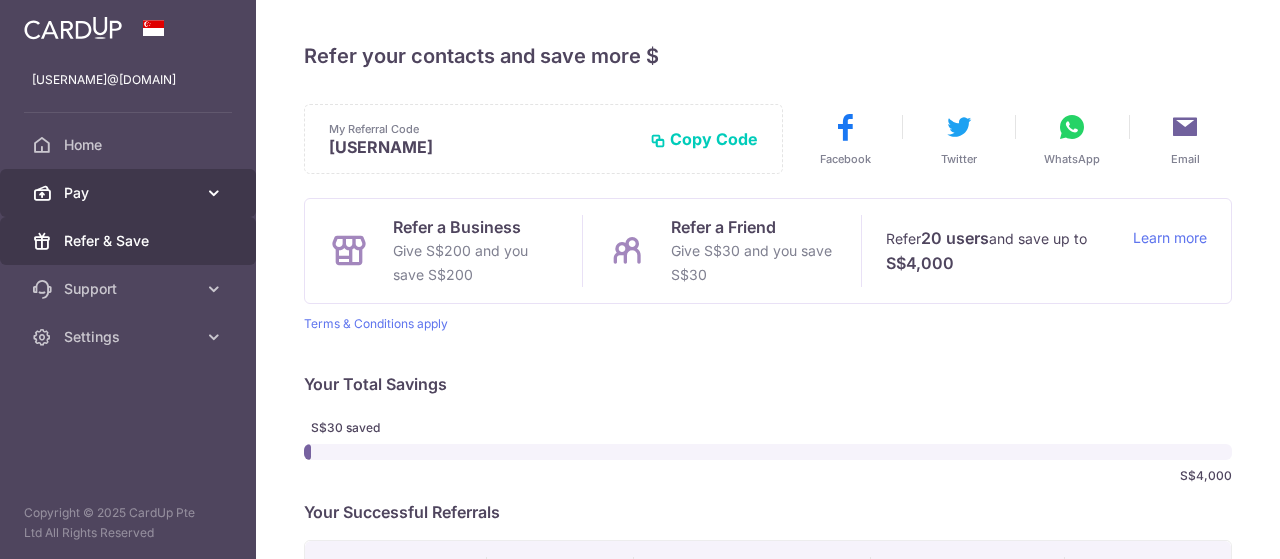 click on "Pay" at bounding box center [130, 193] 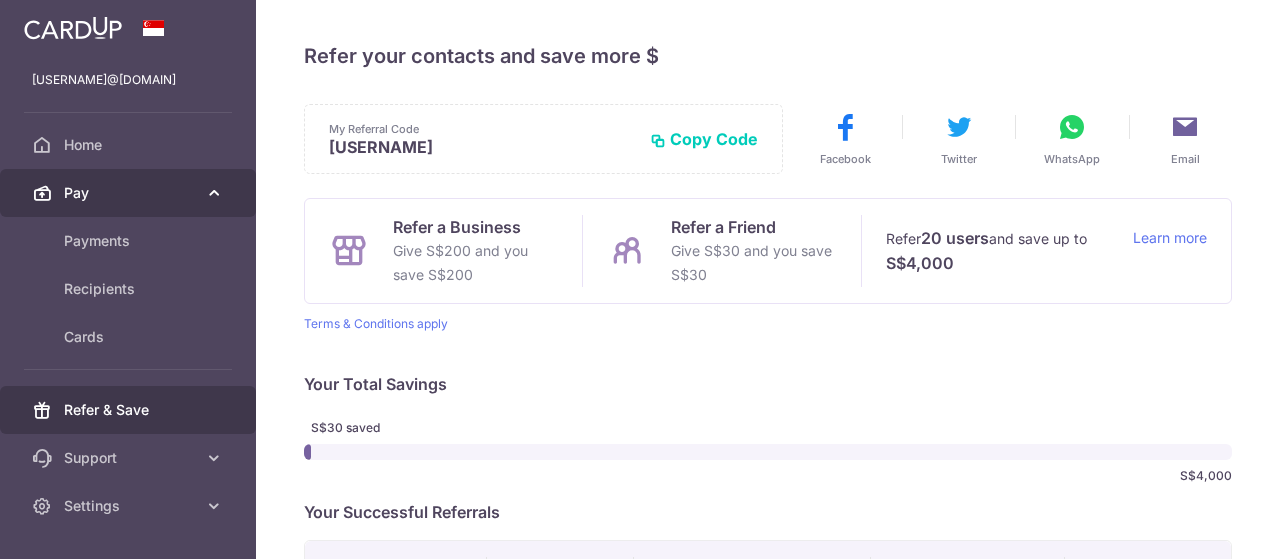 scroll, scrollTop: 0, scrollLeft: 0, axis: both 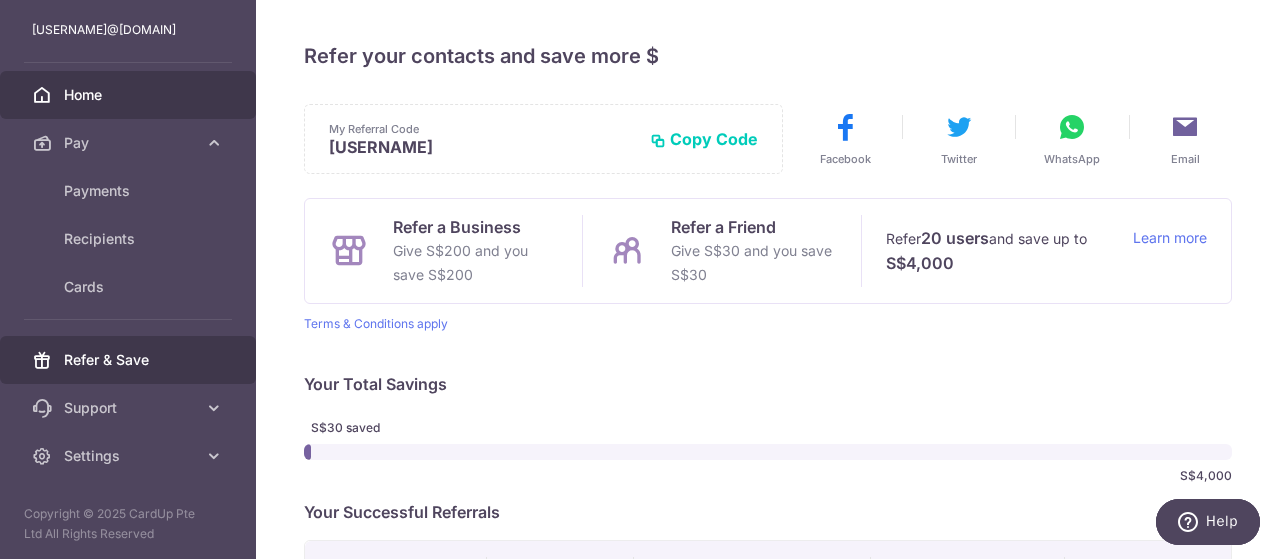 click on "Home" at bounding box center [128, 95] 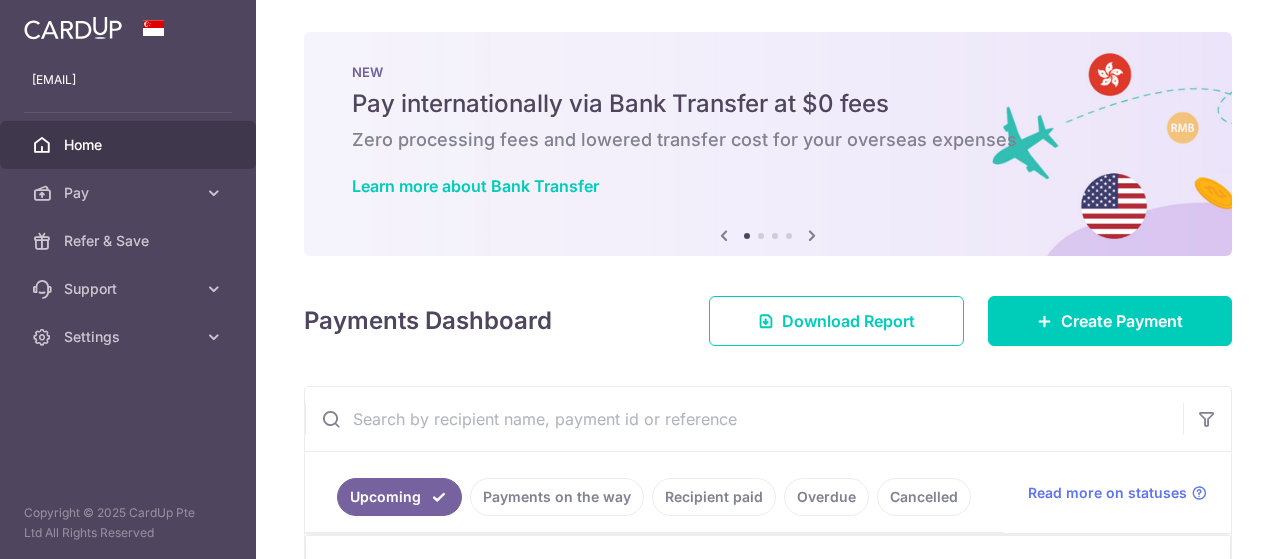 scroll, scrollTop: 0, scrollLeft: 0, axis: both 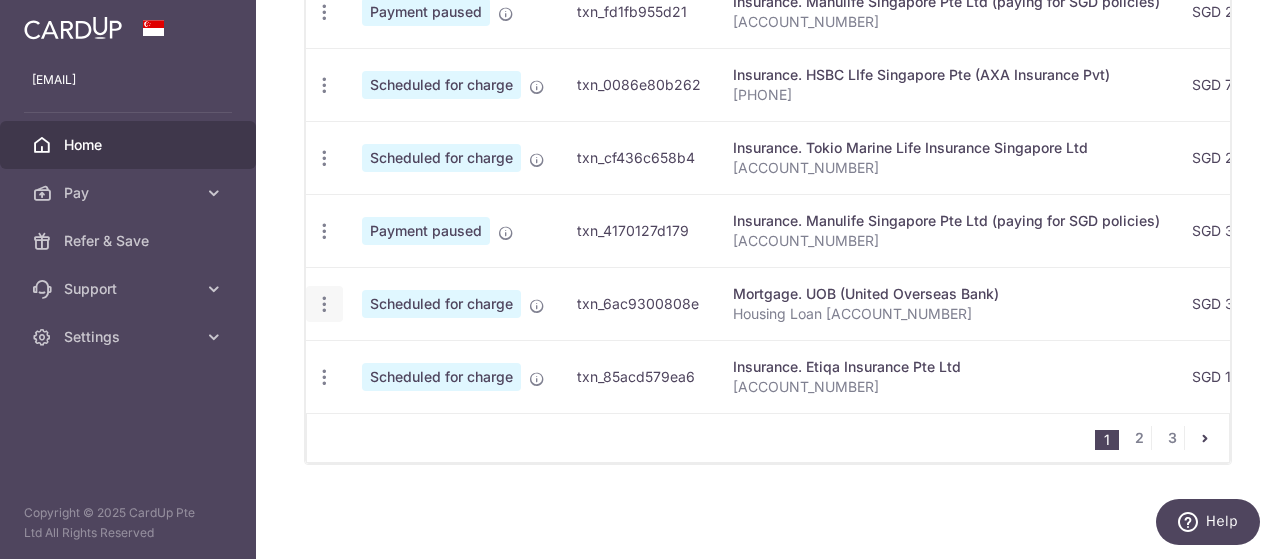 click at bounding box center (324, -280) 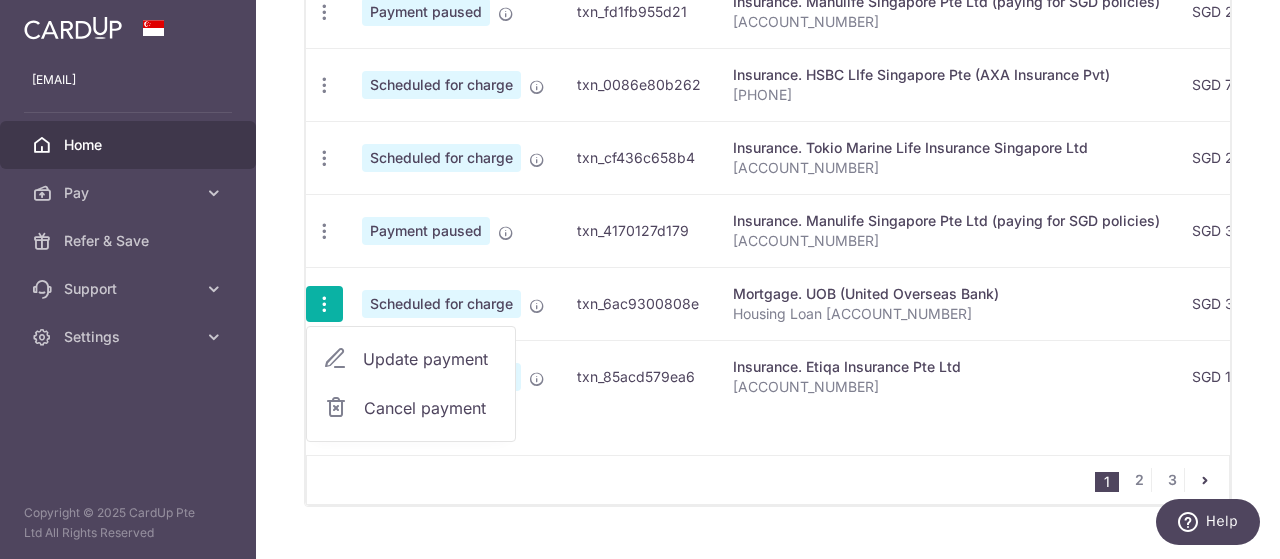 click on "Update payment" at bounding box center (431, 359) 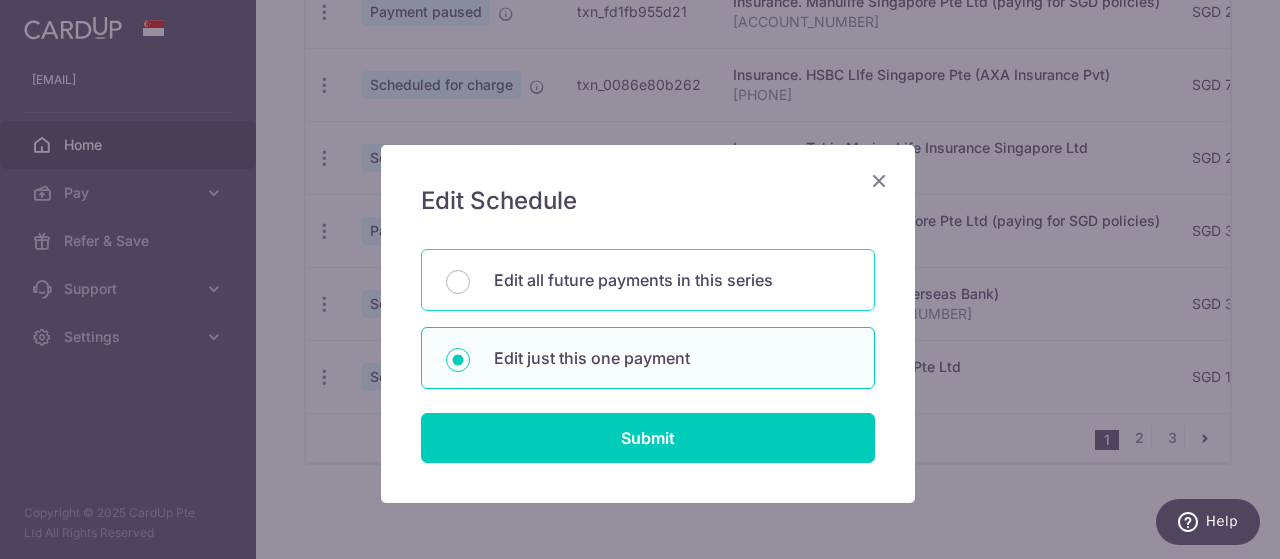 click on "Edit all future payments in this series" at bounding box center [672, 280] 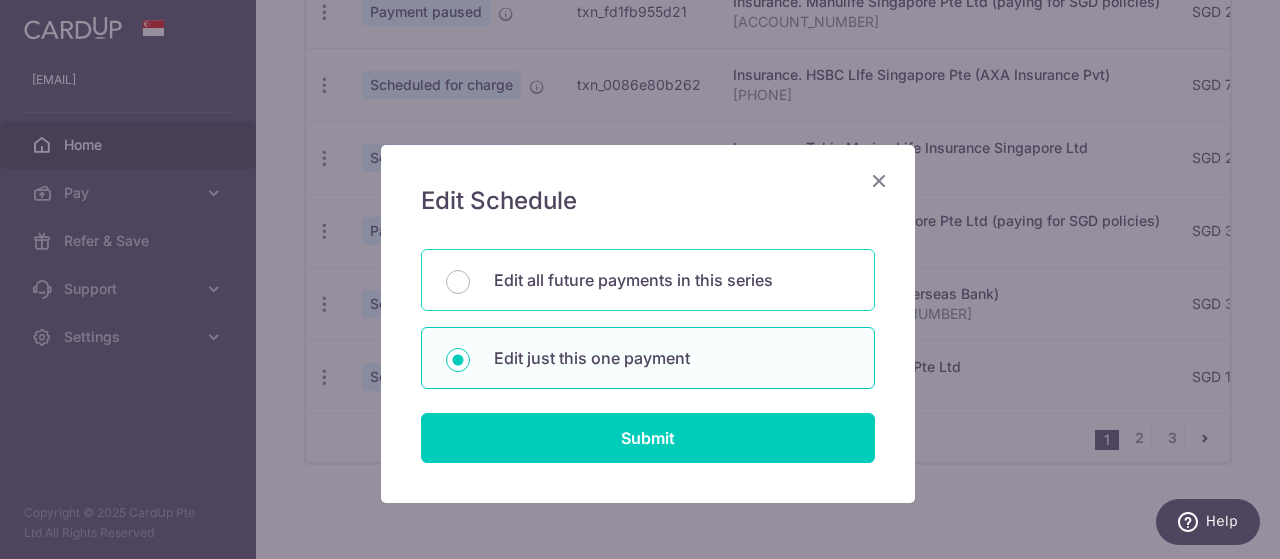 click on "Edit all future payments in this series" at bounding box center [458, 282] 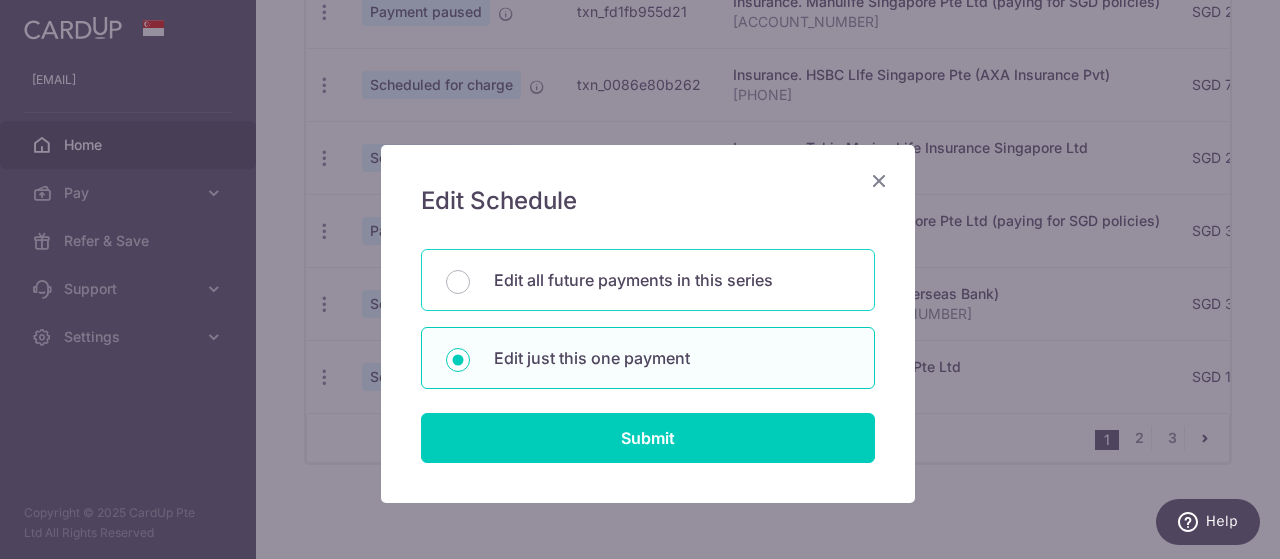 radio on "true" 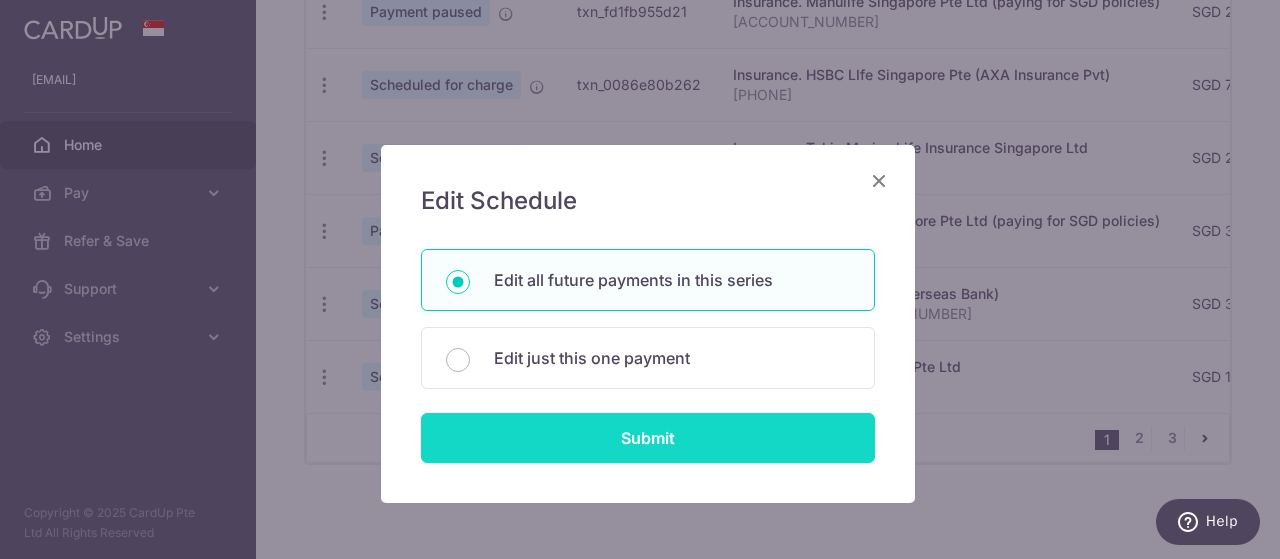 click on "Submit" at bounding box center [648, 438] 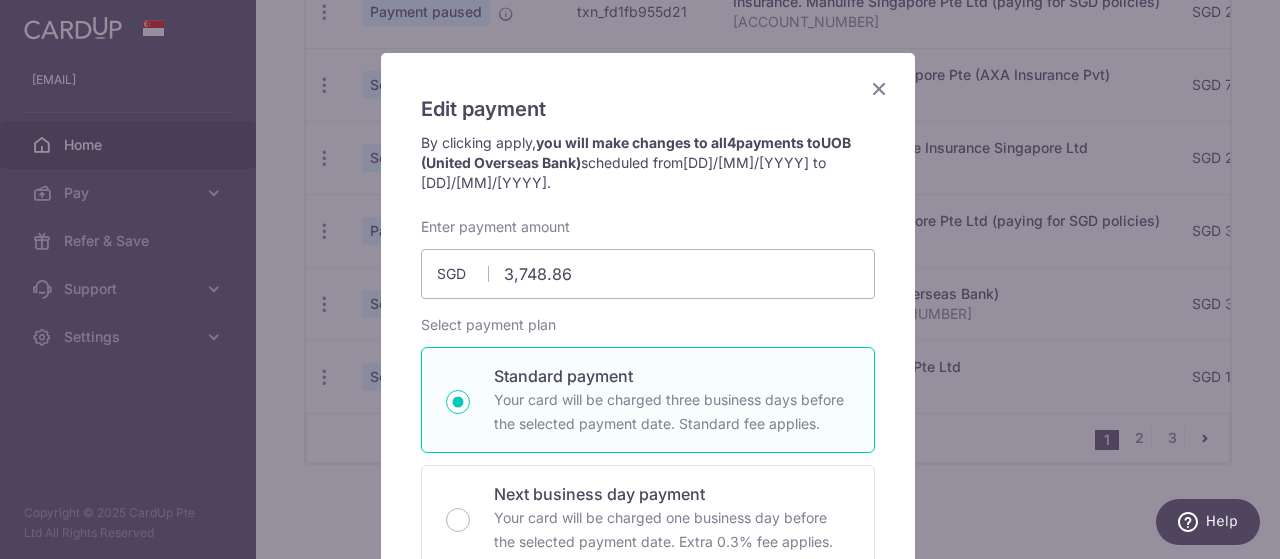 scroll, scrollTop: 92, scrollLeft: 0, axis: vertical 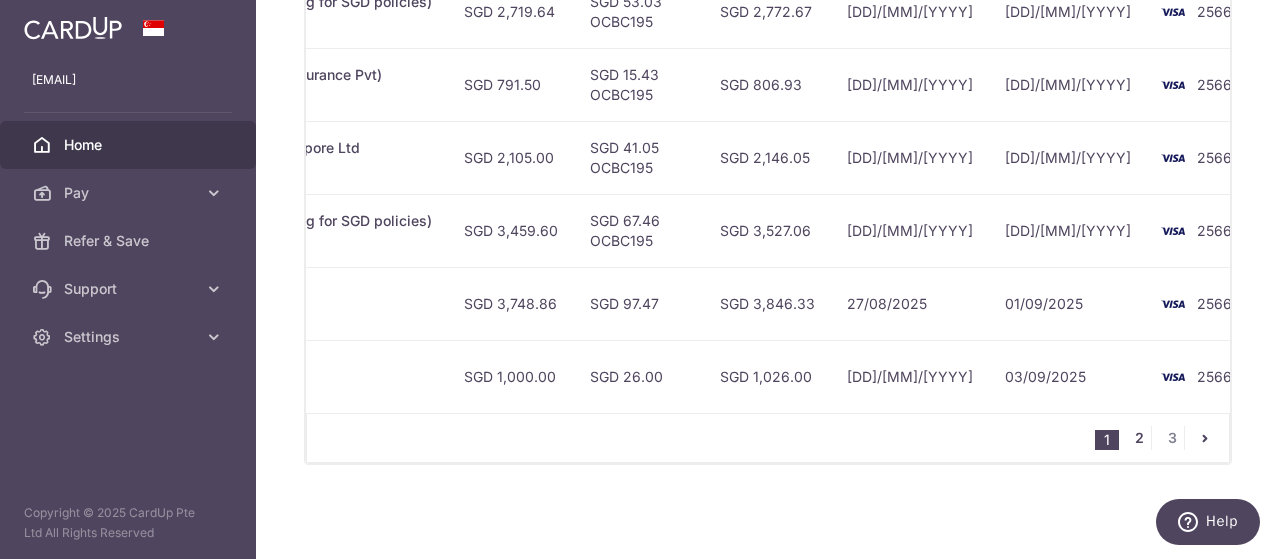 click on "2" at bounding box center (1139, 438) 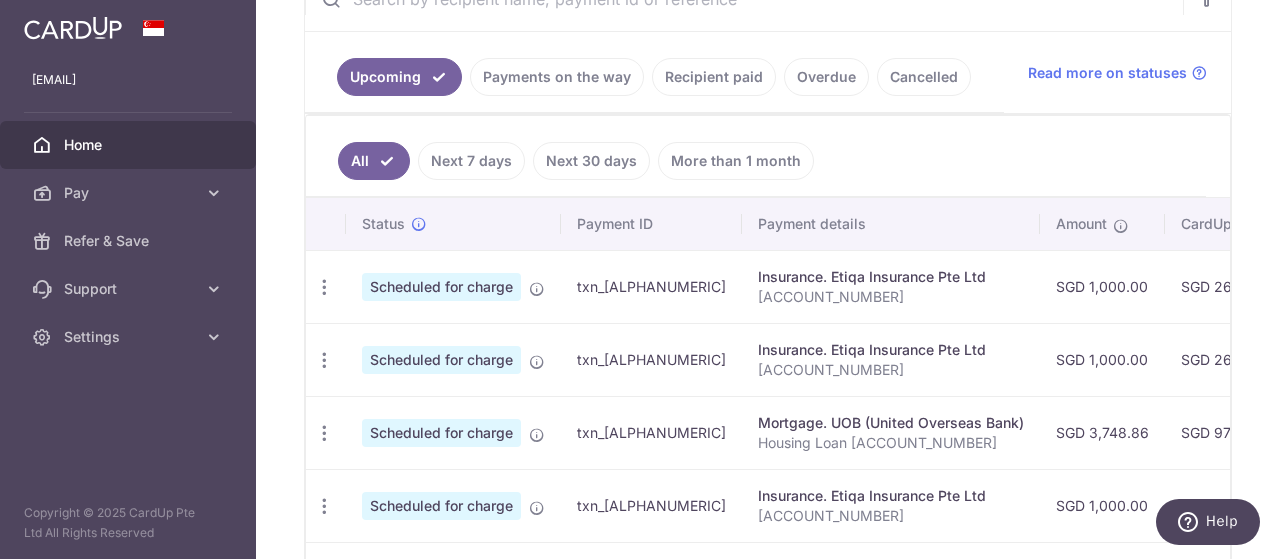 scroll, scrollTop: 420, scrollLeft: 0, axis: vertical 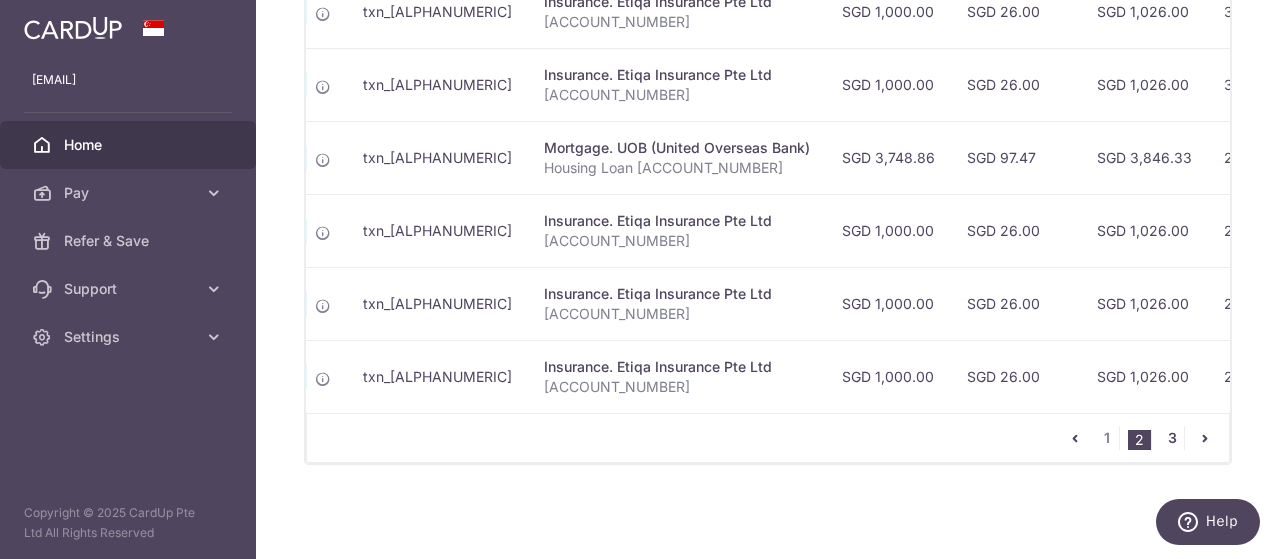 click on "3" at bounding box center (1172, 438) 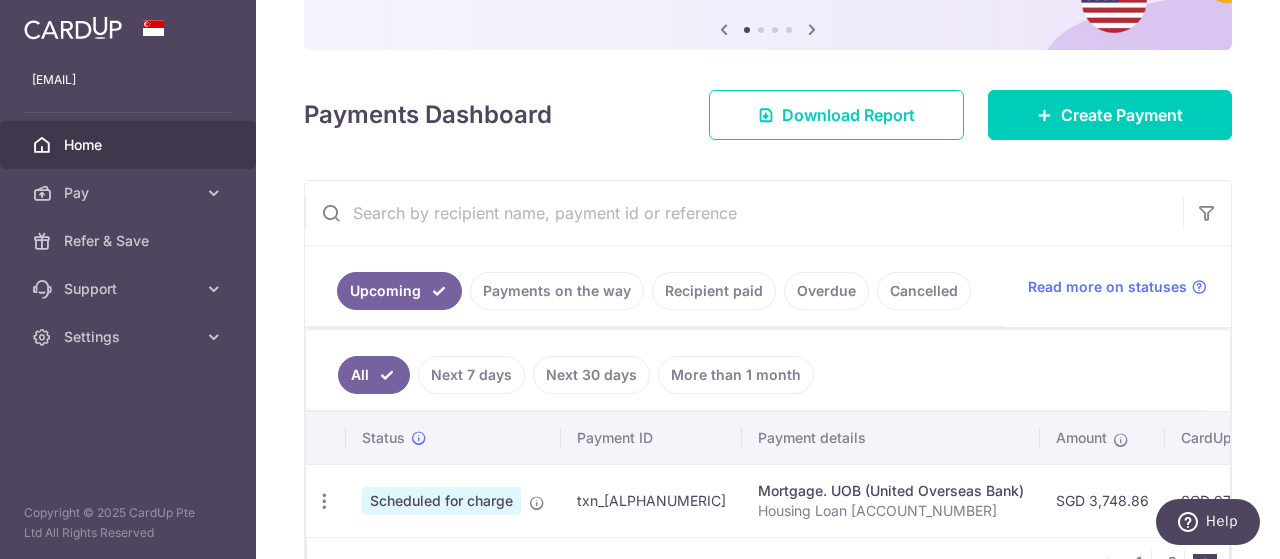 scroll, scrollTop: 333, scrollLeft: 0, axis: vertical 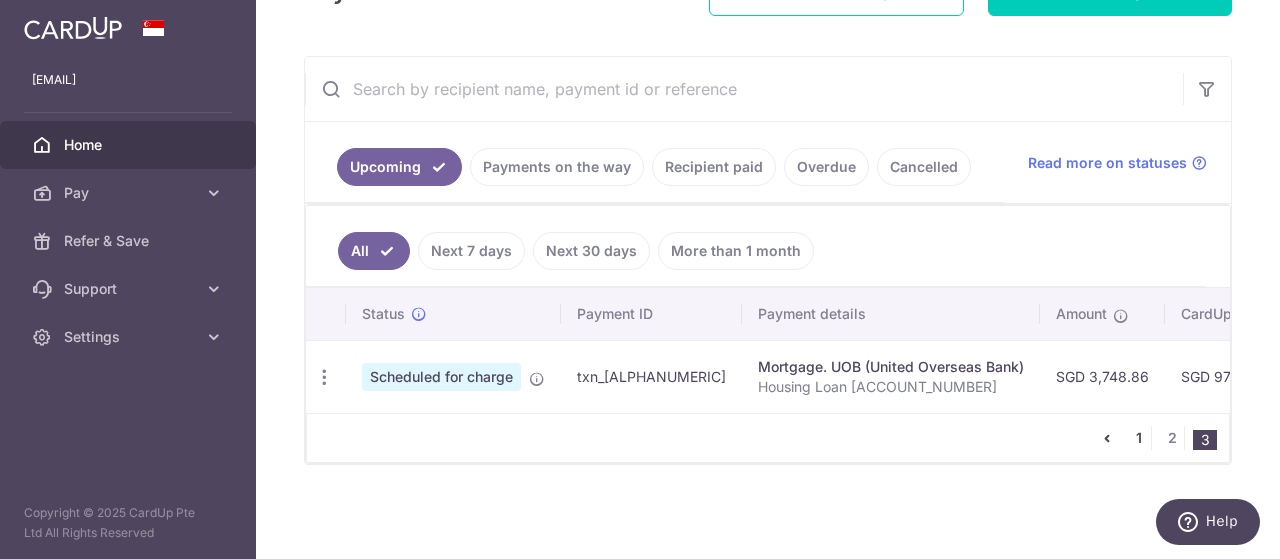 click on "1" at bounding box center [1139, 438] 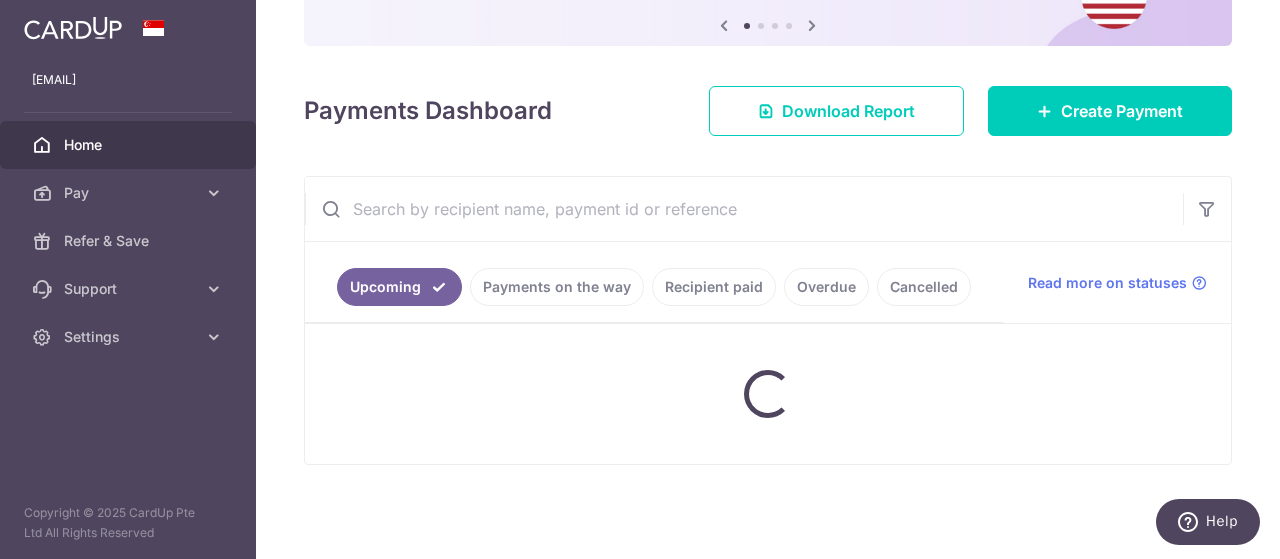 scroll, scrollTop: 206, scrollLeft: 0, axis: vertical 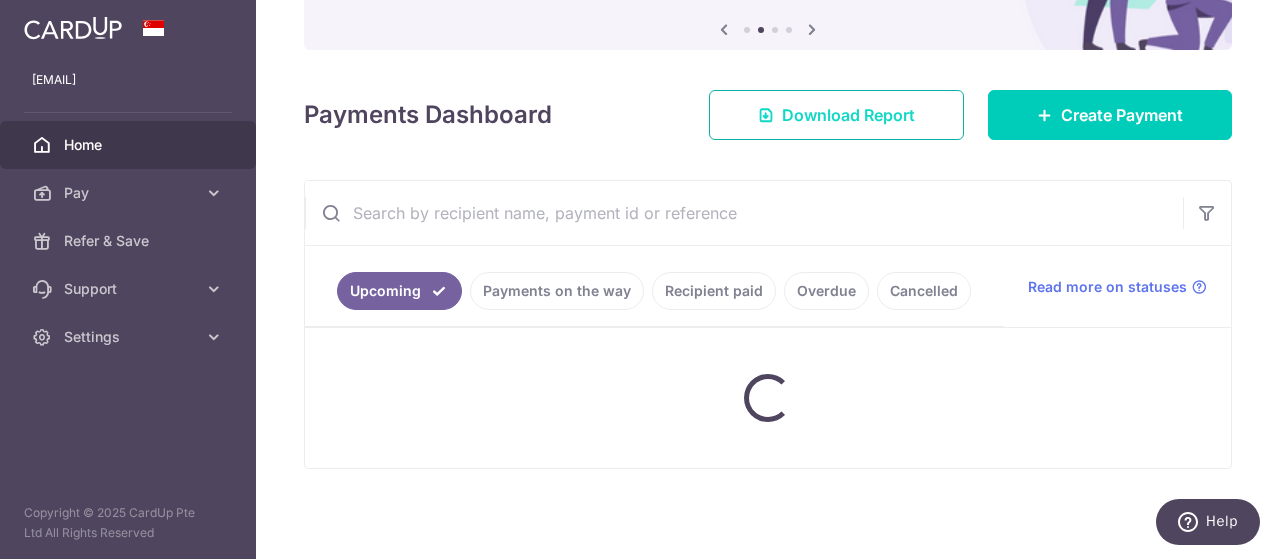 click on "Download Report" at bounding box center [848, 115] 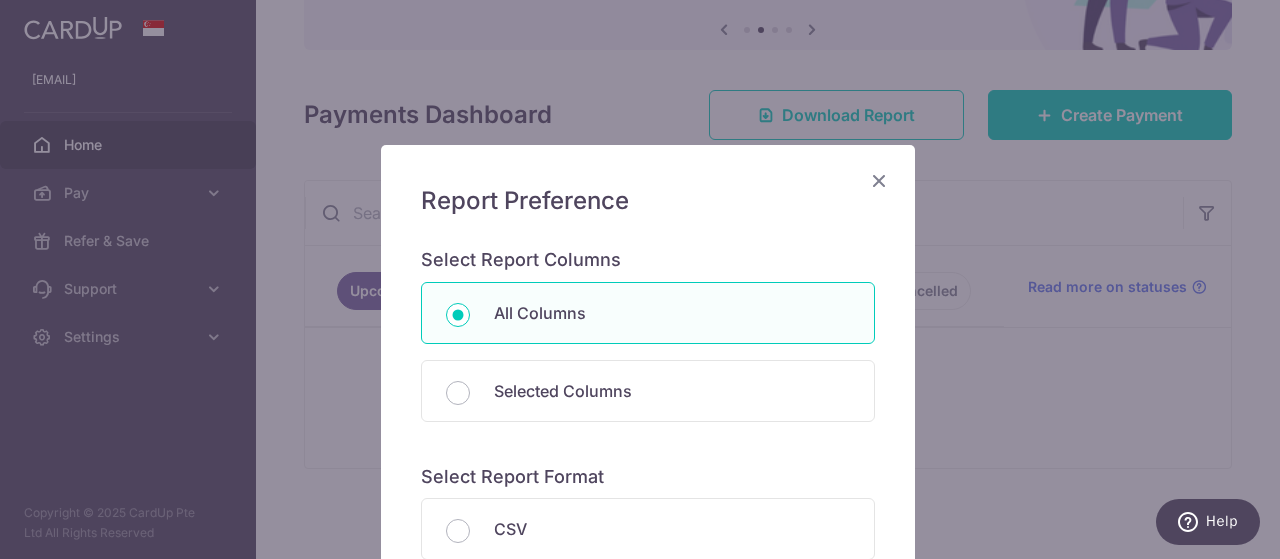 click on "Report Preference
Select Report Columns
All Columns
Selected Columns
Payment Id
Frequency
Type
Recipient Name
Amount" at bounding box center [648, 446] 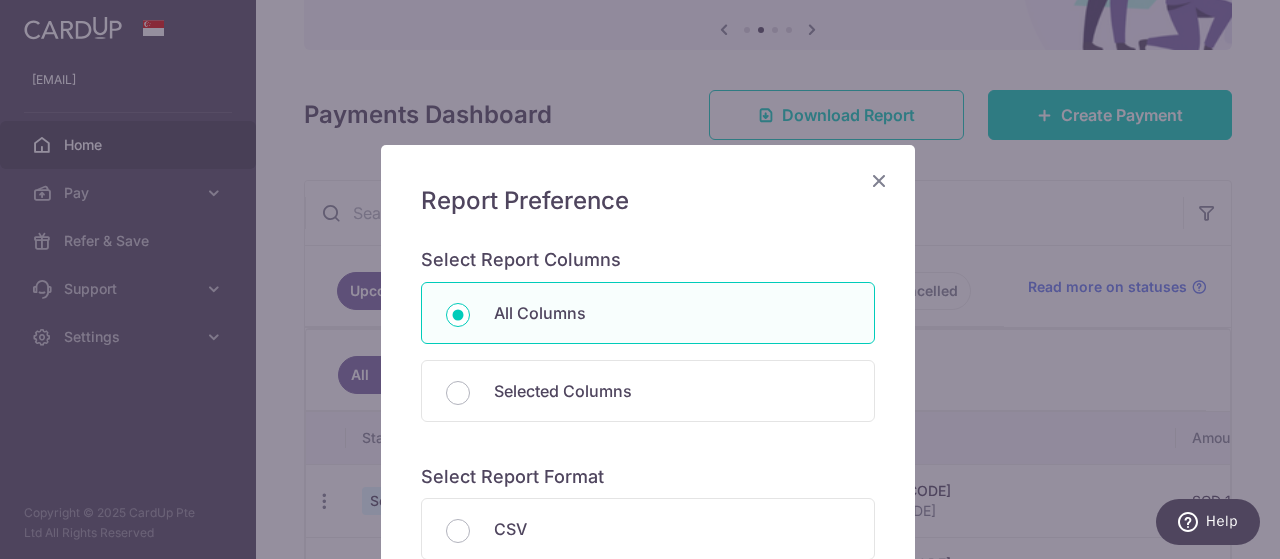 scroll, scrollTop: 330, scrollLeft: 0, axis: vertical 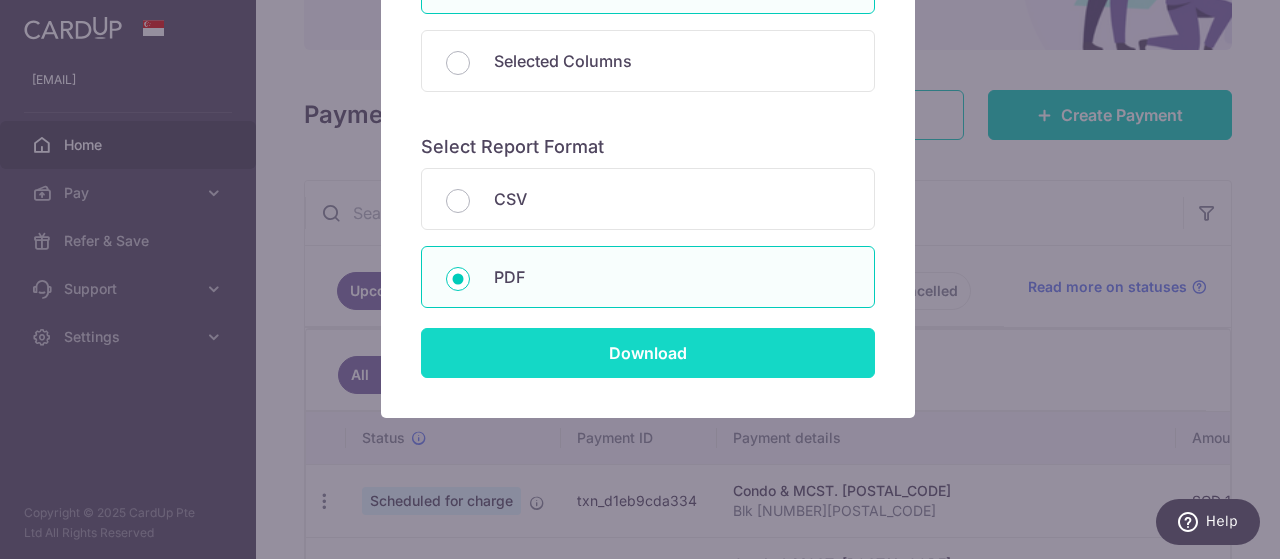 click on "Download" at bounding box center (648, 353) 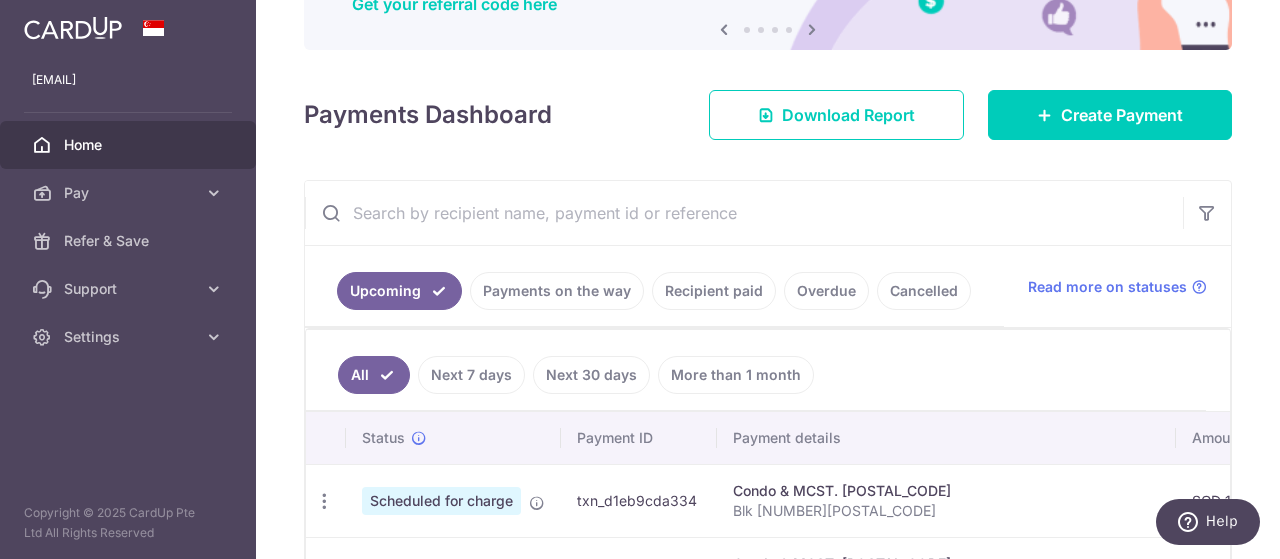 scroll, scrollTop: 0, scrollLeft: 0, axis: both 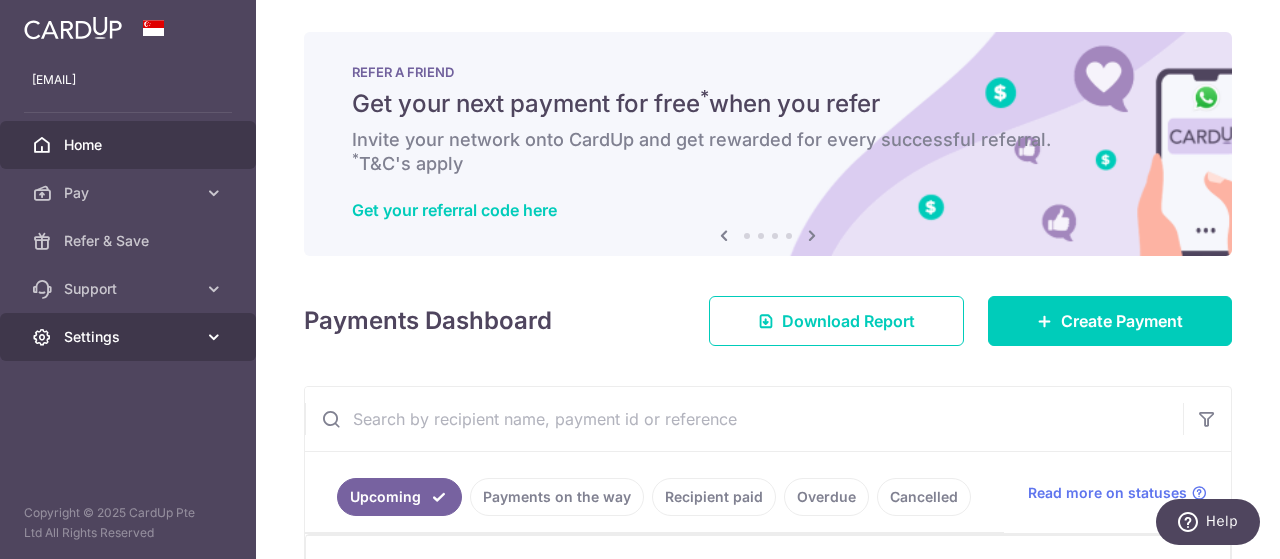 click on "Settings" at bounding box center [128, 337] 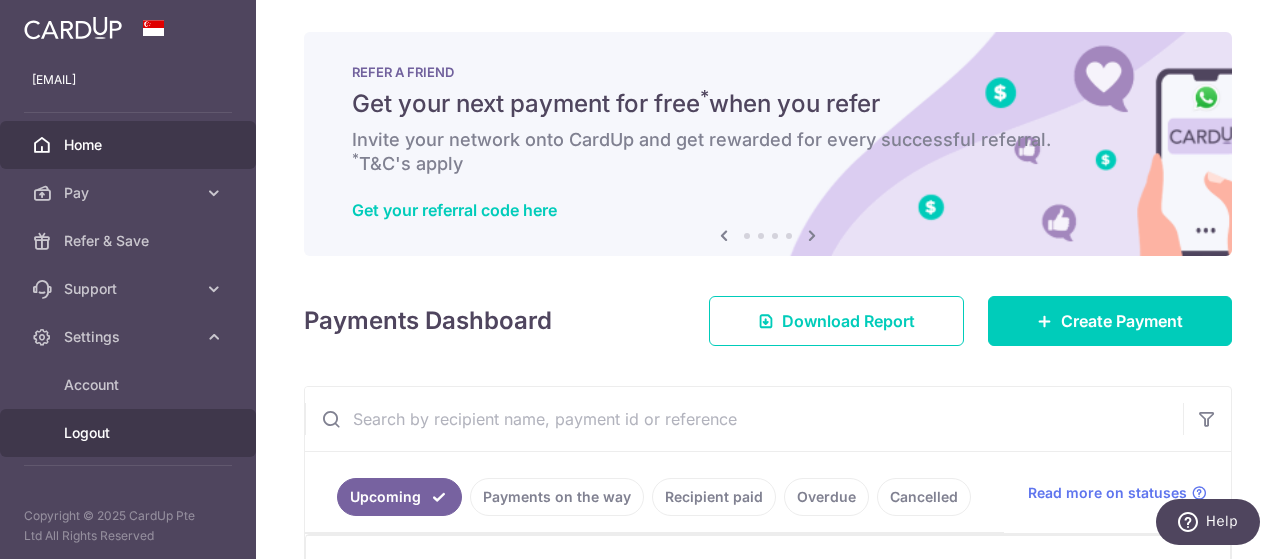 click on "Logout" at bounding box center [128, 433] 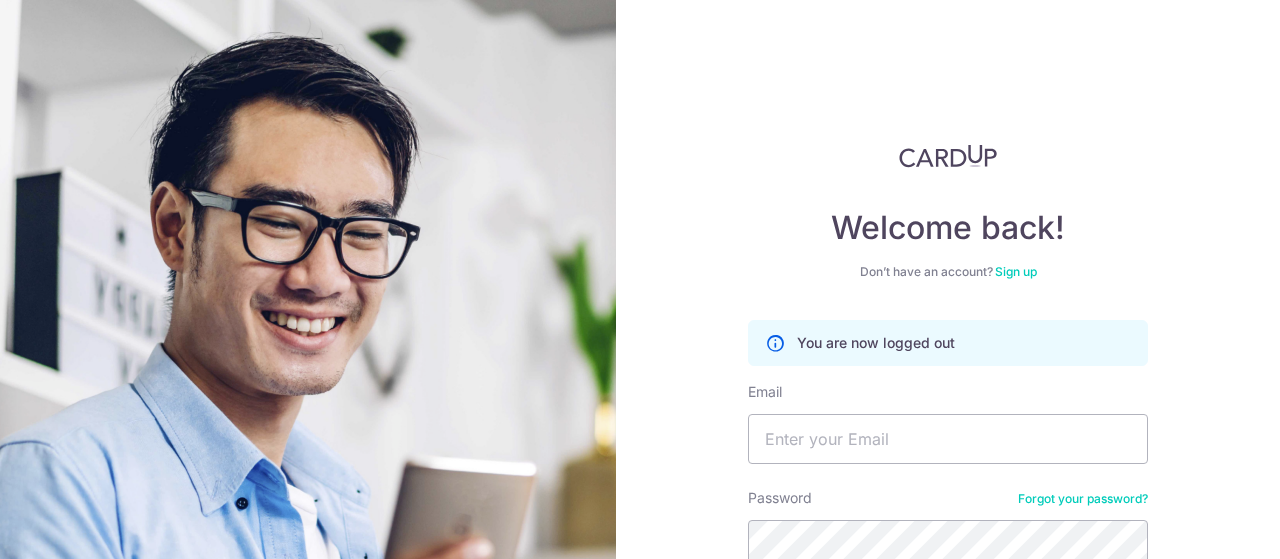 scroll, scrollTop: 0, scrollLeft: 0, axis: both 